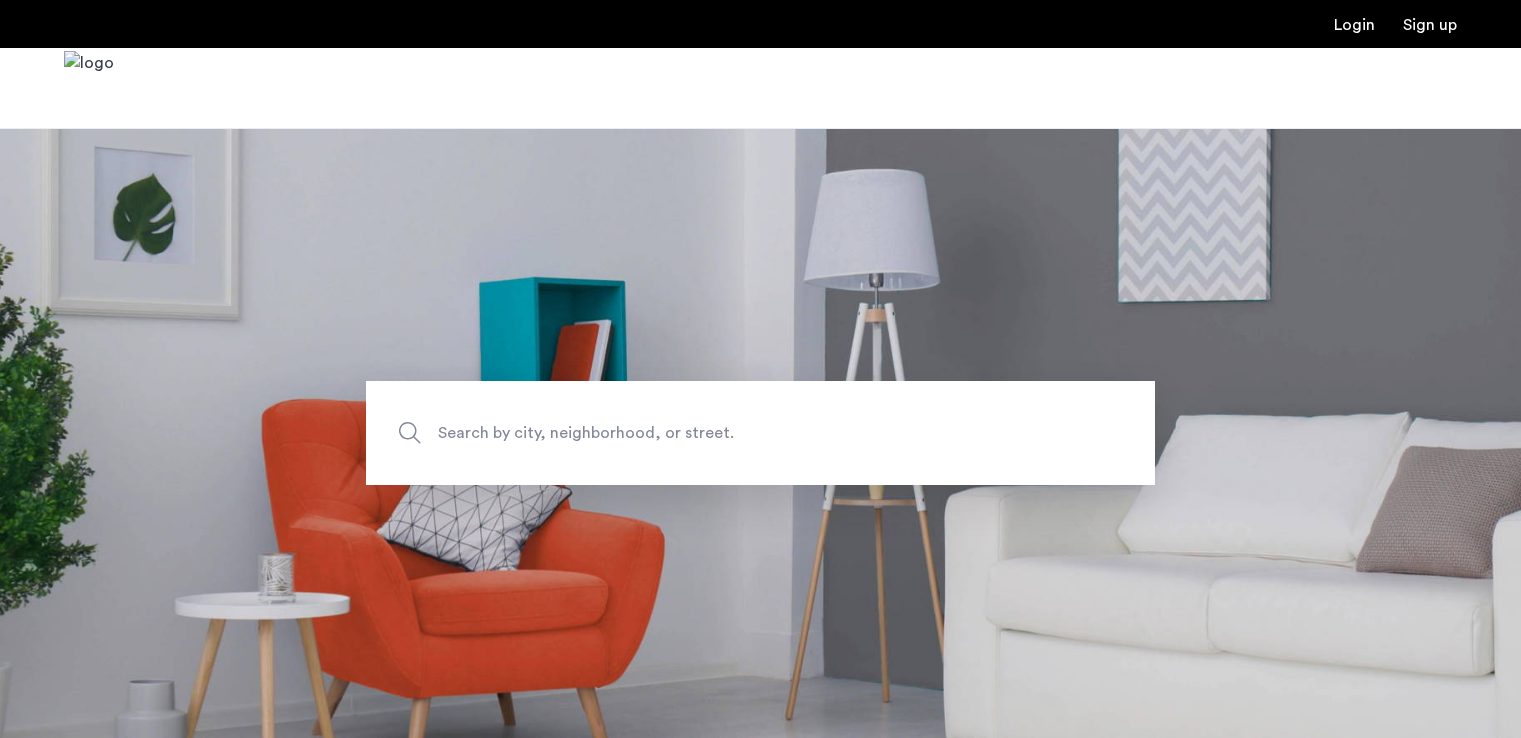 scroll, scrollTop: 0, scrollLeft: 0, axis: both 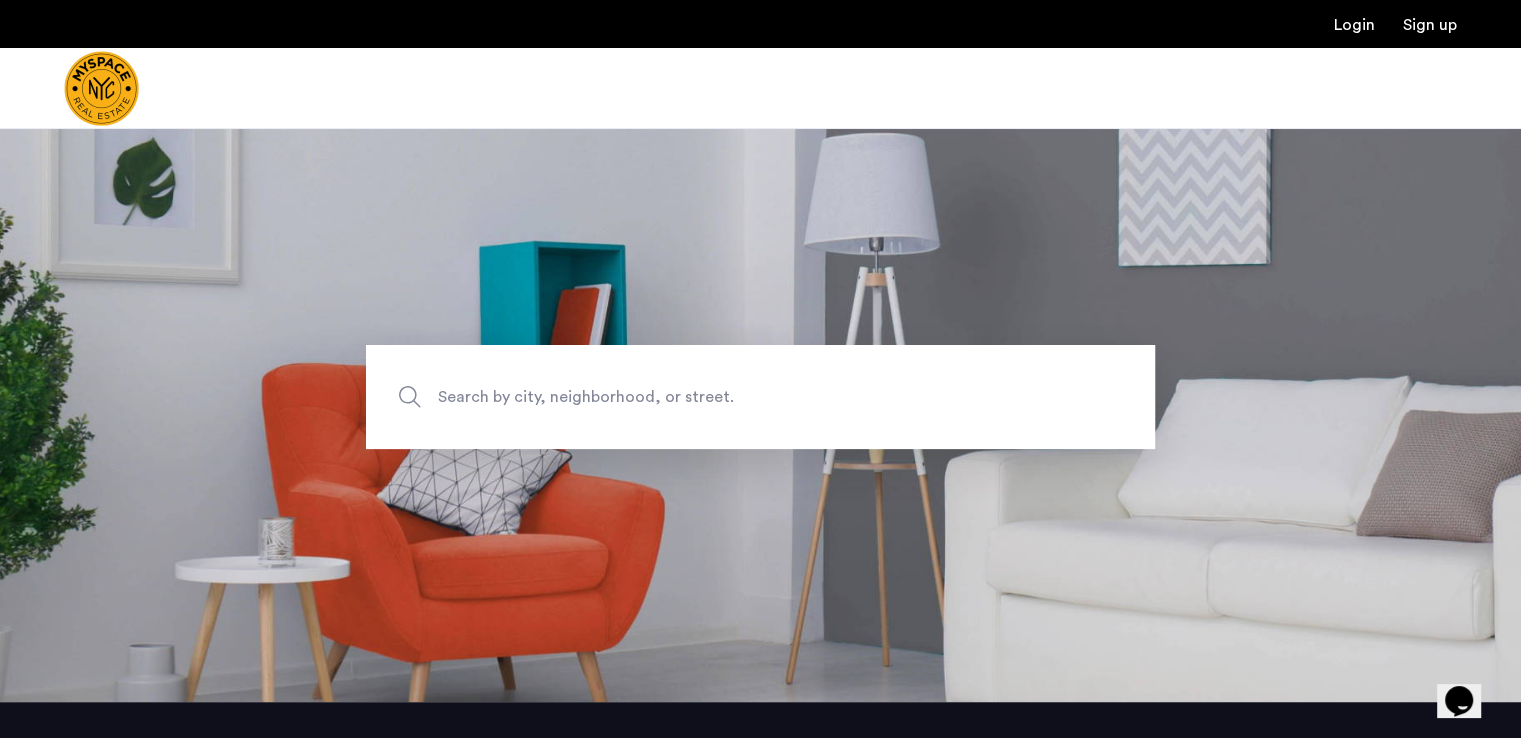 click on "Search by city, neighborhood, or street." 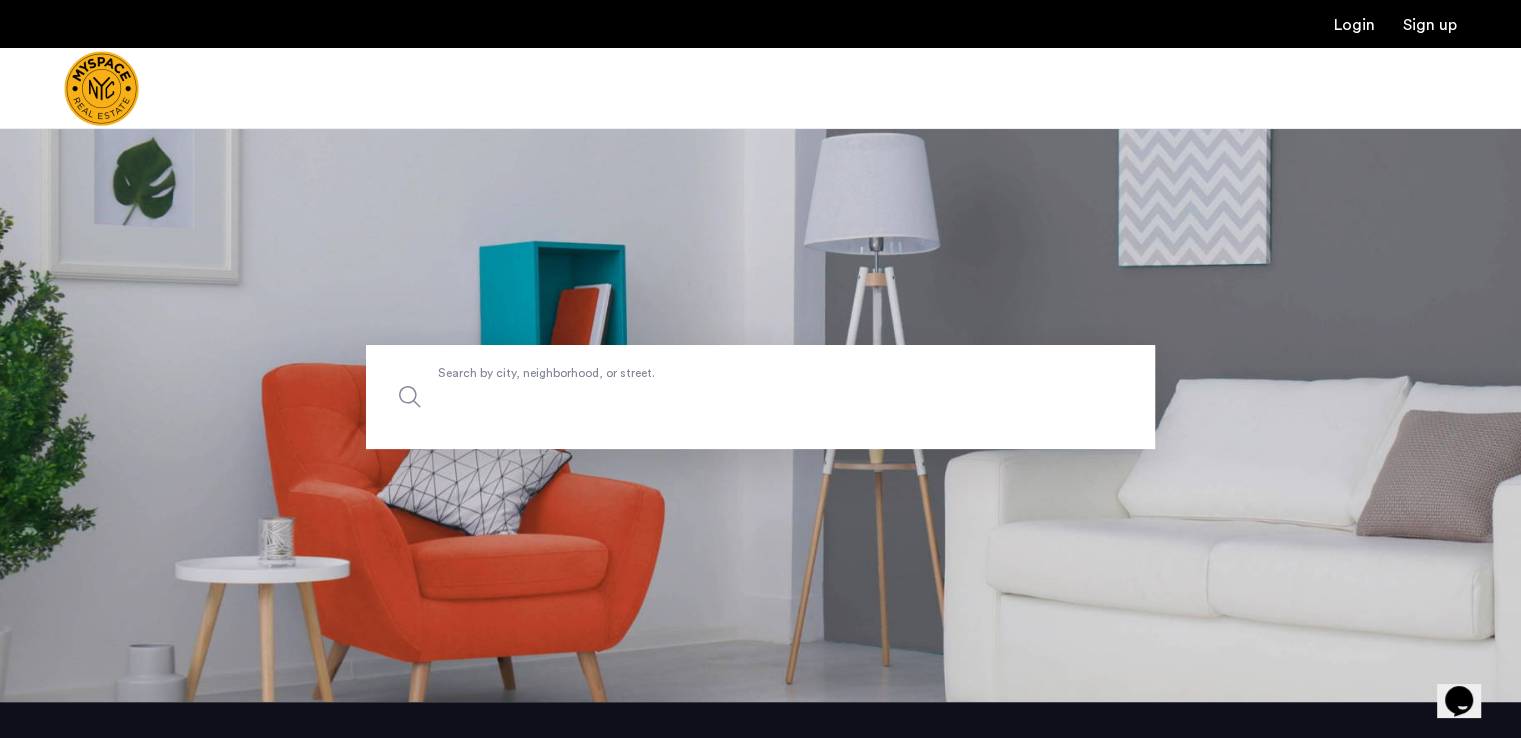click on "Search by city, neighborhood, or street." at bounding box center [760, 397] 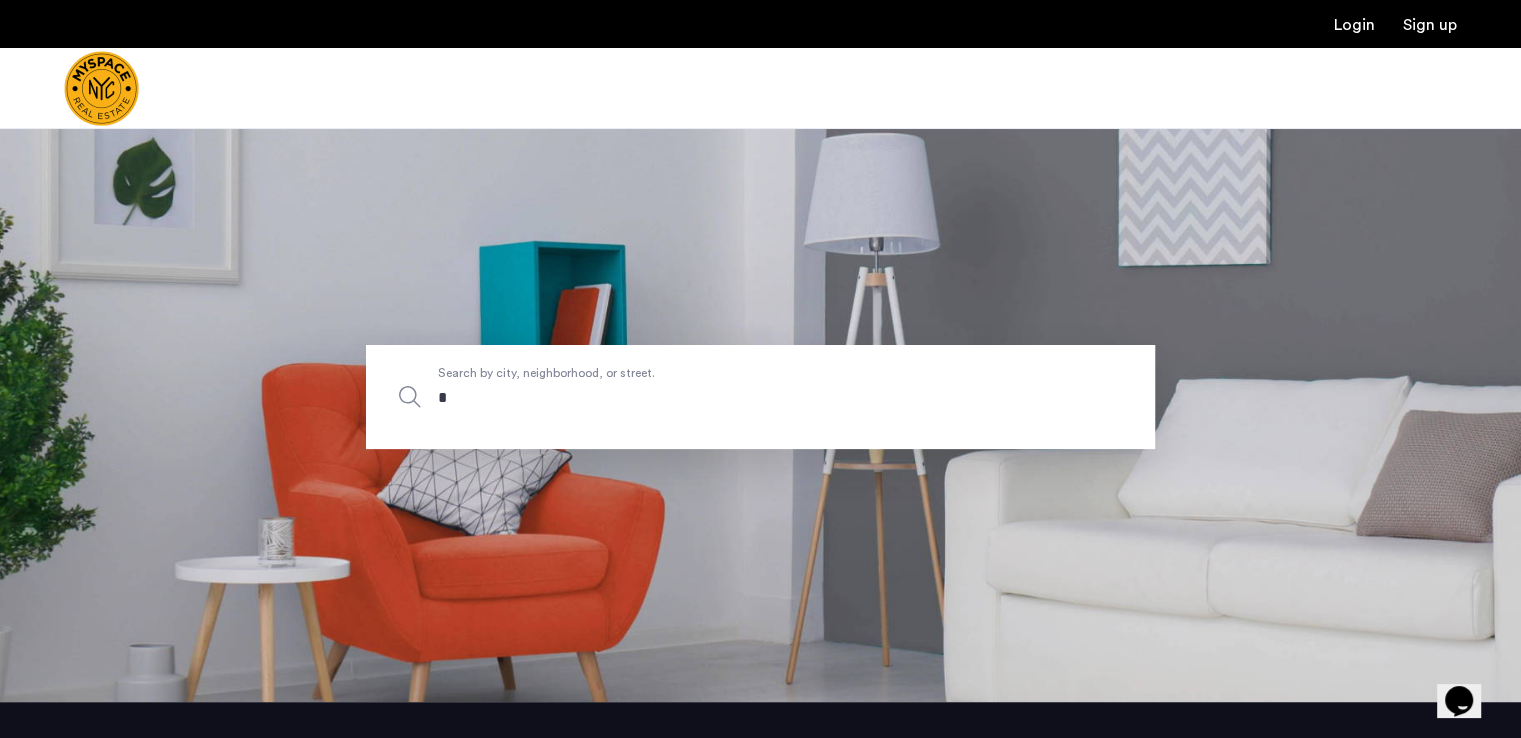 click on "*" at bounding box center [760, 397] 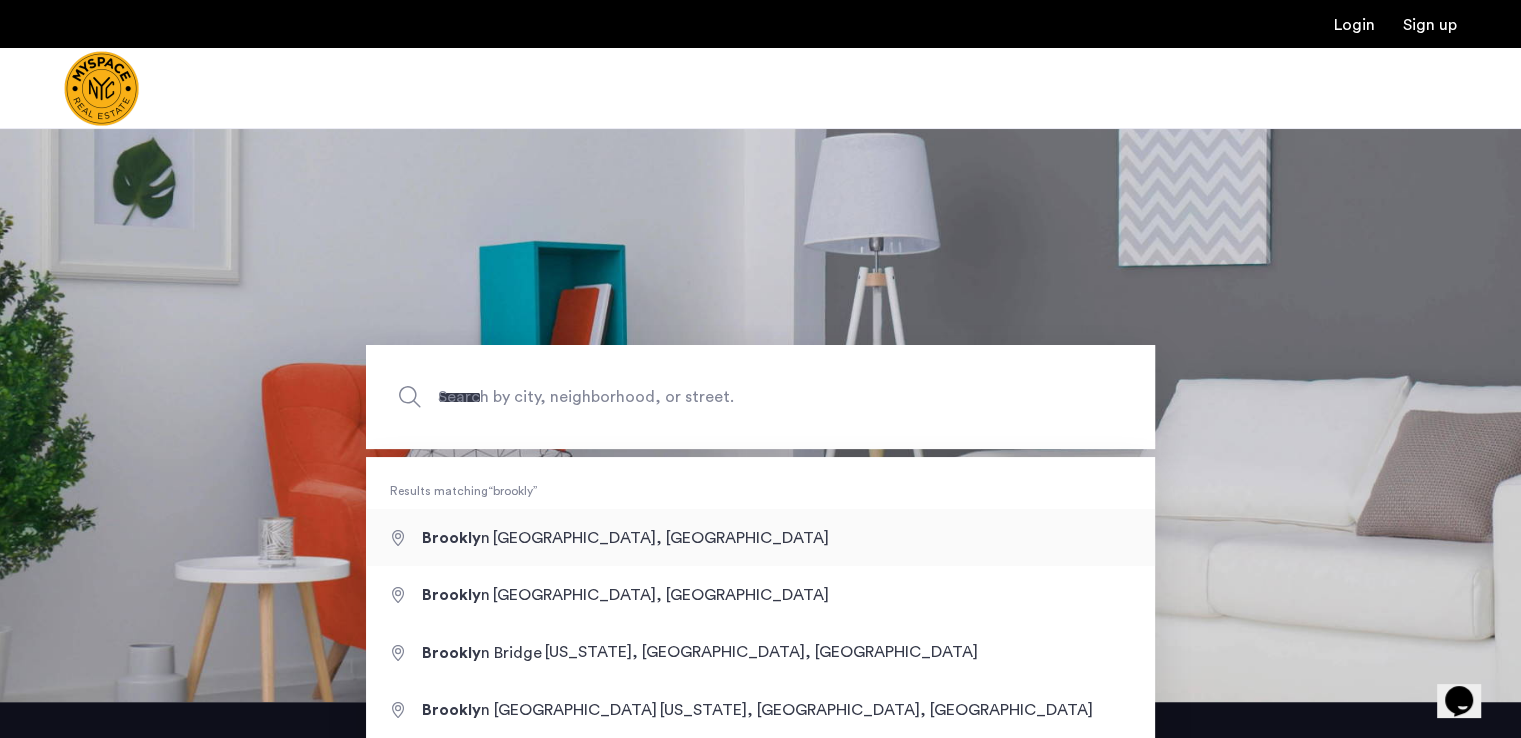 type on "**********" 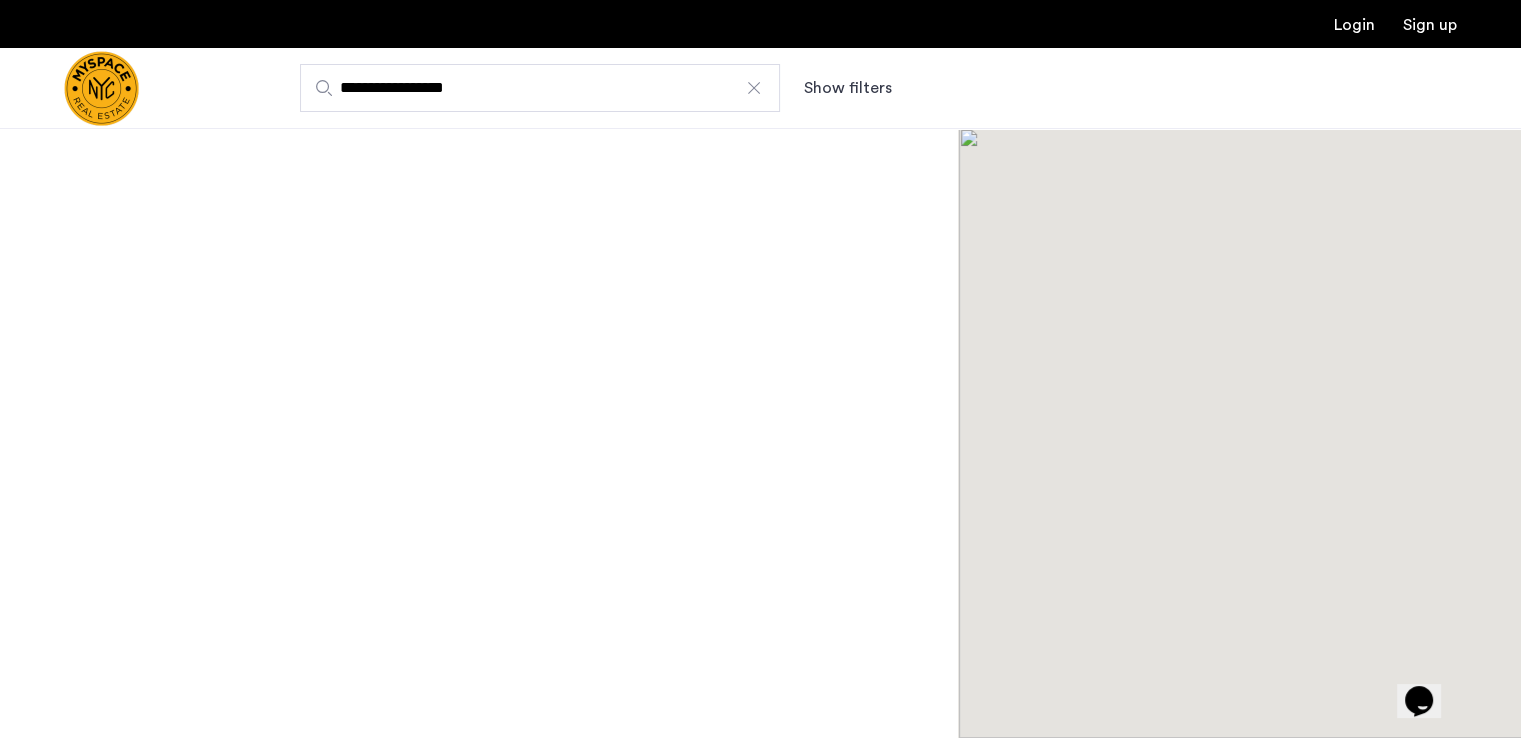 scroll, scrollTop: 0, scrollLeft: 0, axis: both 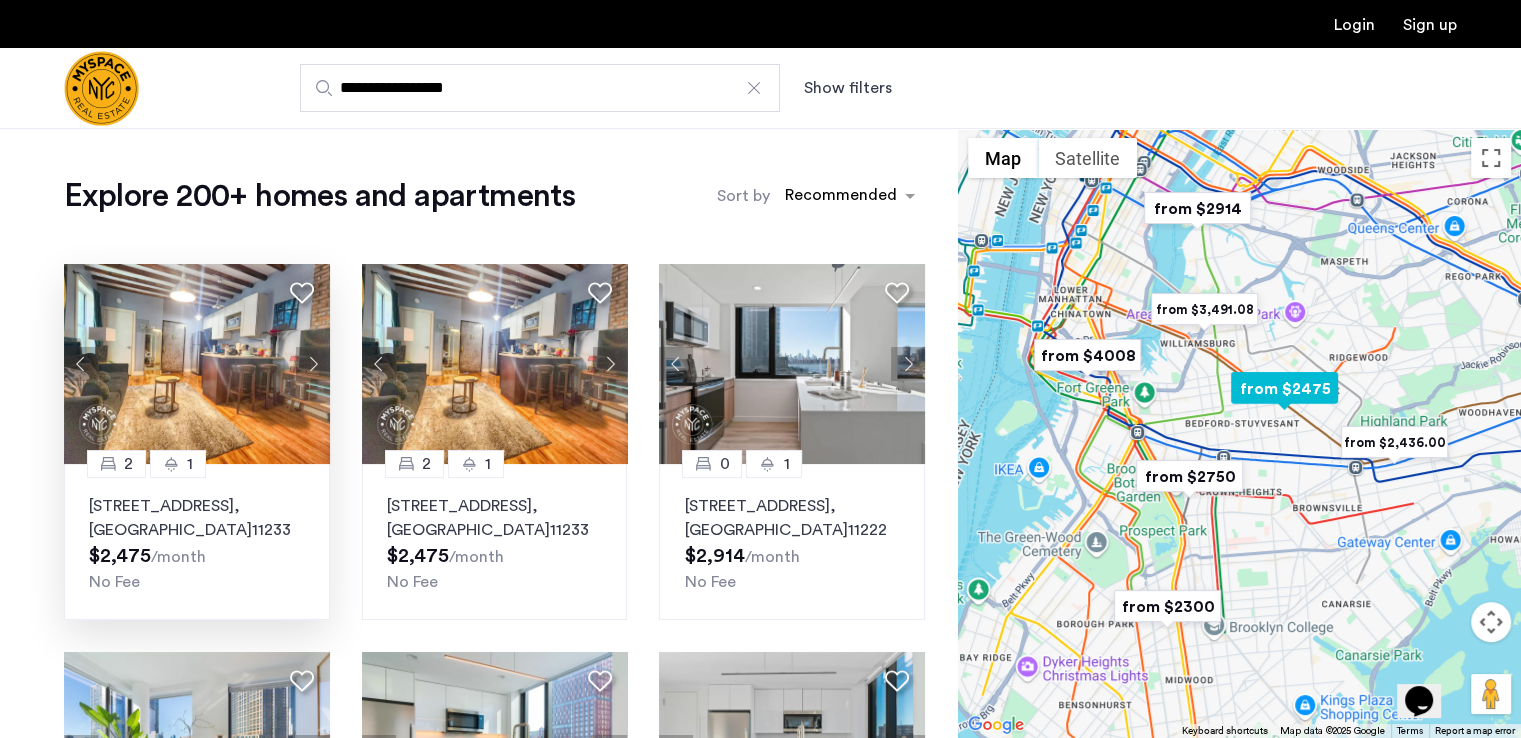 click 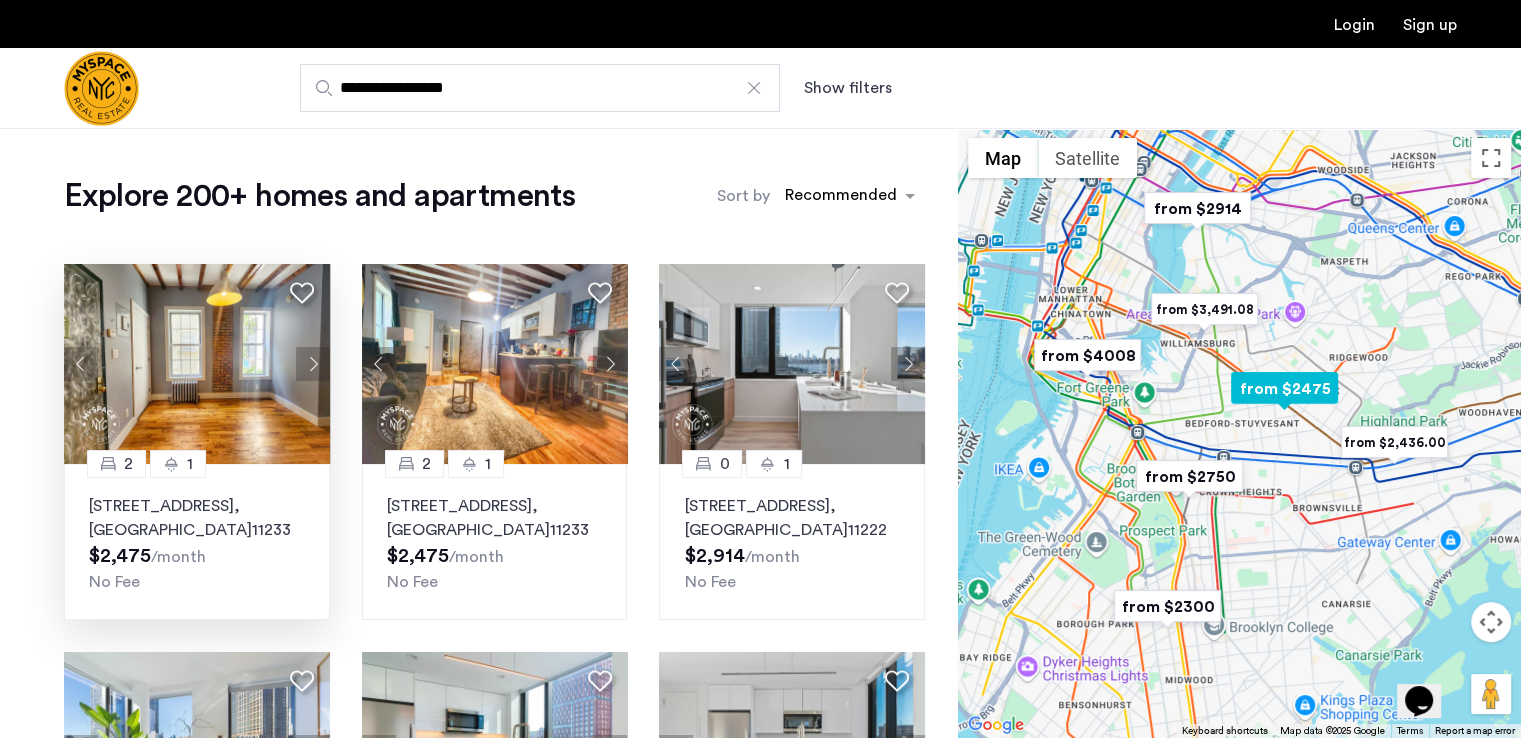 click 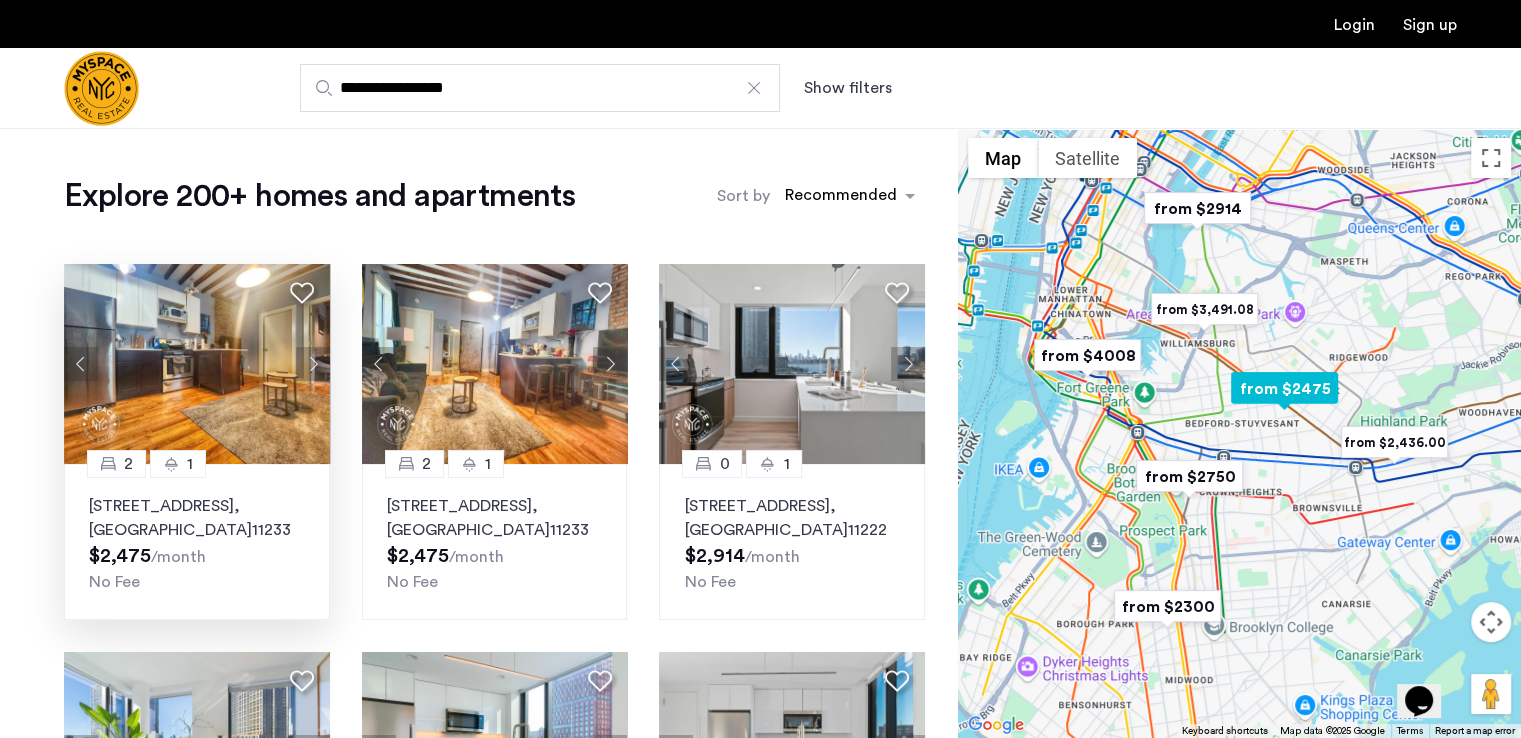 click 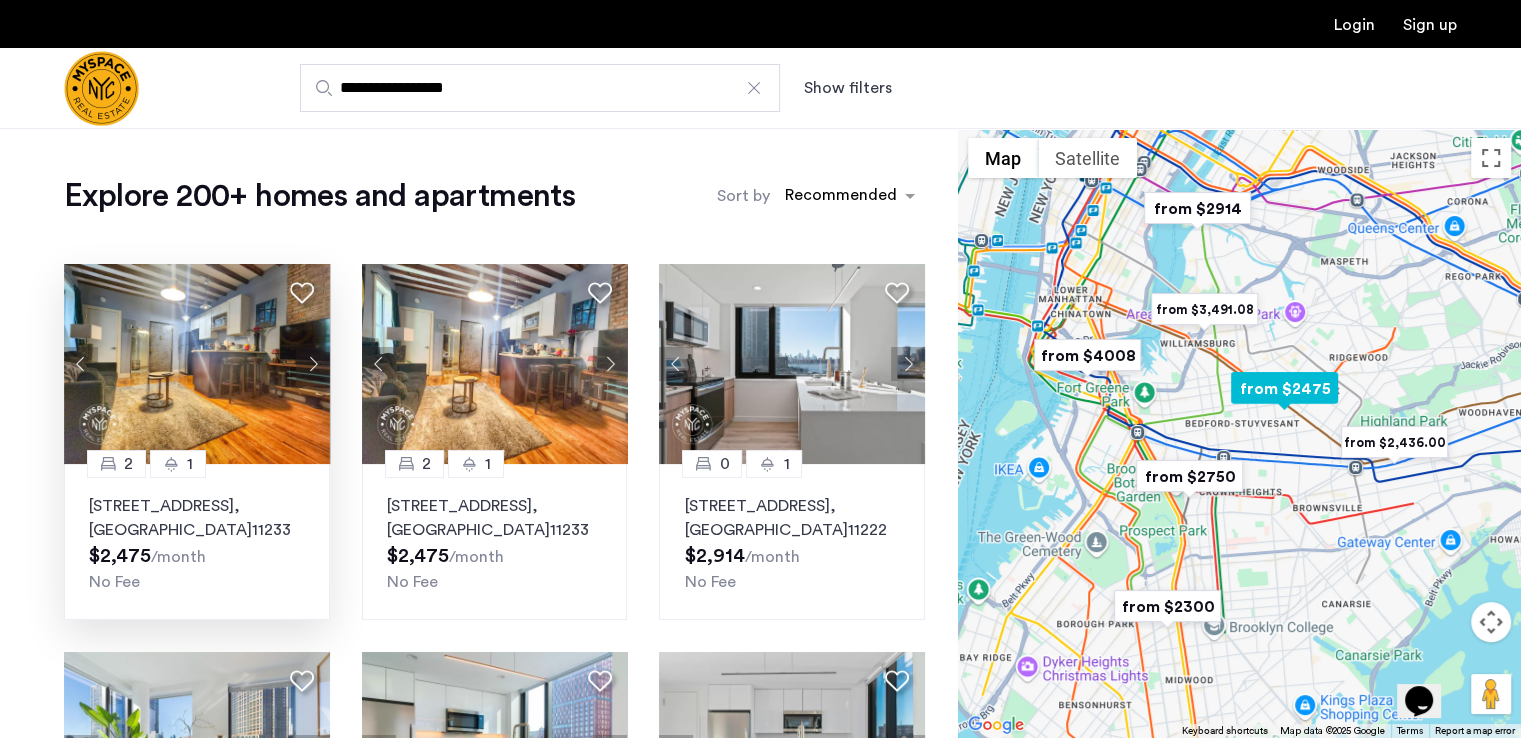 click 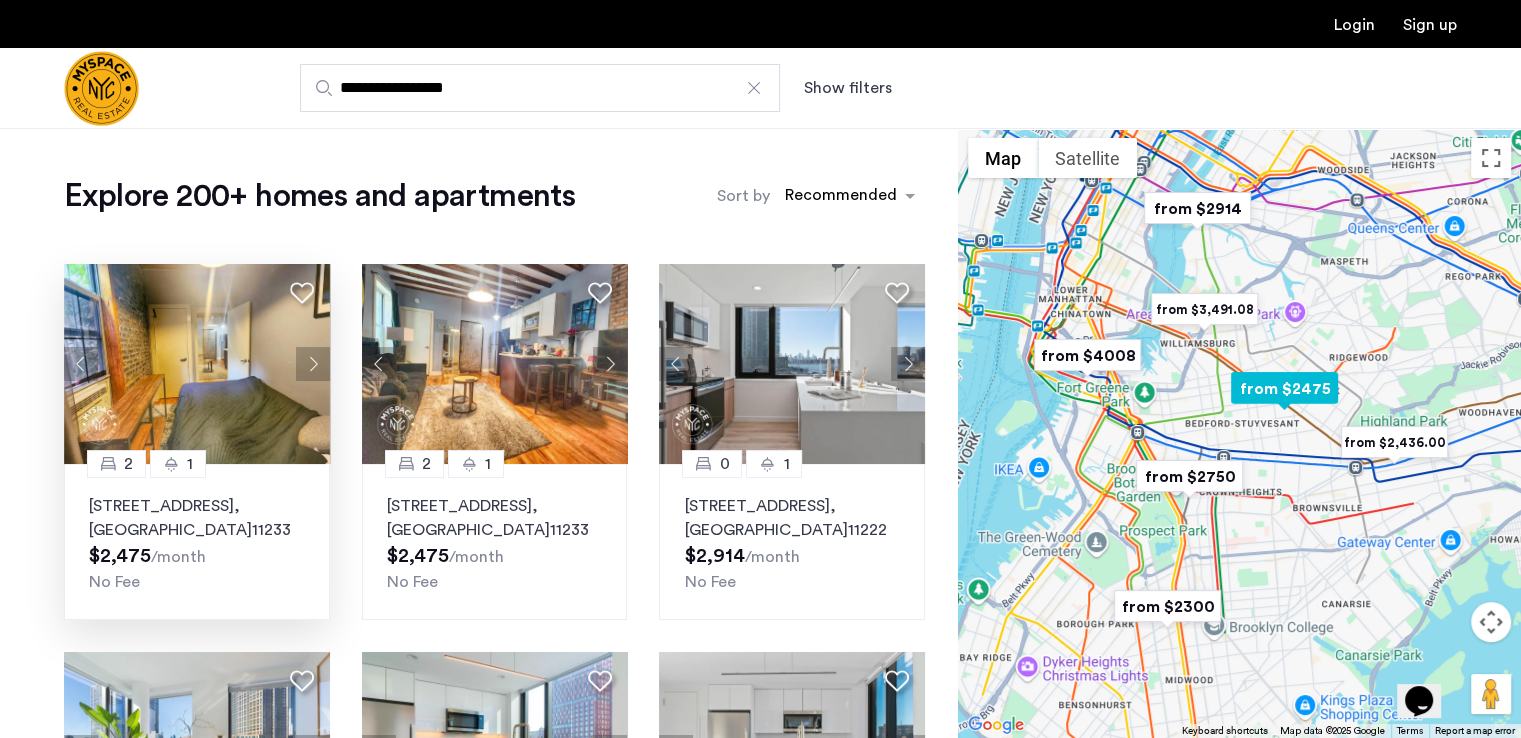 click 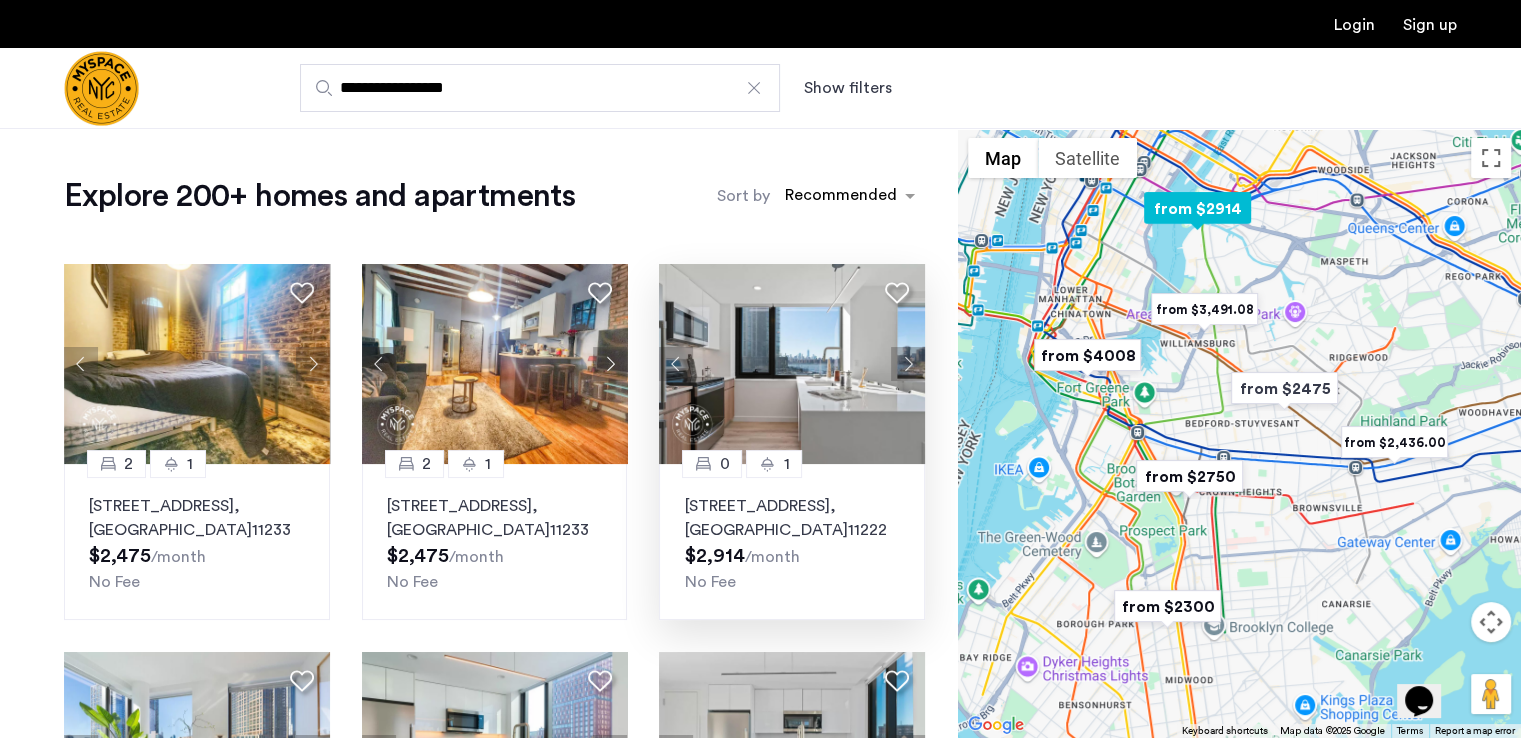click 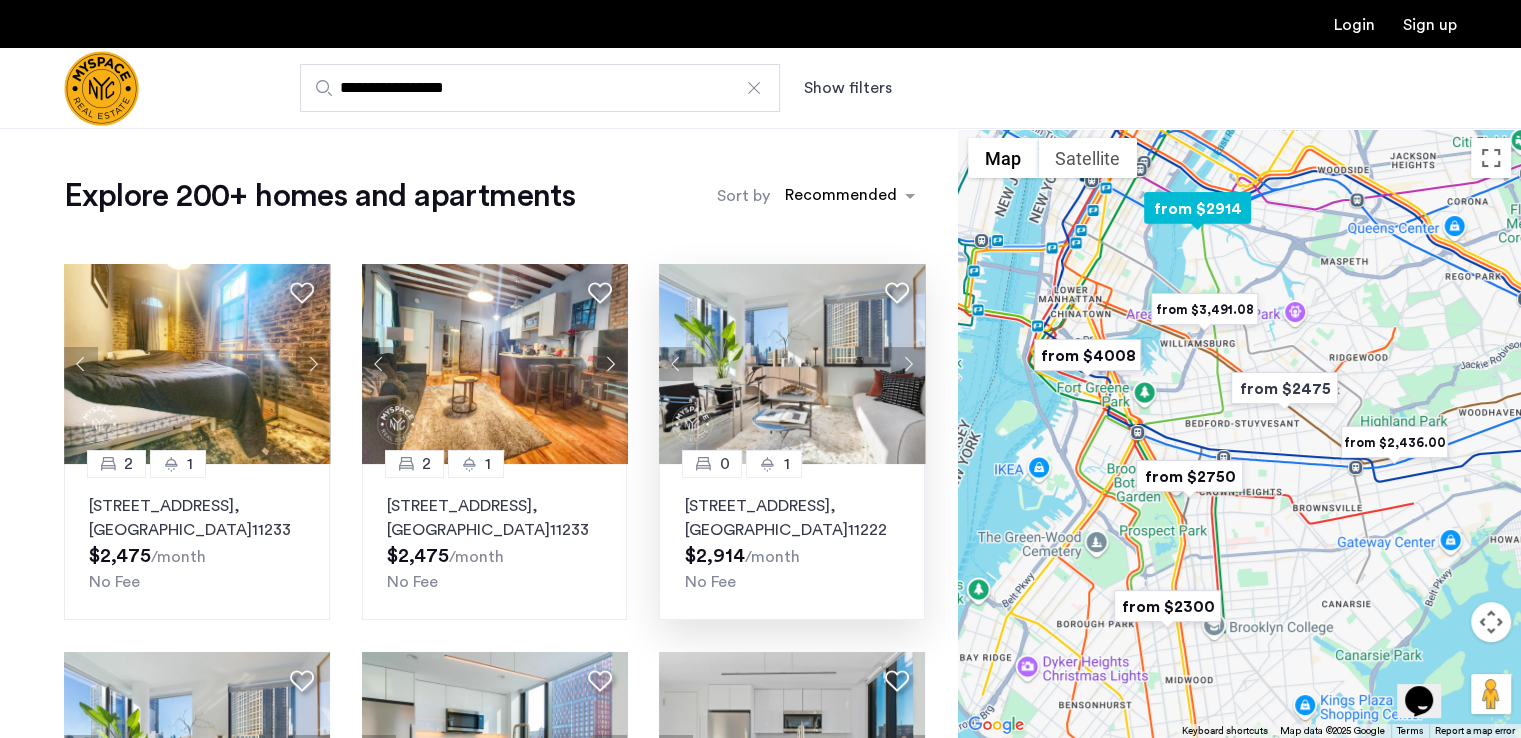click 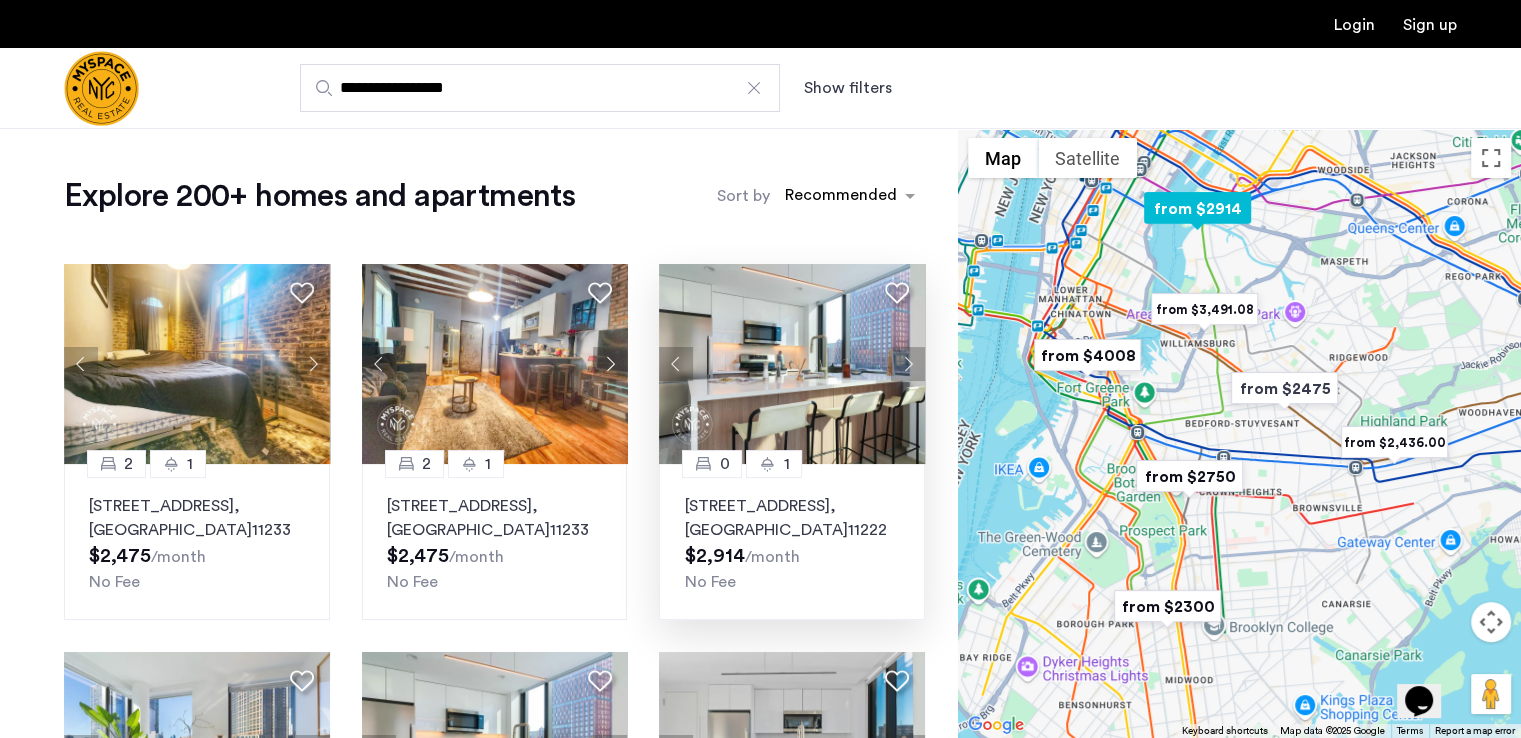 click 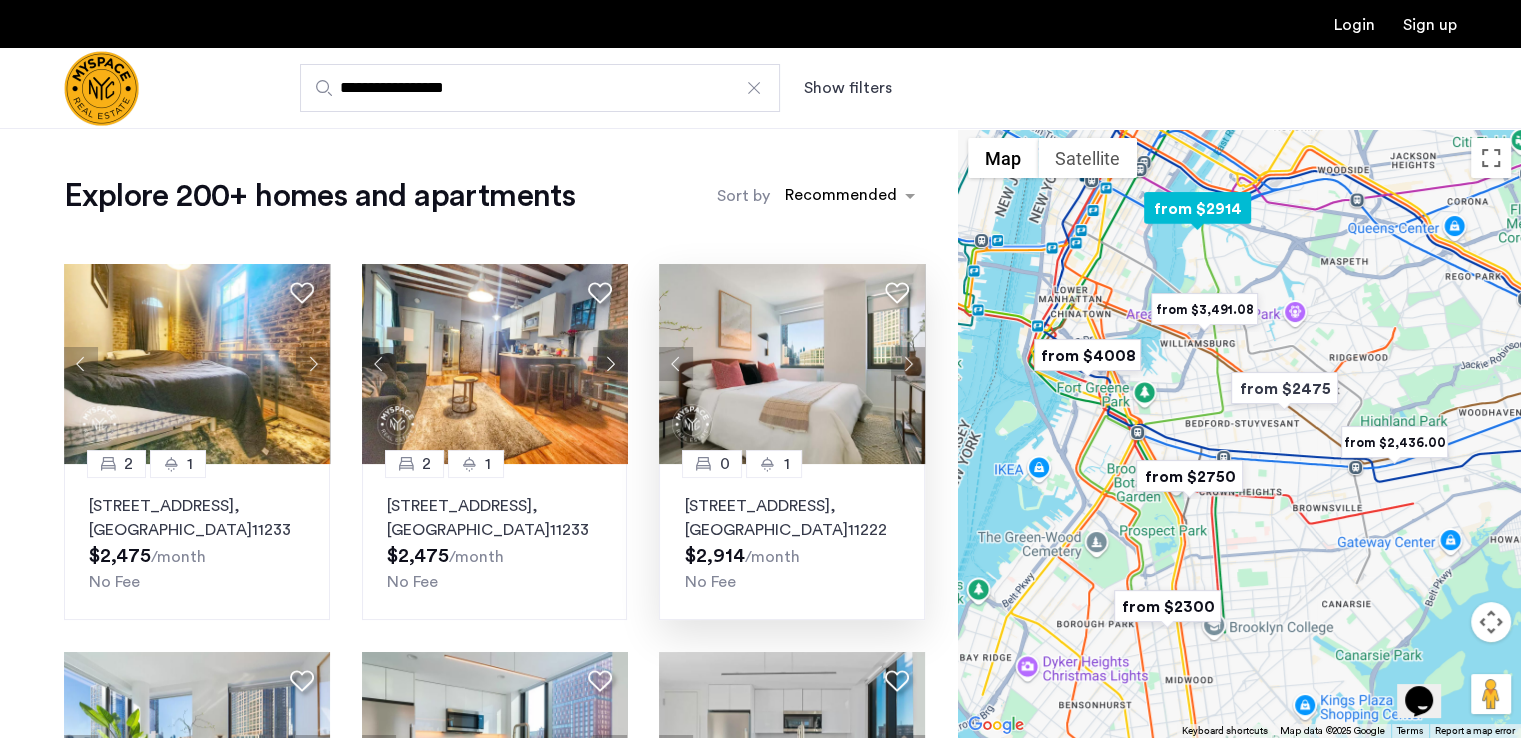 click 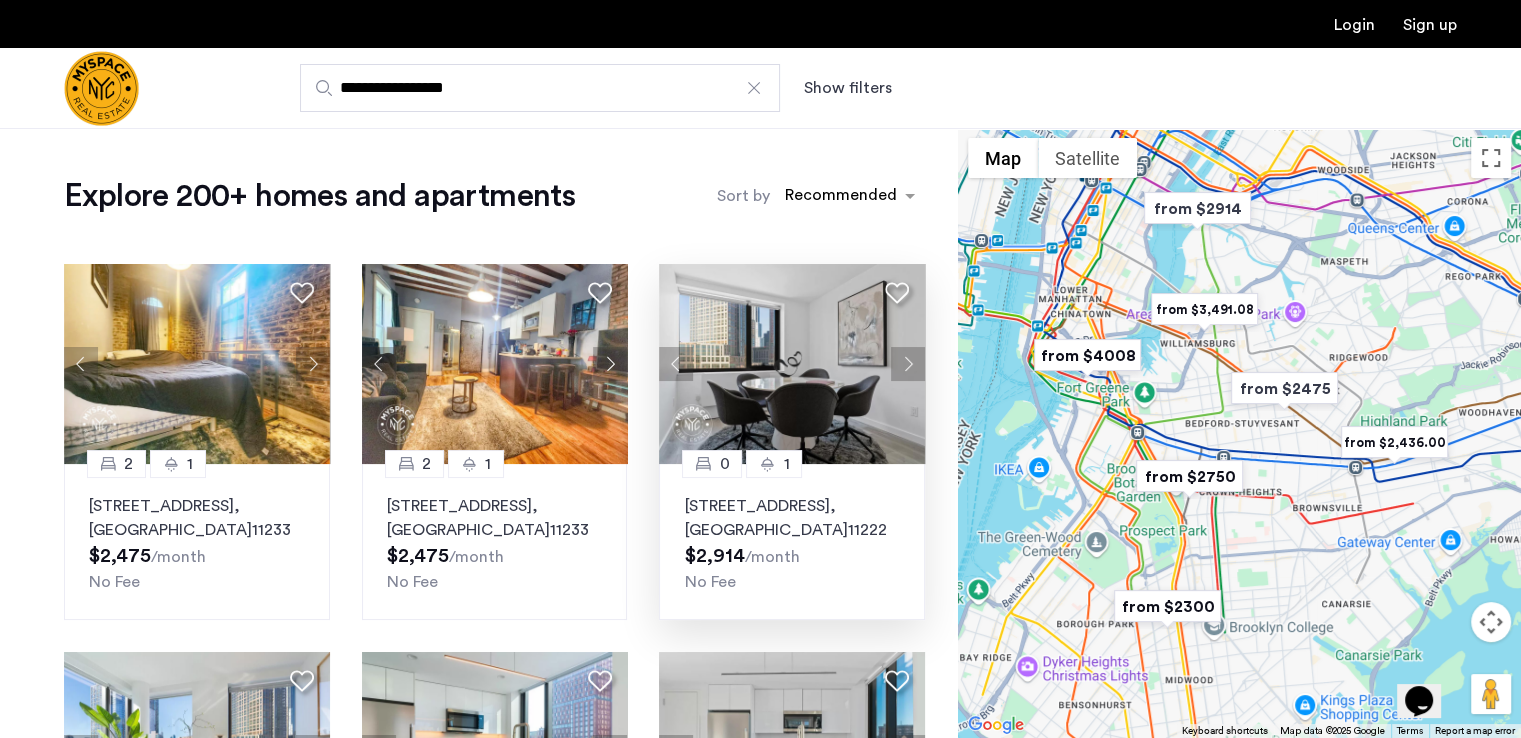 click on "Show filters" at bounding box center (848, 88) 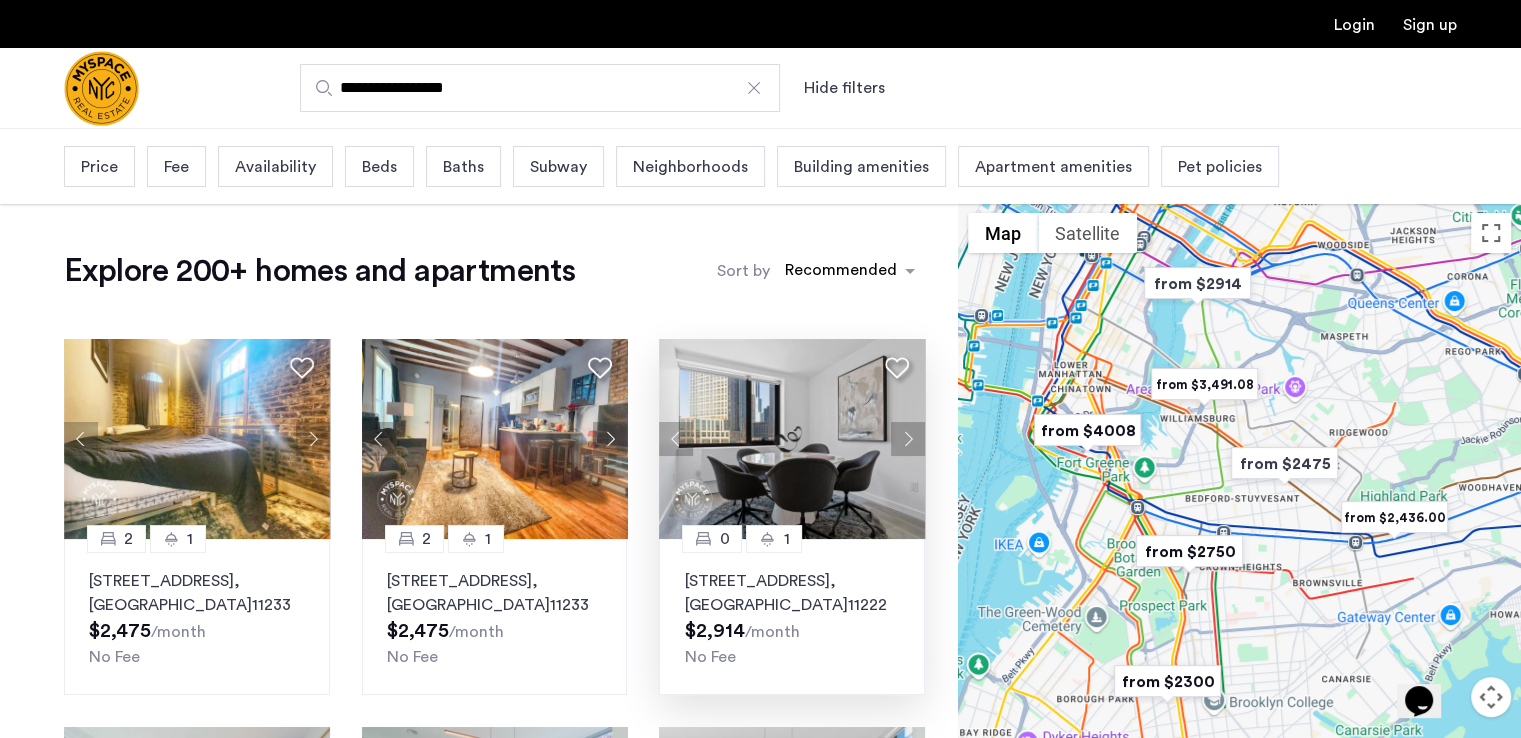 click on "Beds" at bounding box center [379, 166] 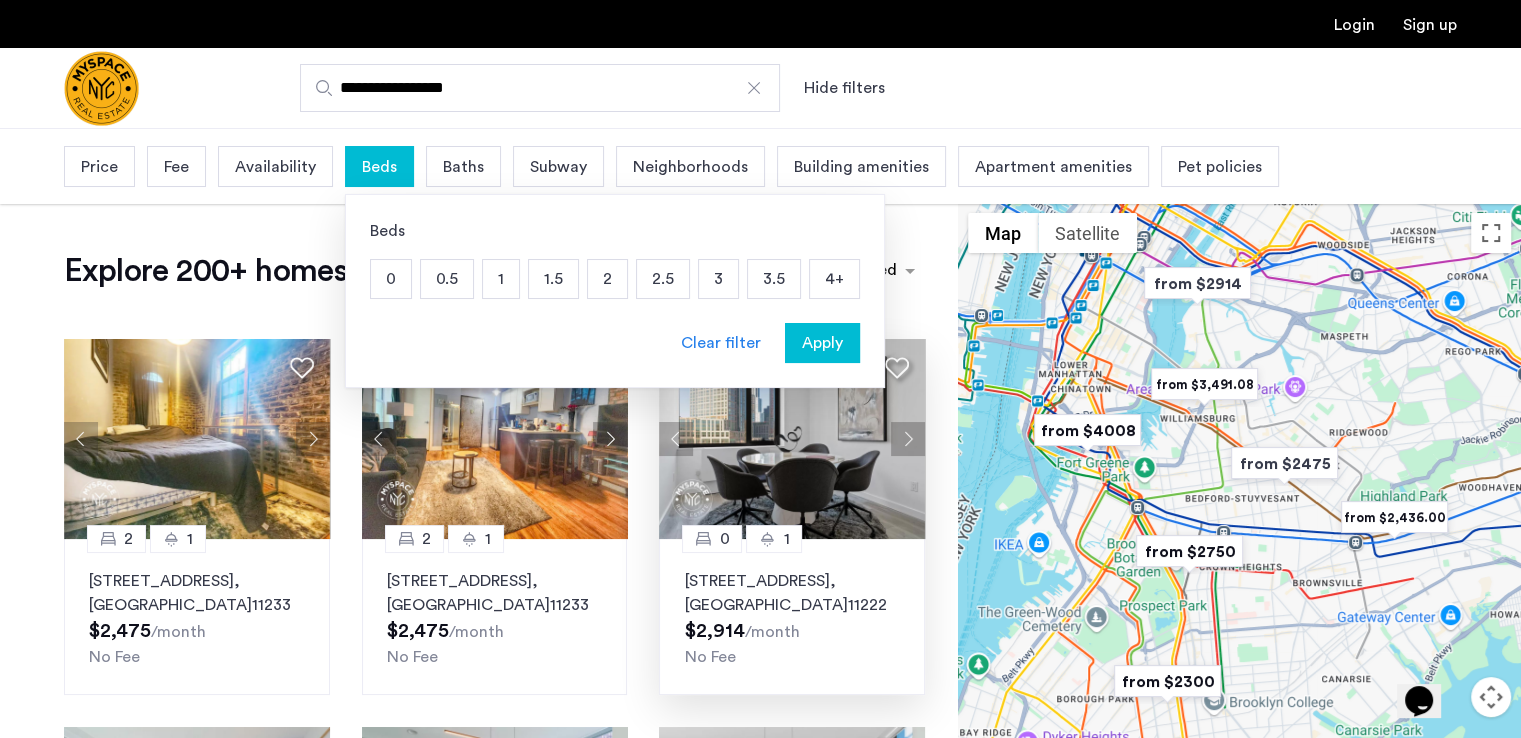 click on "2" at bounding box center (607, 279) 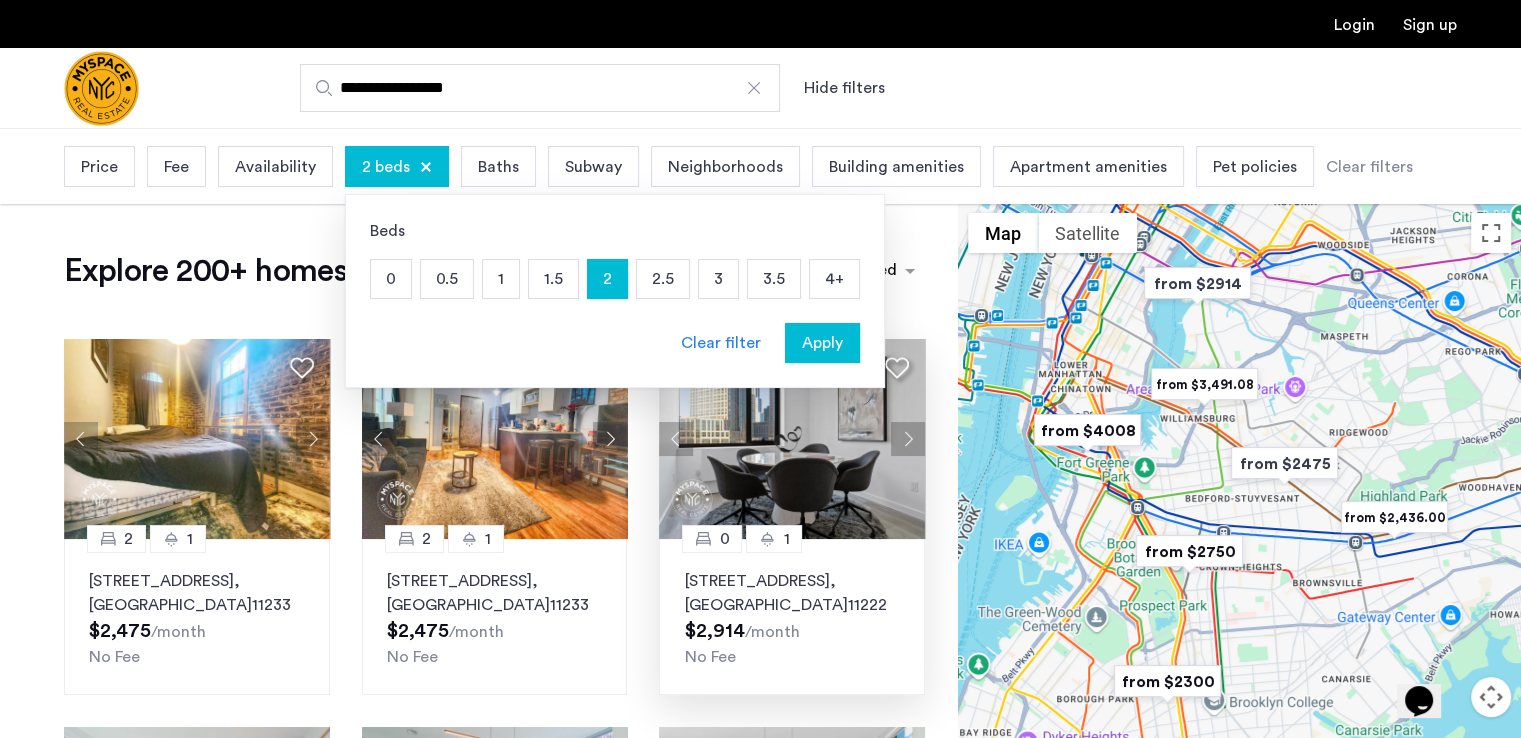 click on "2.5" at bounding box center (663, 279) 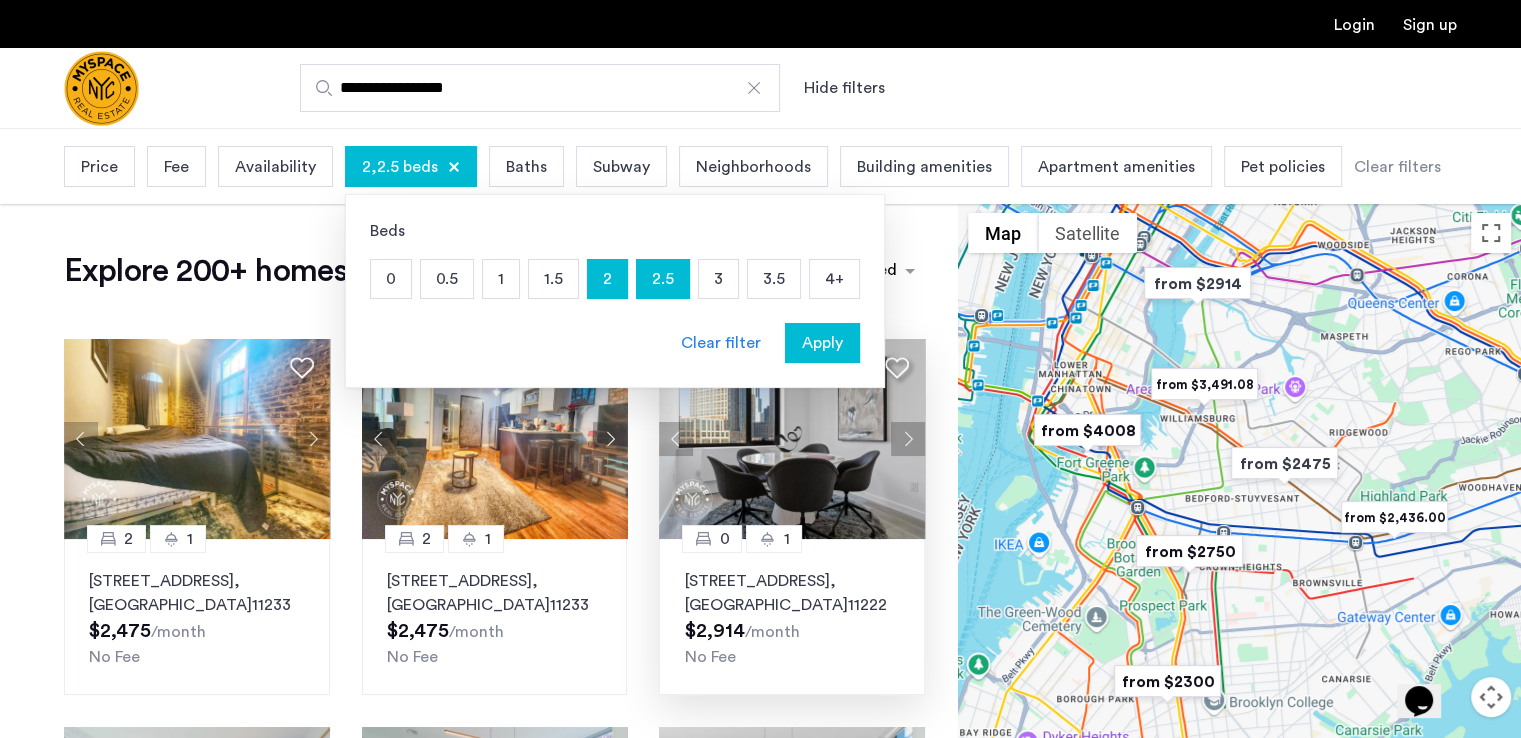 click on "3" at bounding box center (718, 279) 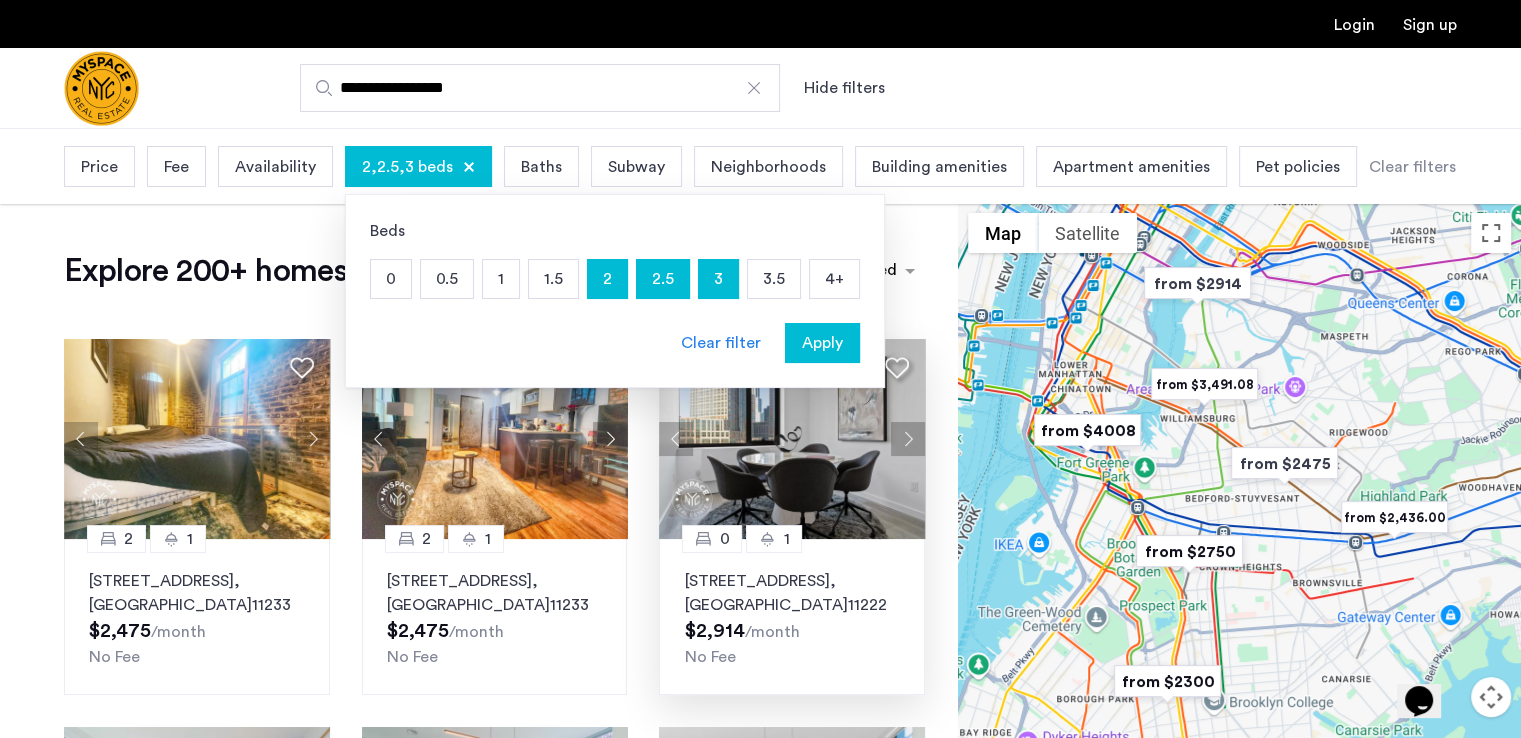 click on "Apply" at bounding box center [822, 343] 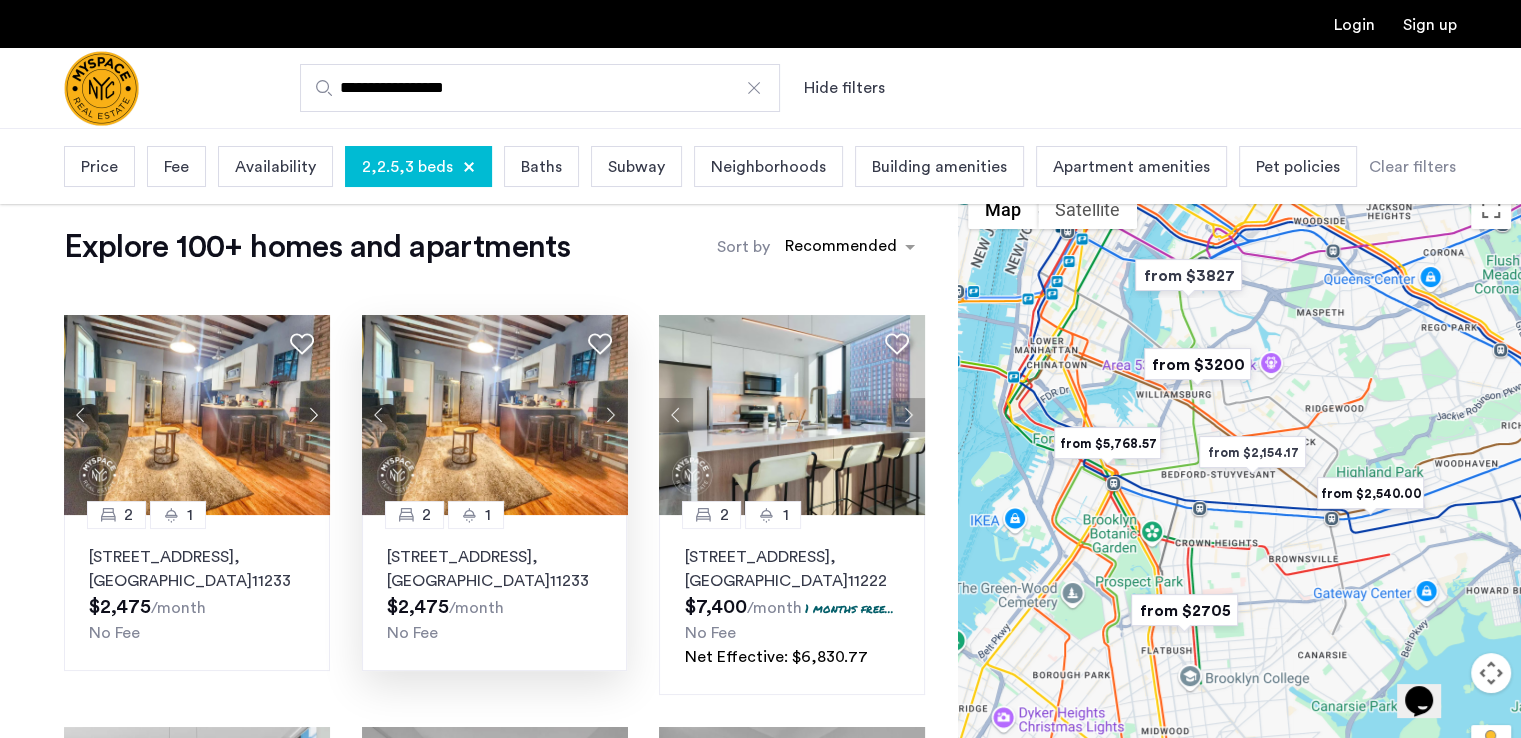 scroll, scrollTop: 23, scrollLeft: 0, axis: vertical 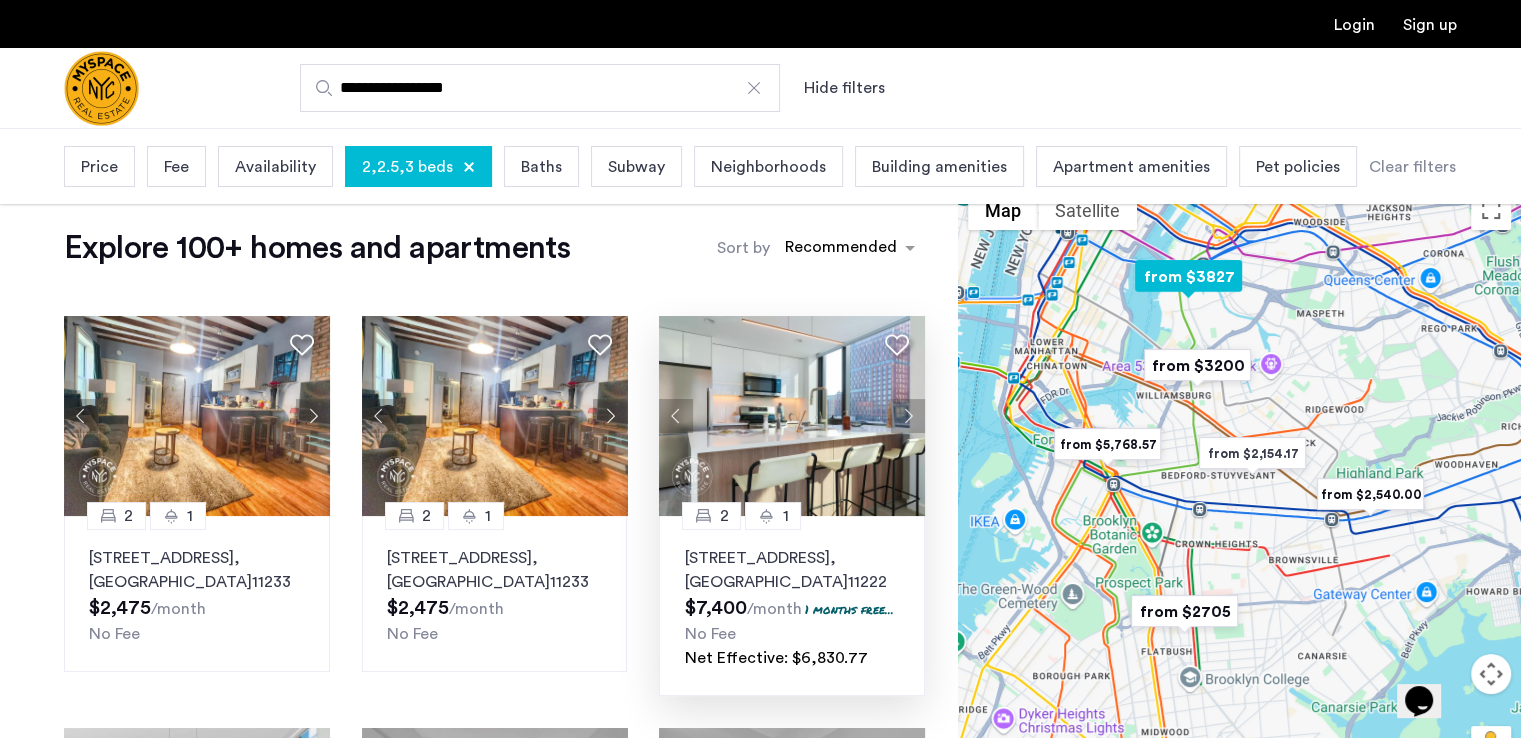 click 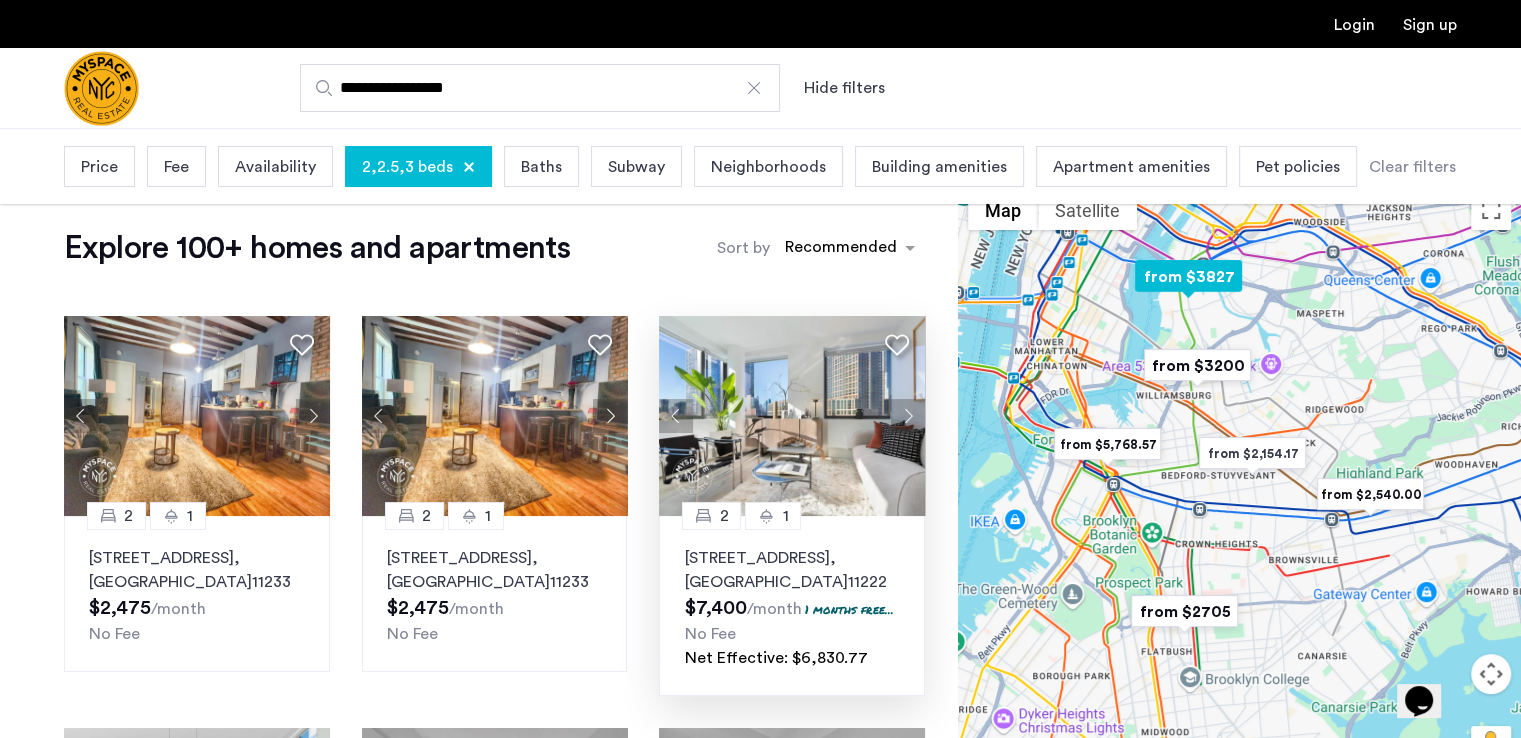 click 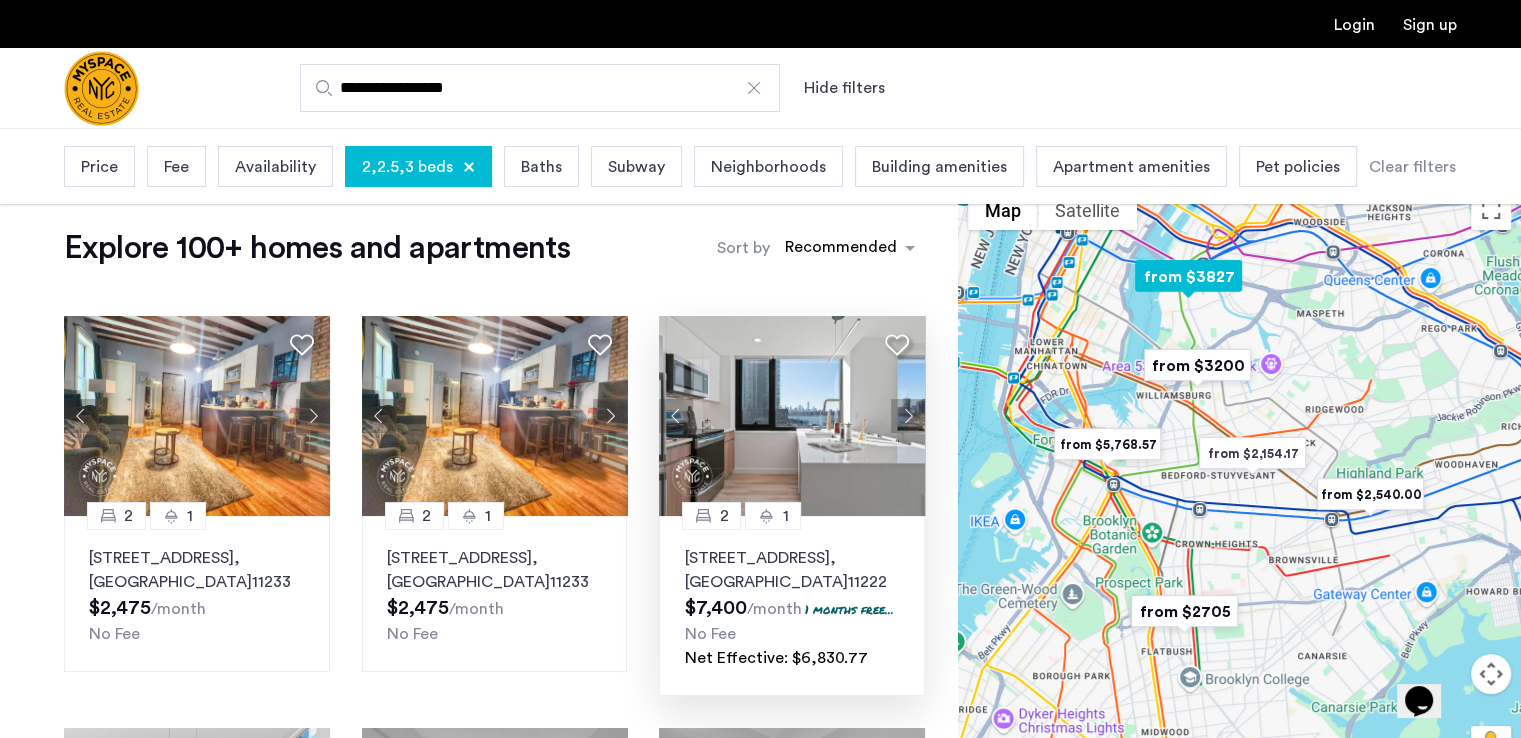 click 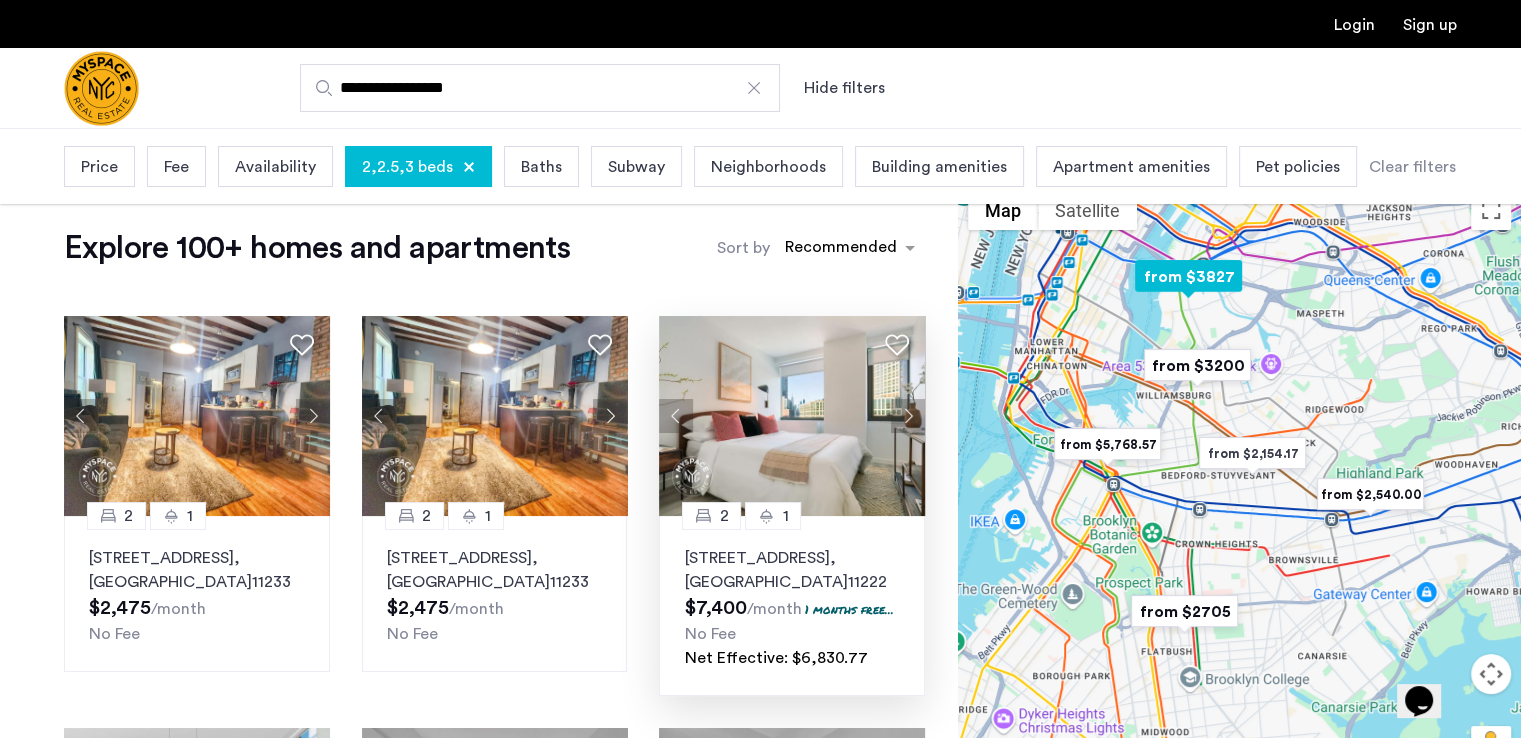 click 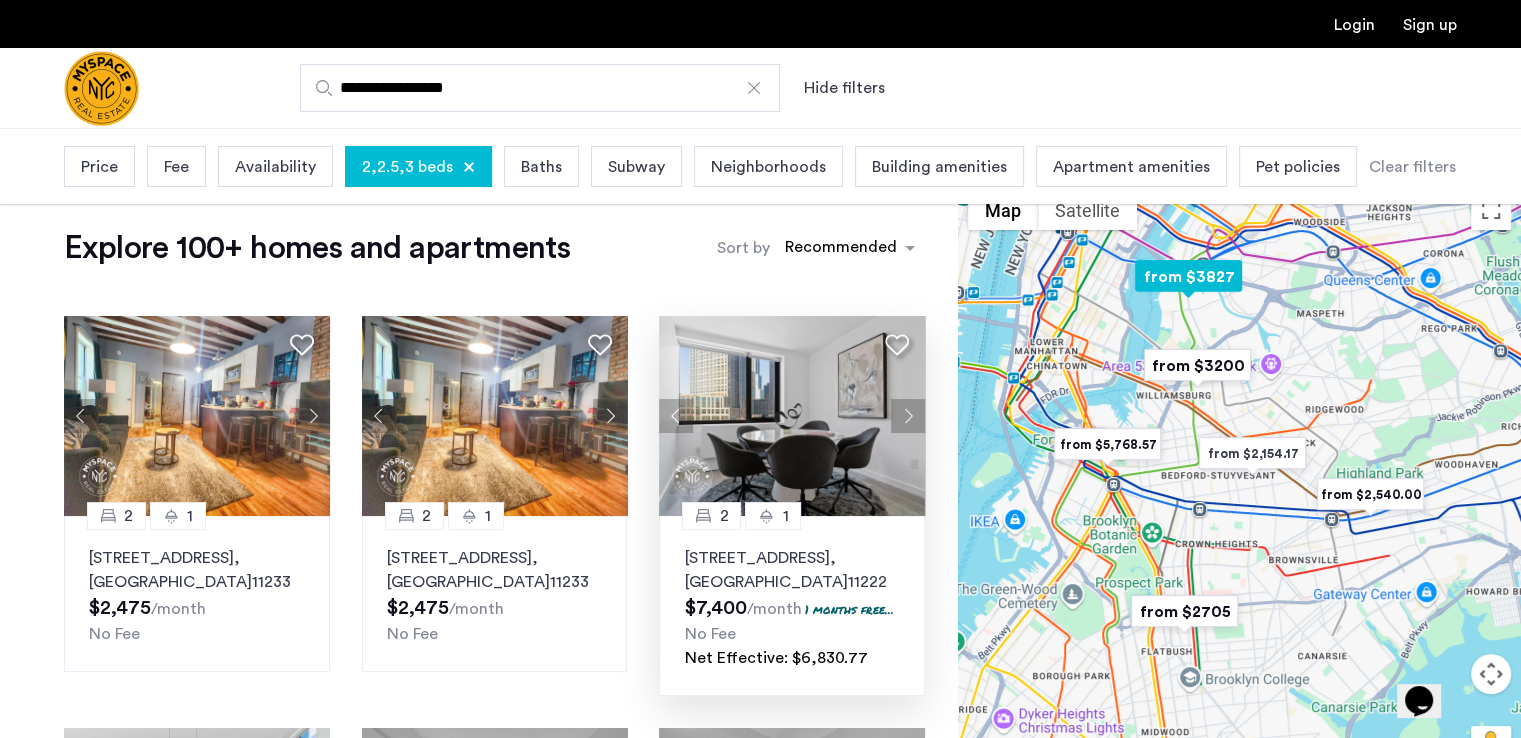 click 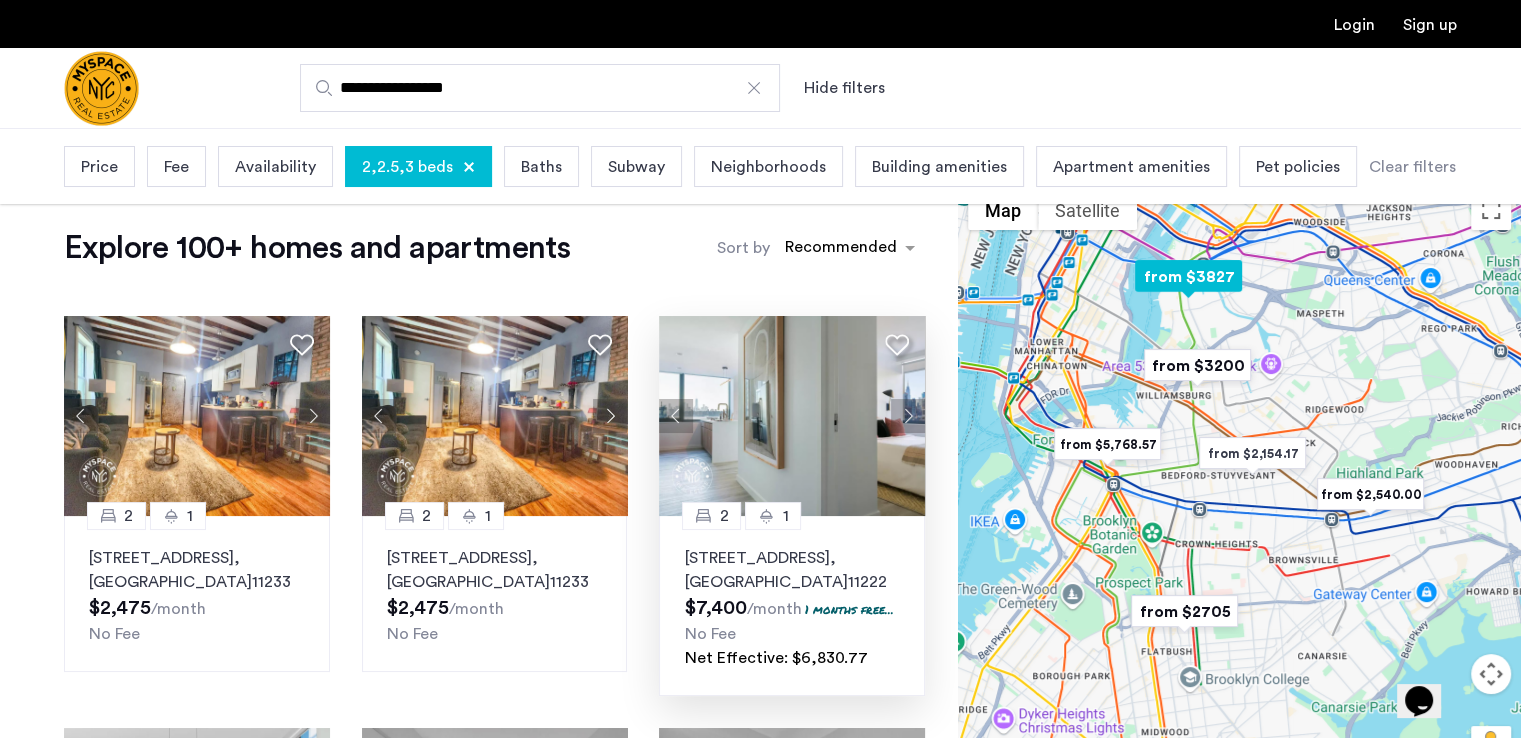 click 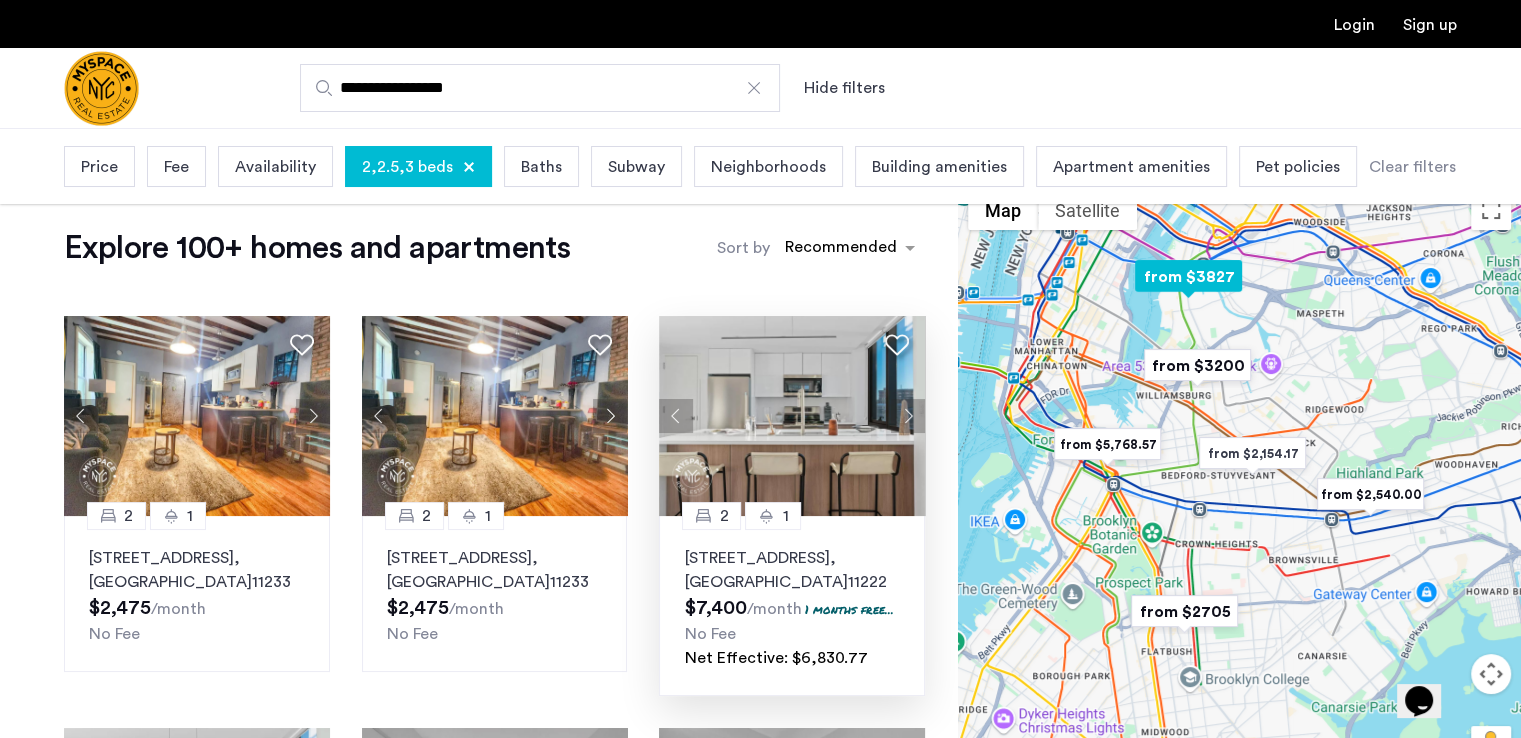 click 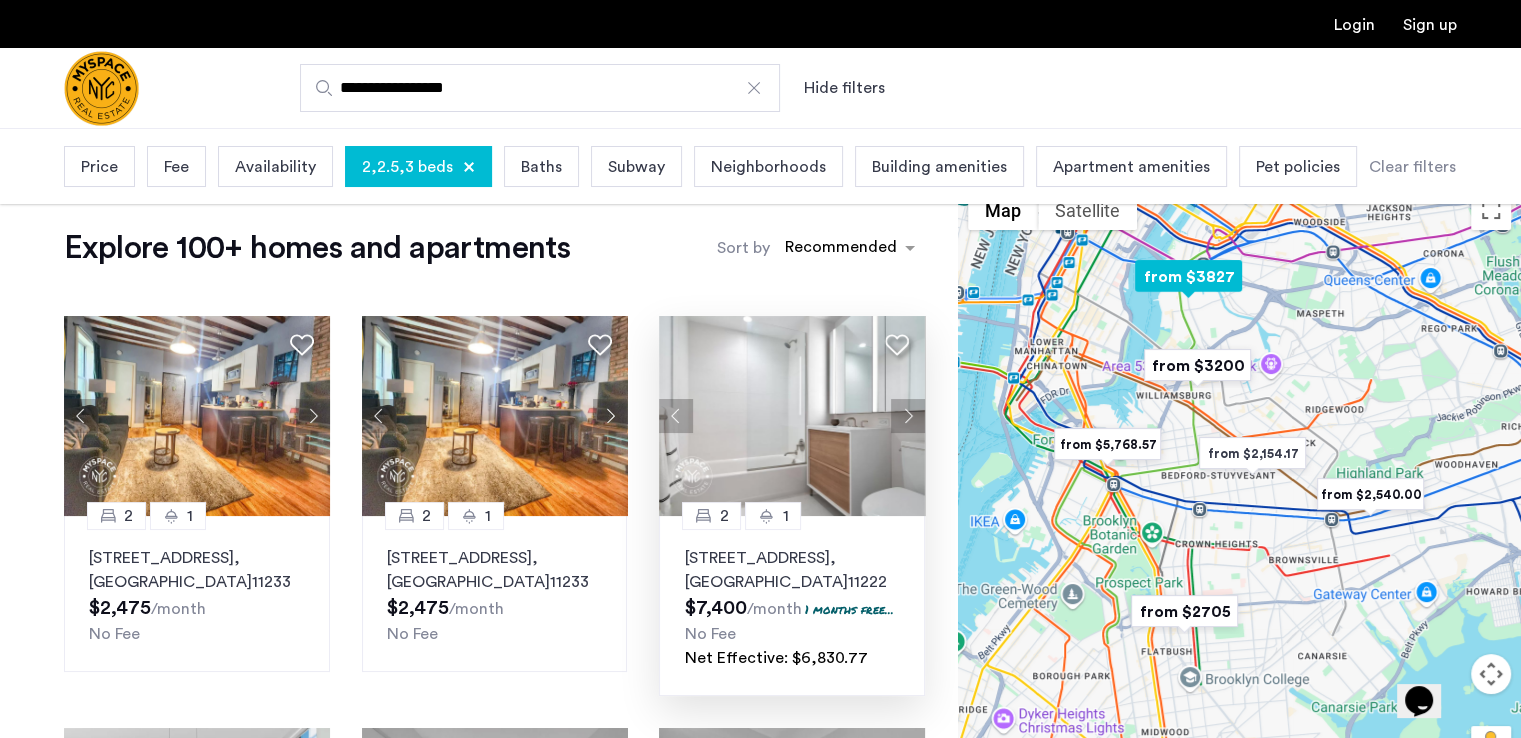 click 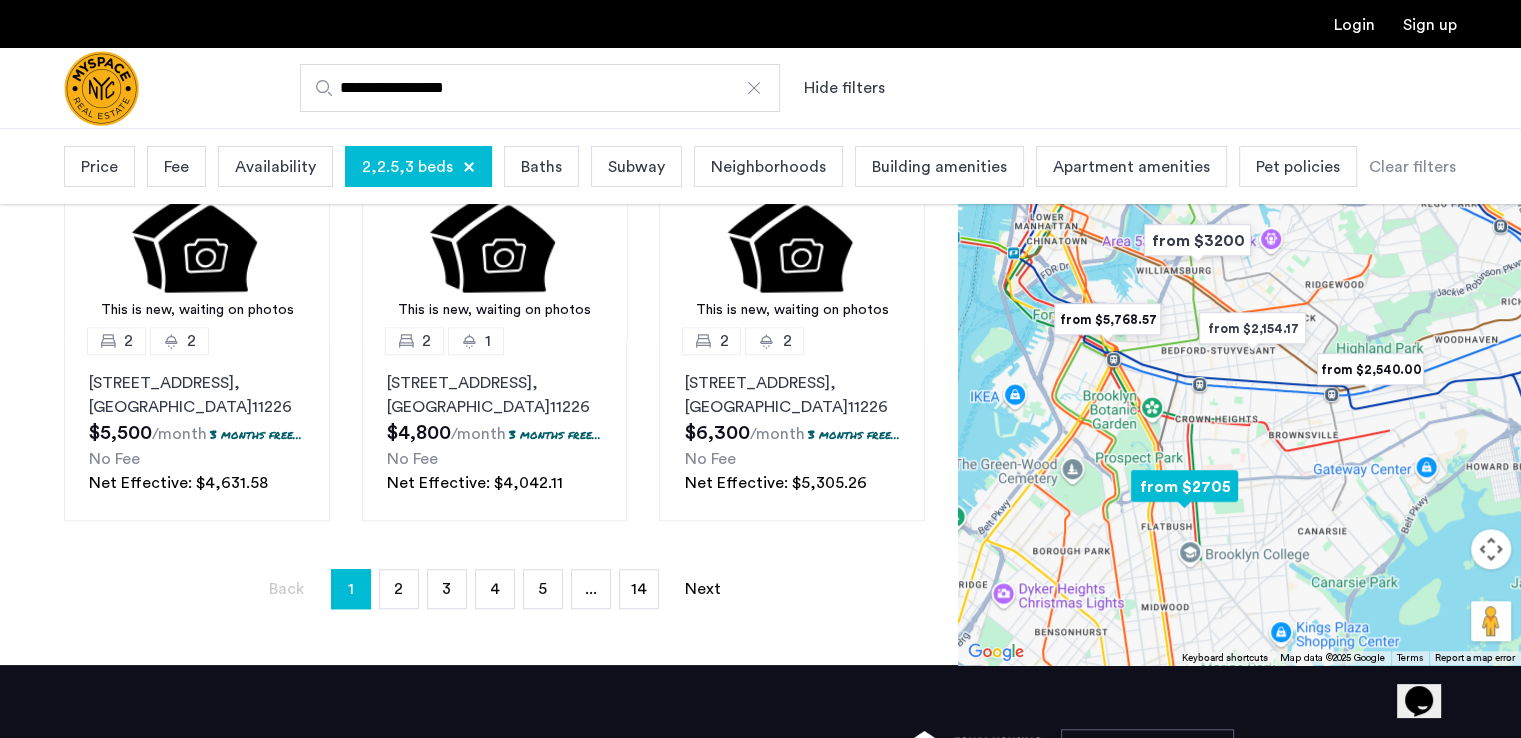 scroll, scrollTop: 1452, scrollLeft: 0, axis: vertical 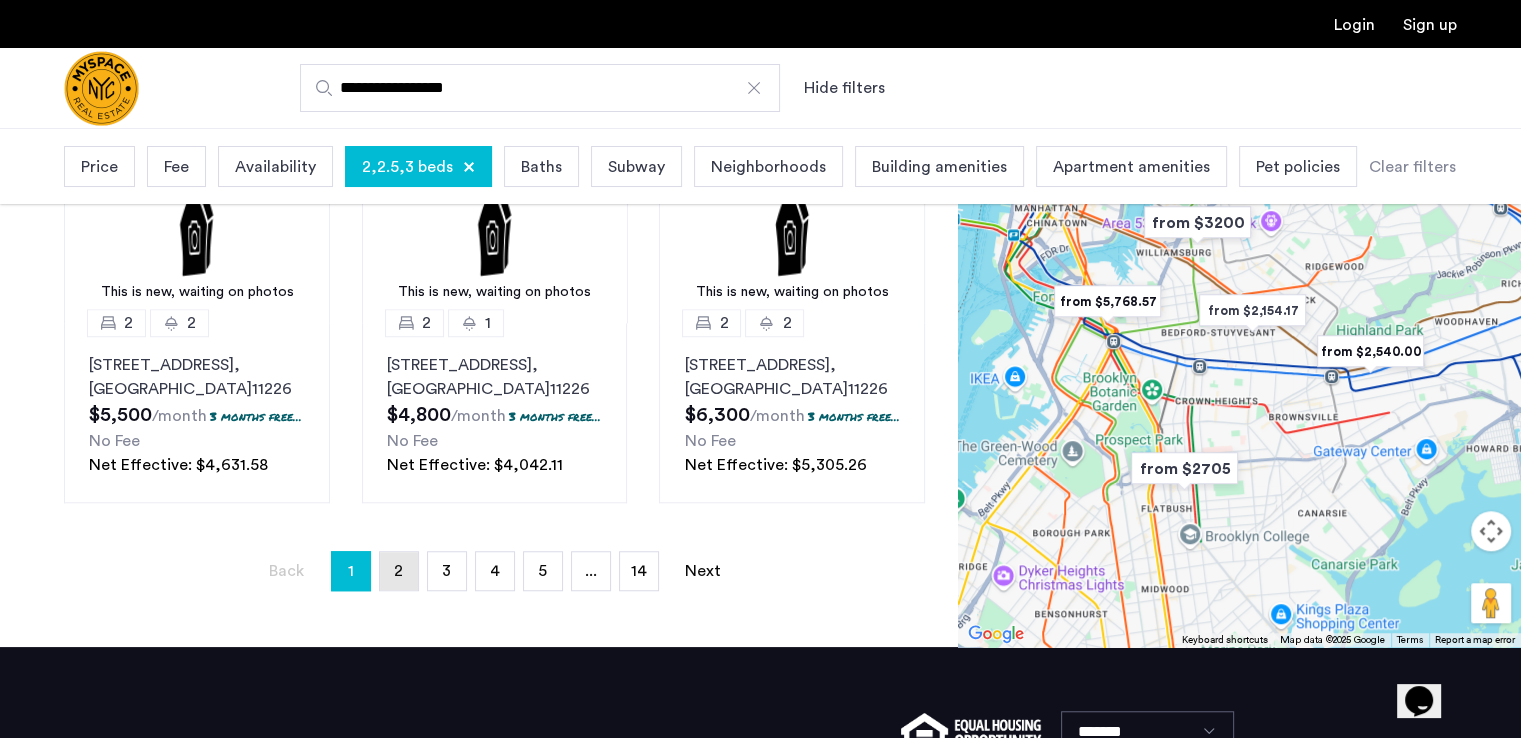 click on "page  2" at bounding box center (399, 571) 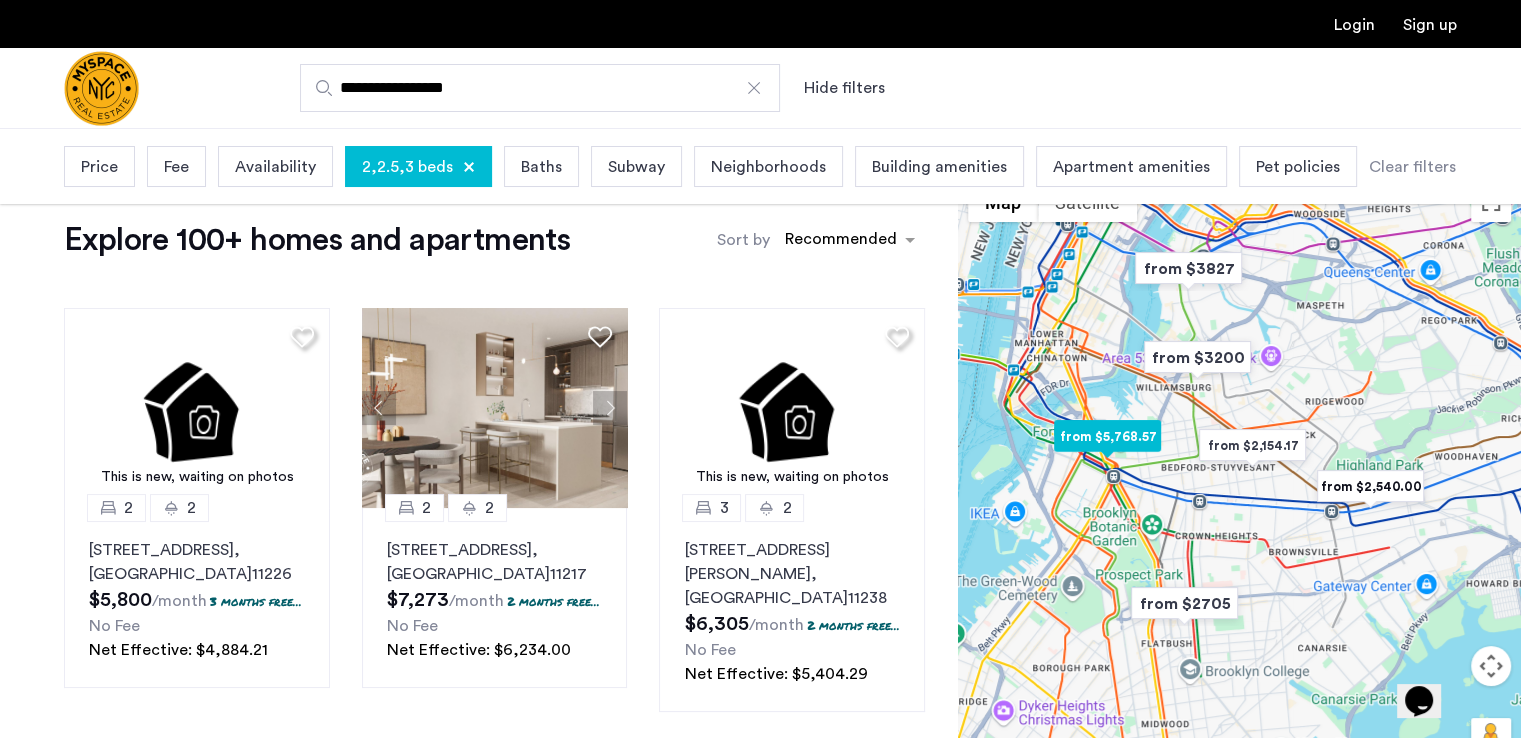 scroll, scrollTop: 0, scrollLeft: 0, axis: both 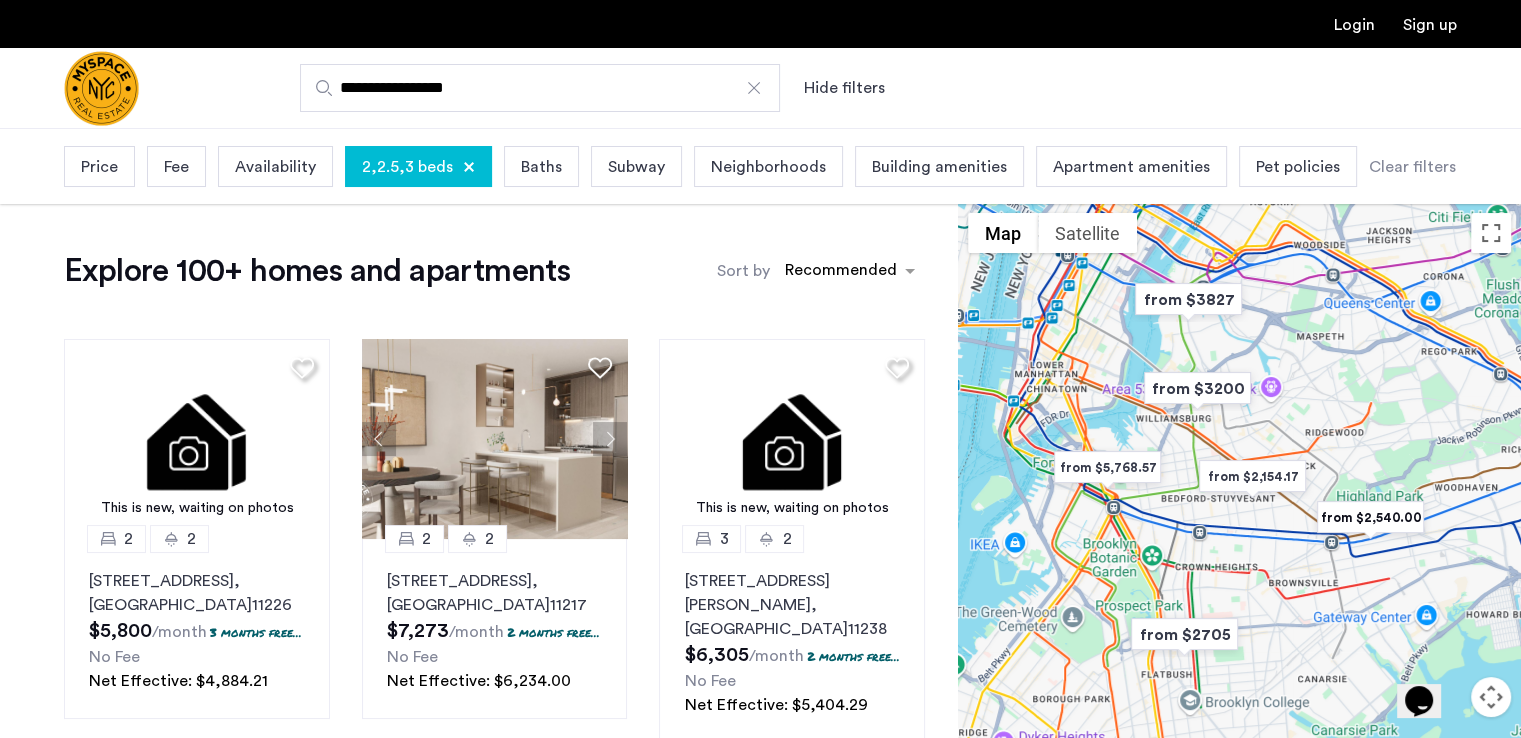 click on "Price" at bounding box center [99, 166] 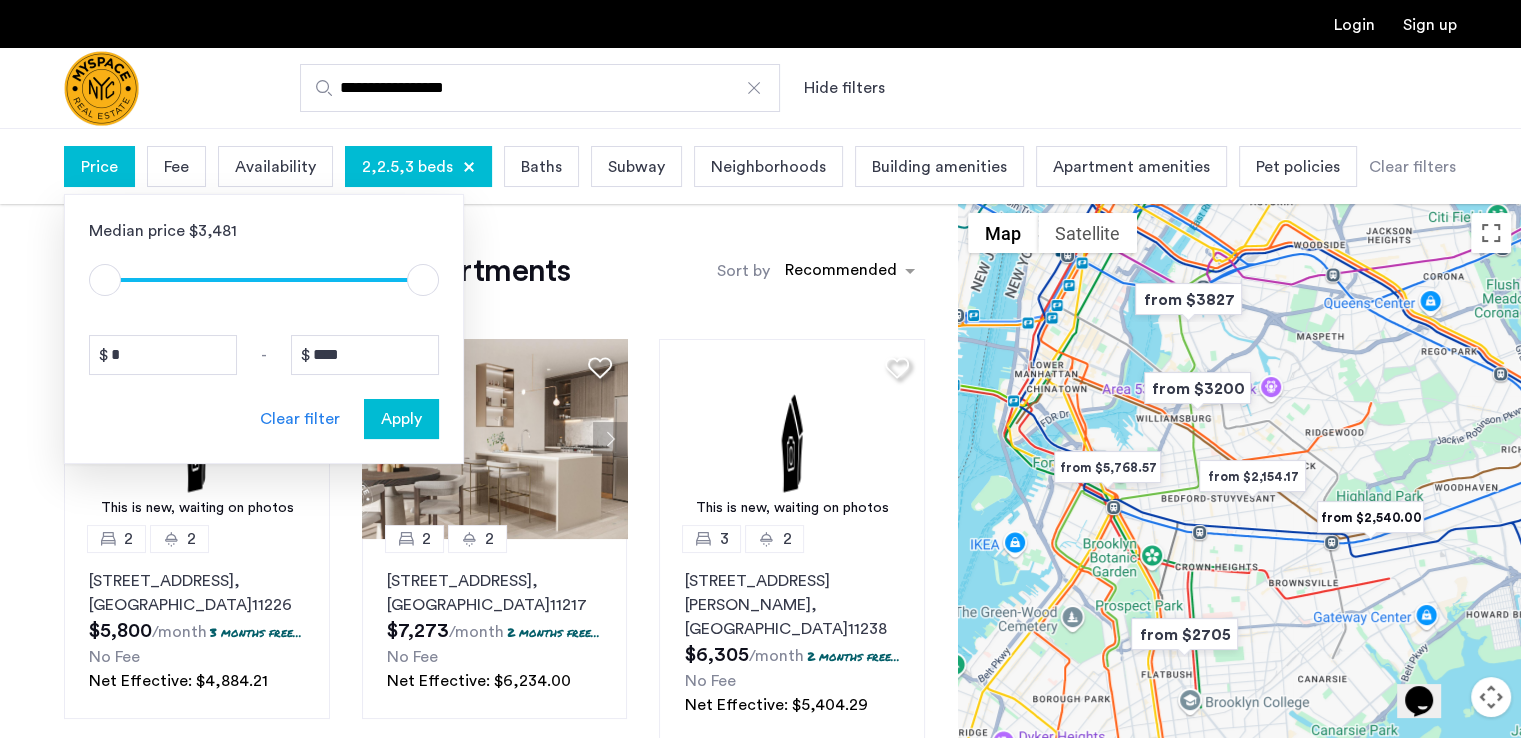 click at bounding box center (264, 278) 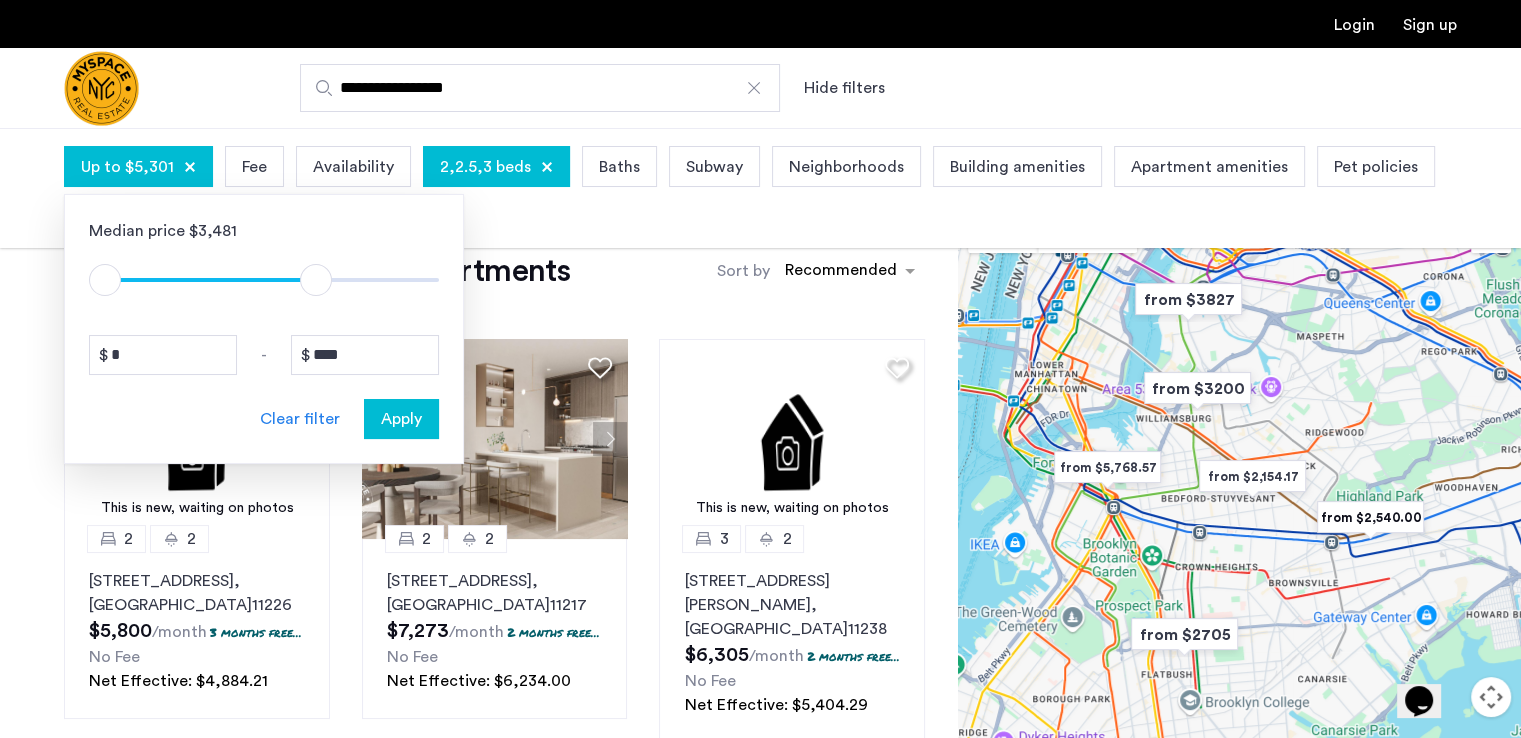 click on "$1 $8000 $1 $5301" at bounding box center (264, 280) 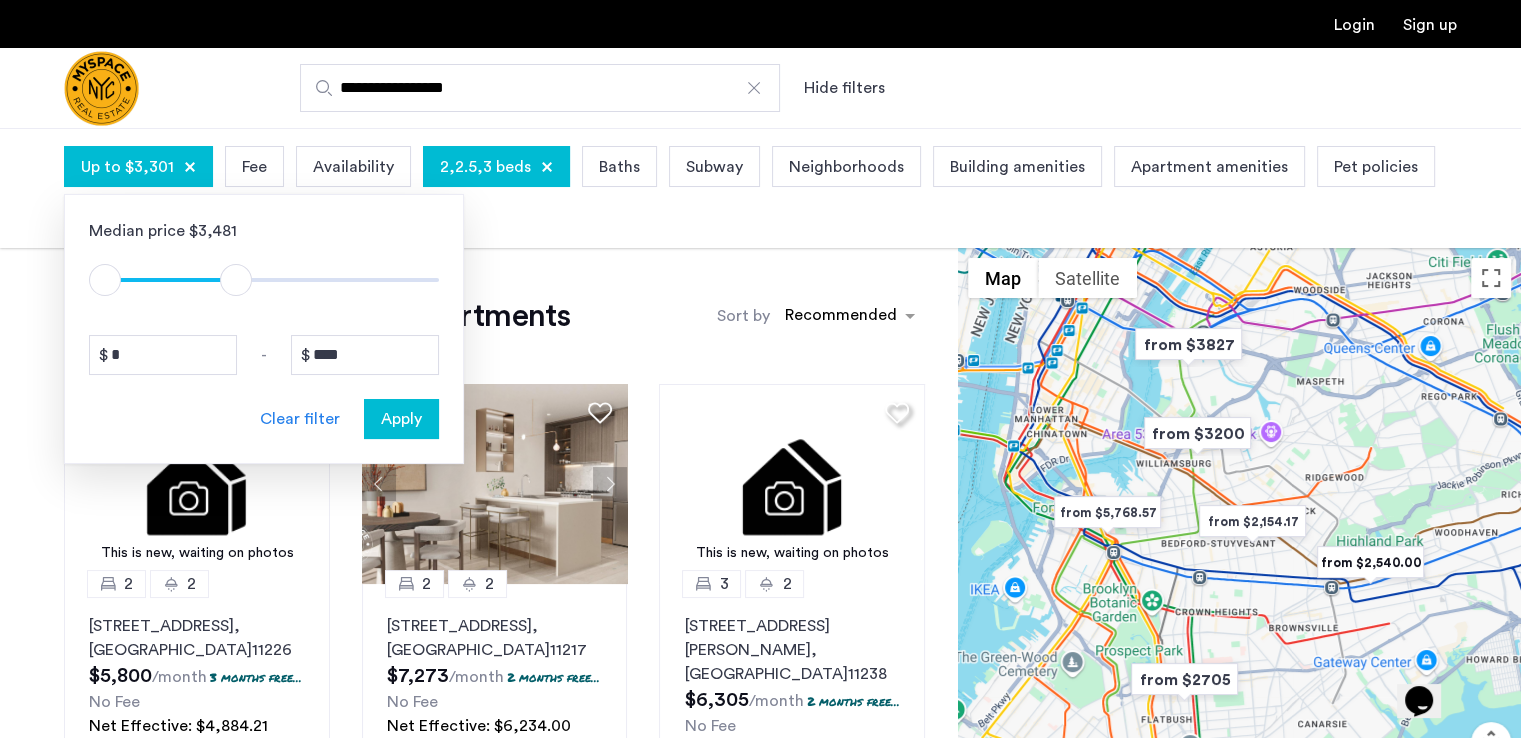 click at bounding box center (170, 280) 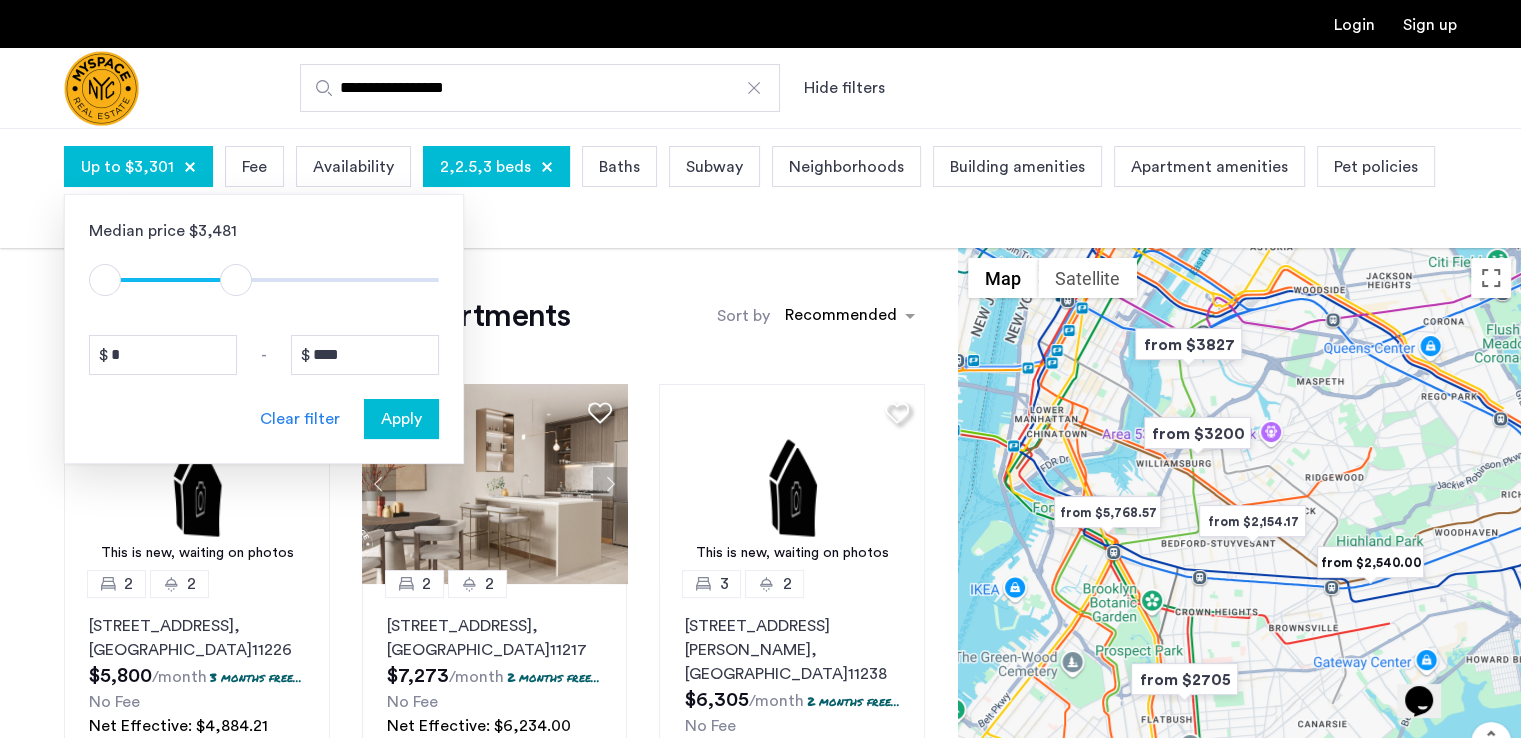 type on "****" 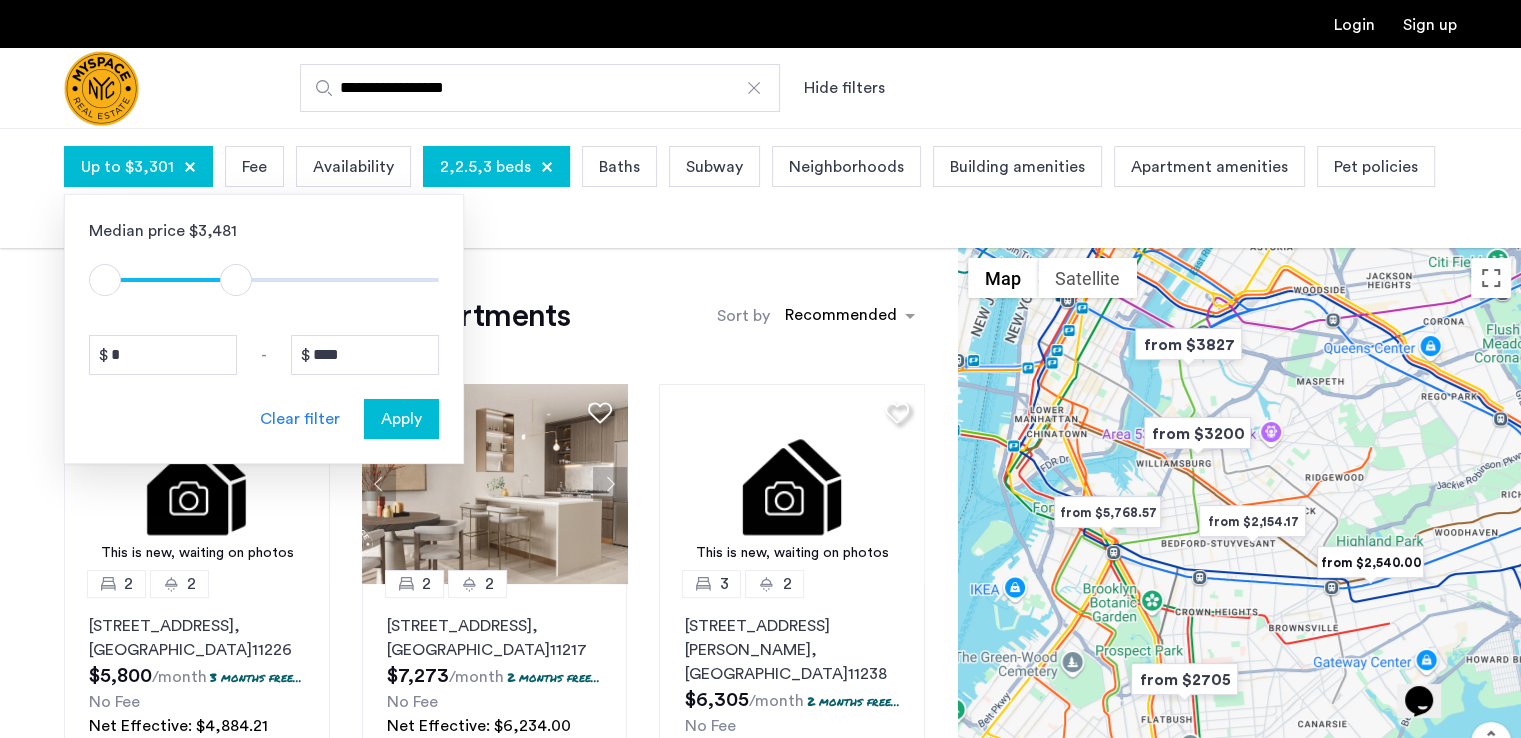 click on "$1 $8000 $1 $3301" at bounding box center (264, 280) 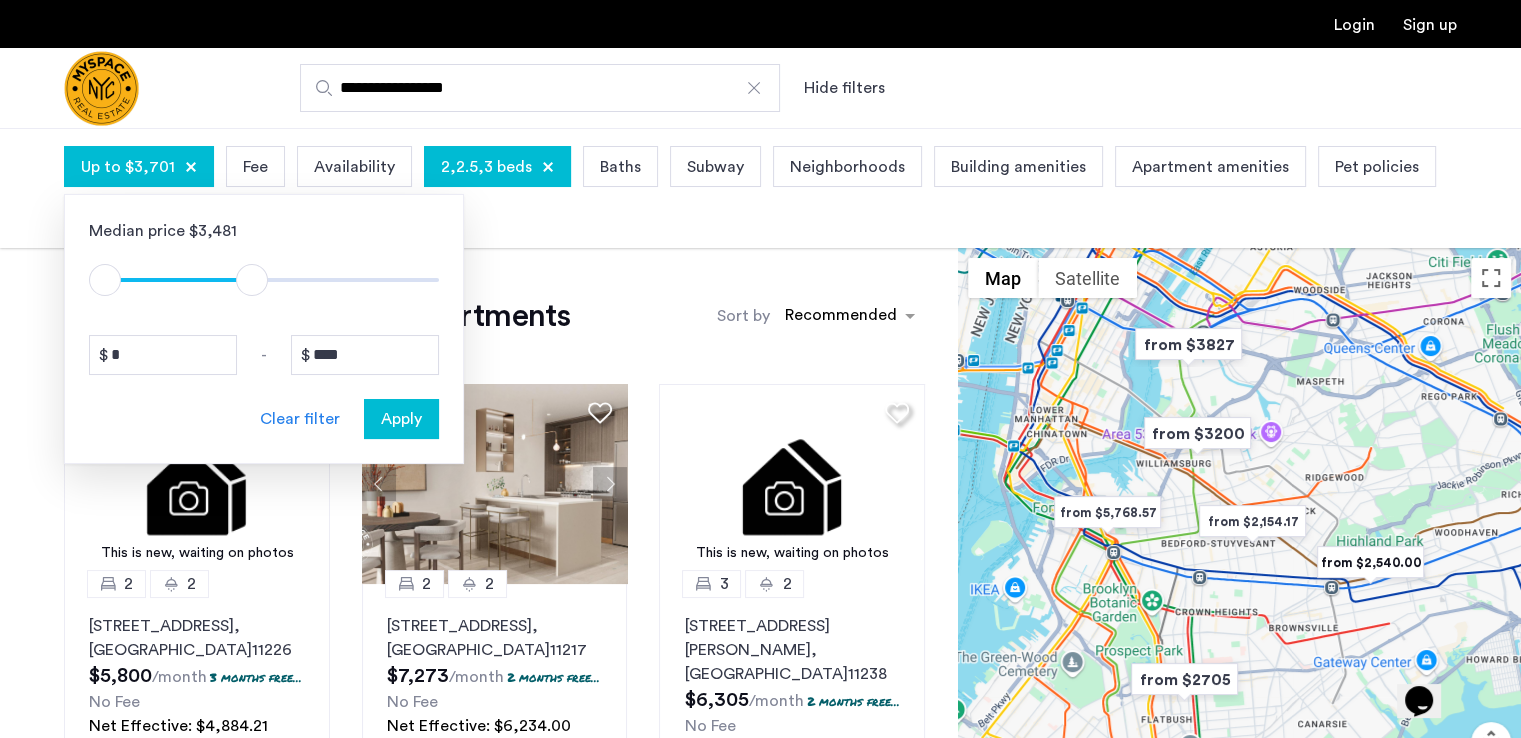 click on "Apply" at bounding box center [401, 419] 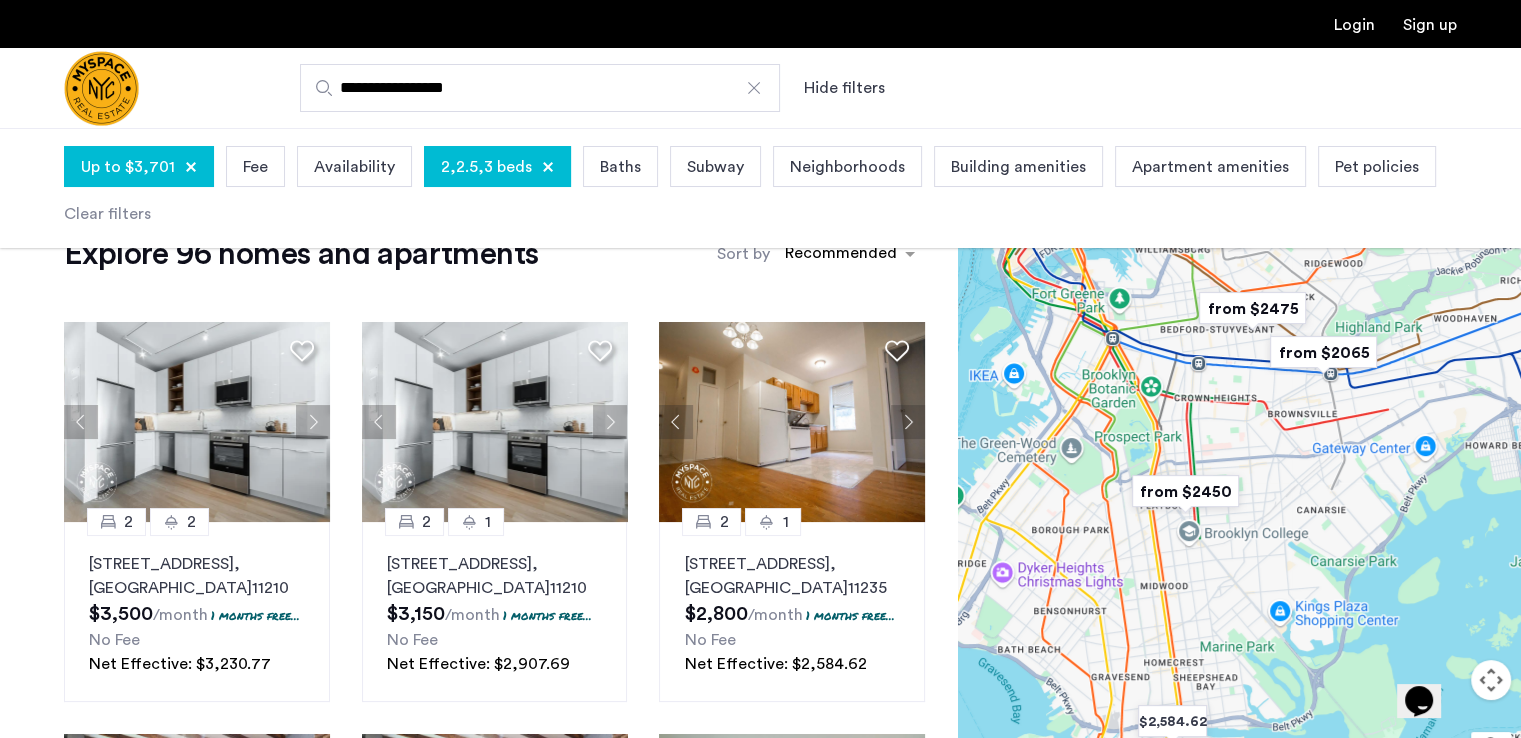 scroll, scrollTop: 75, scrollLeft: 0, axis: vertical 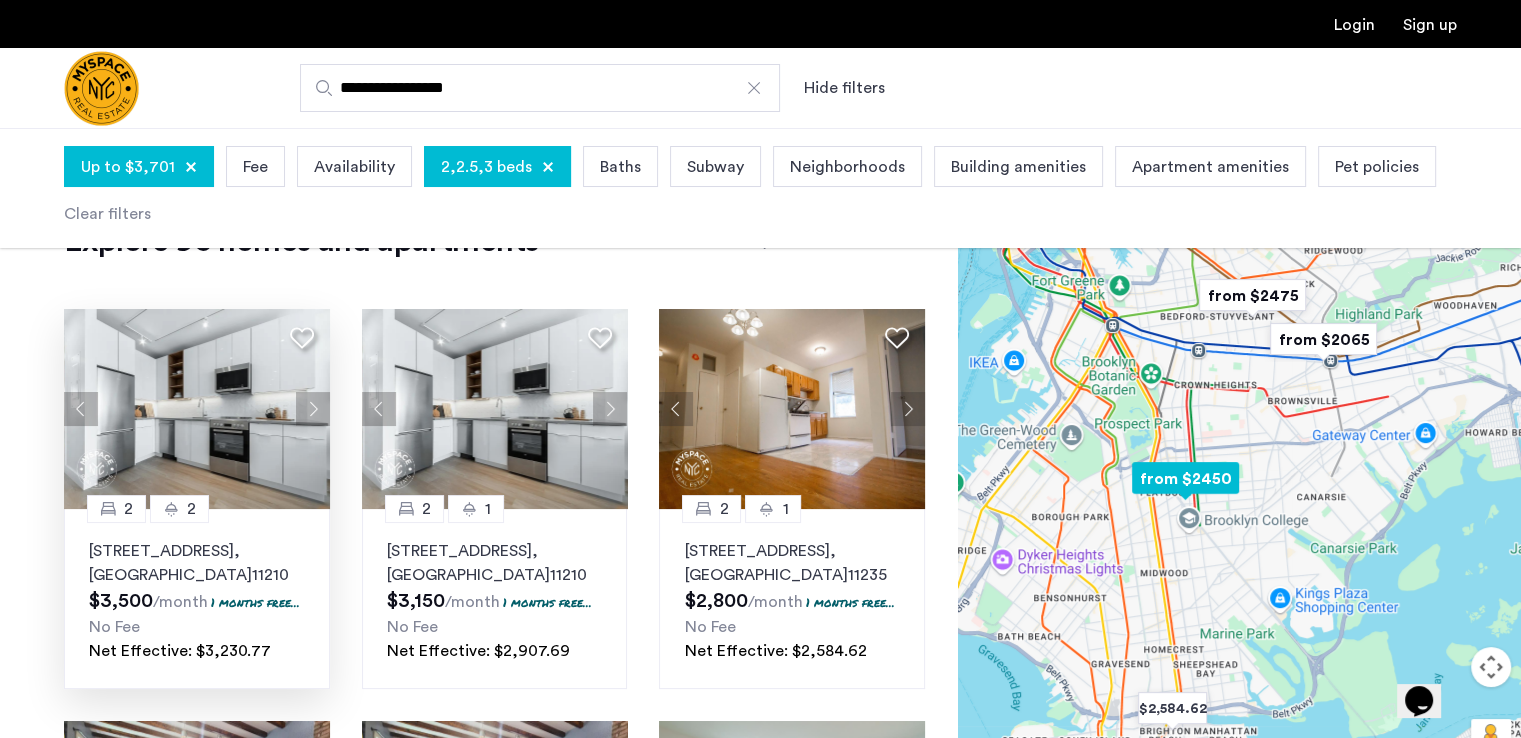 click 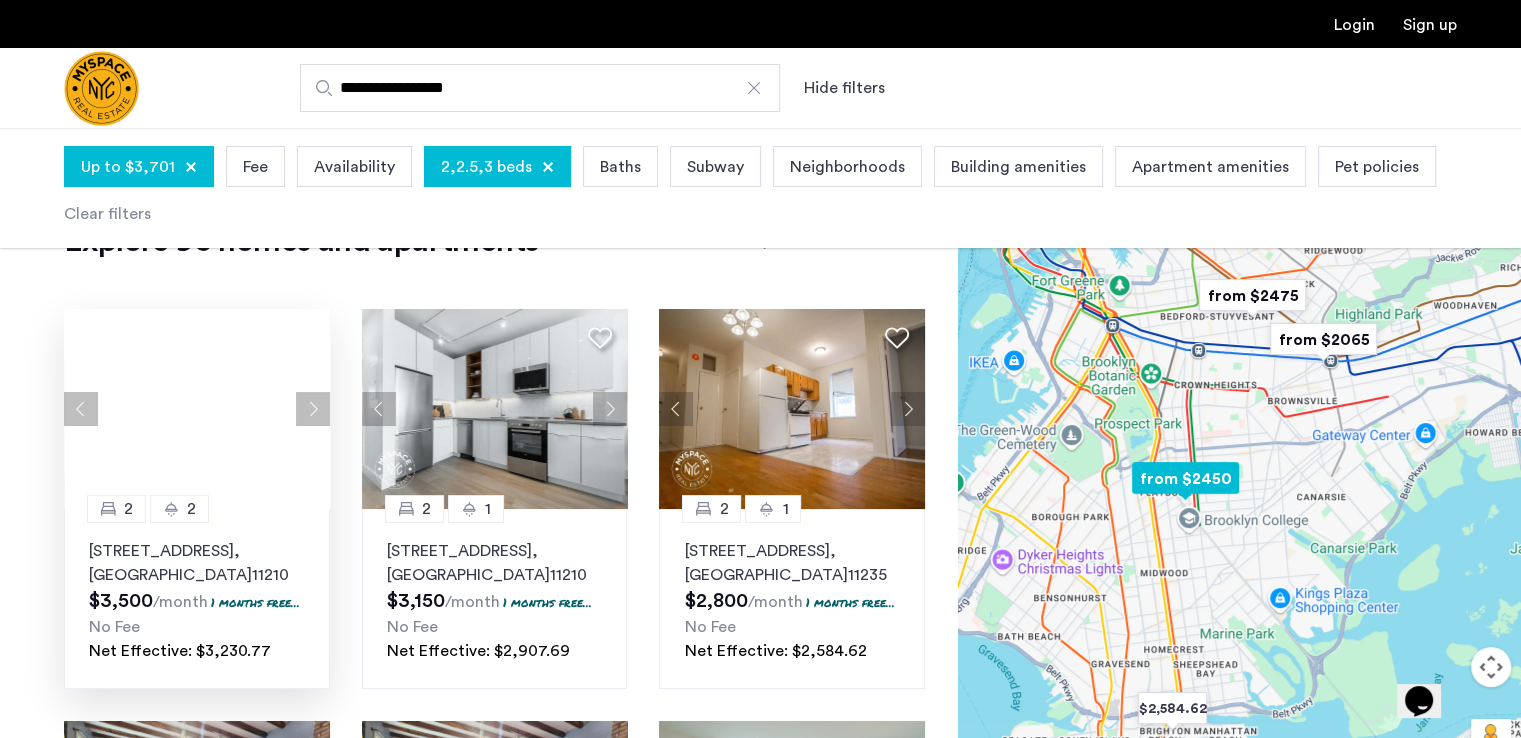 click 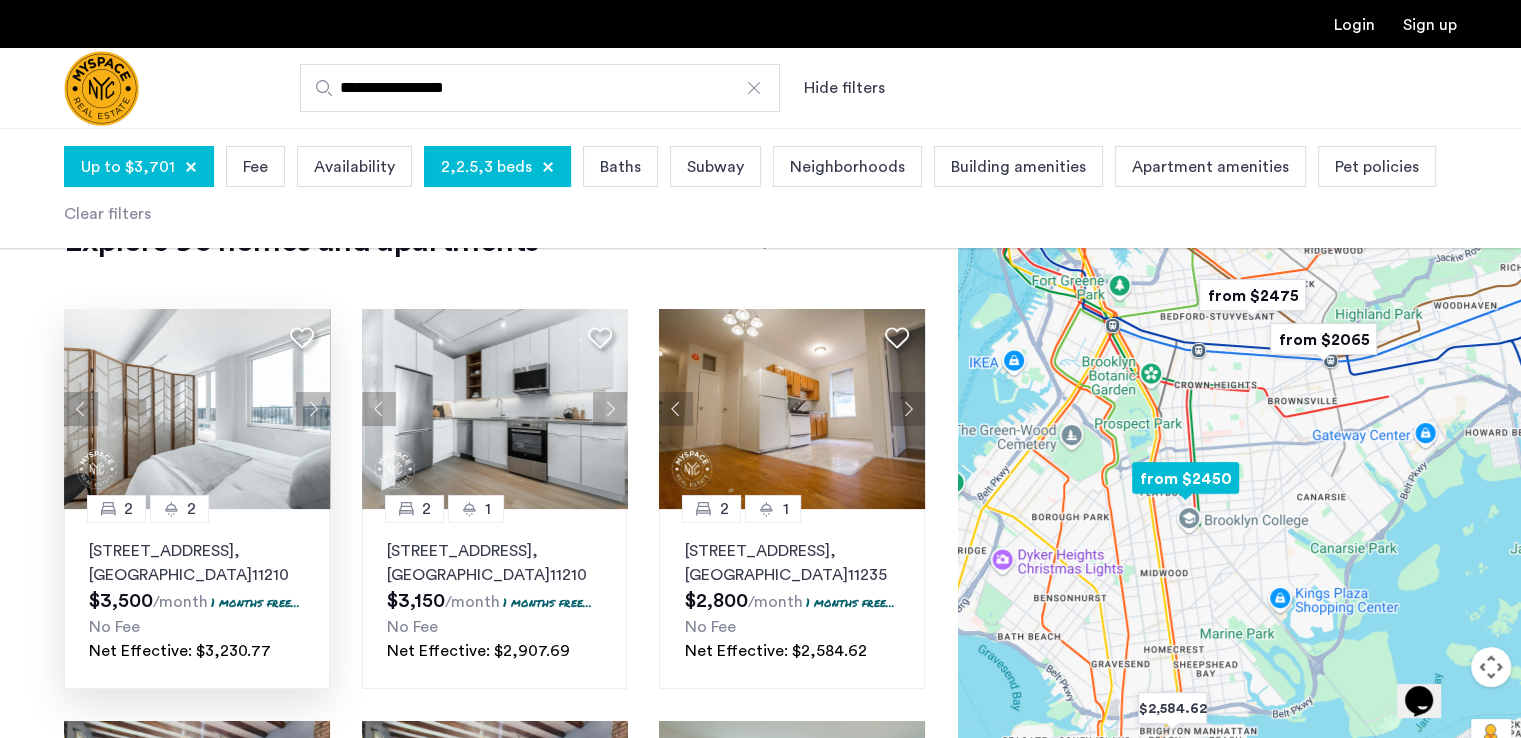 click 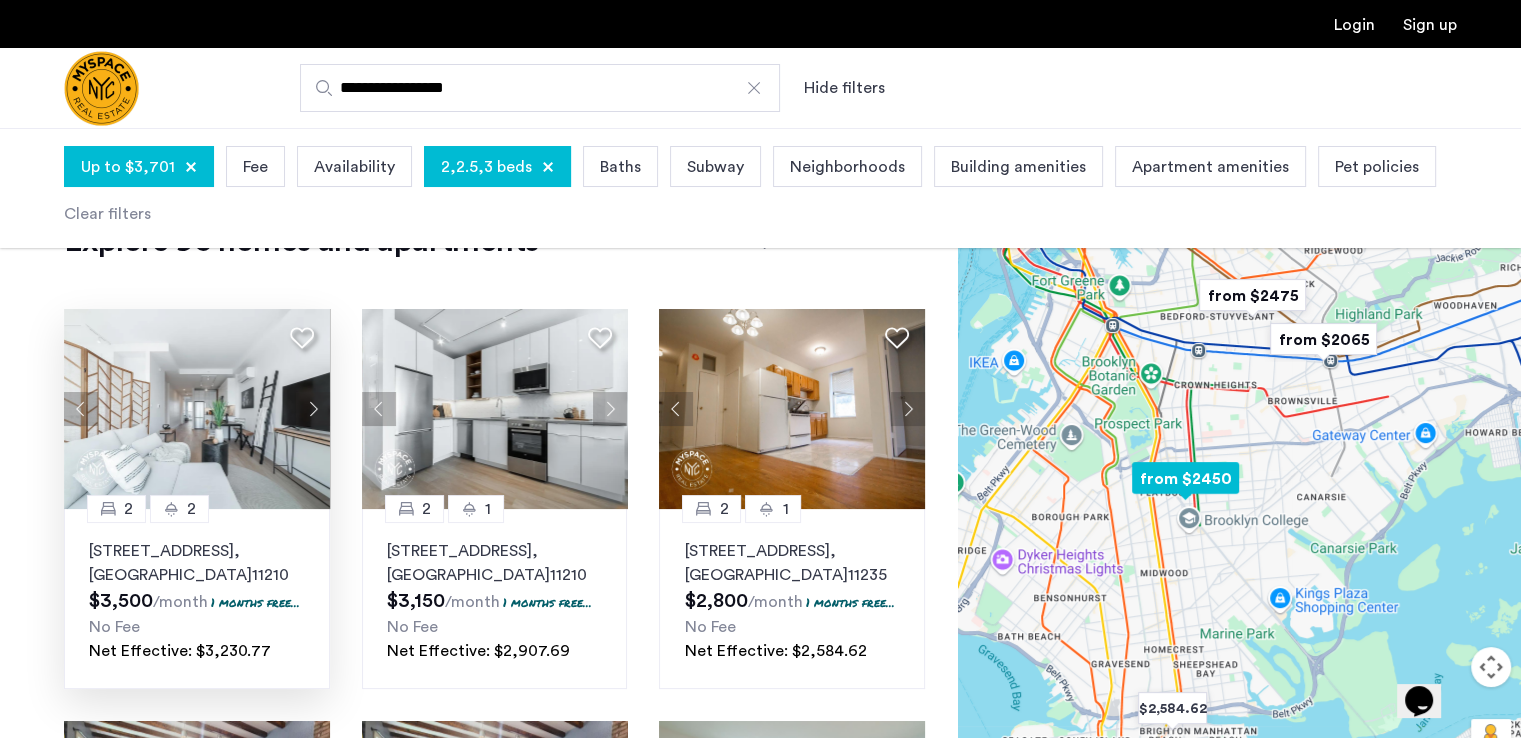 click 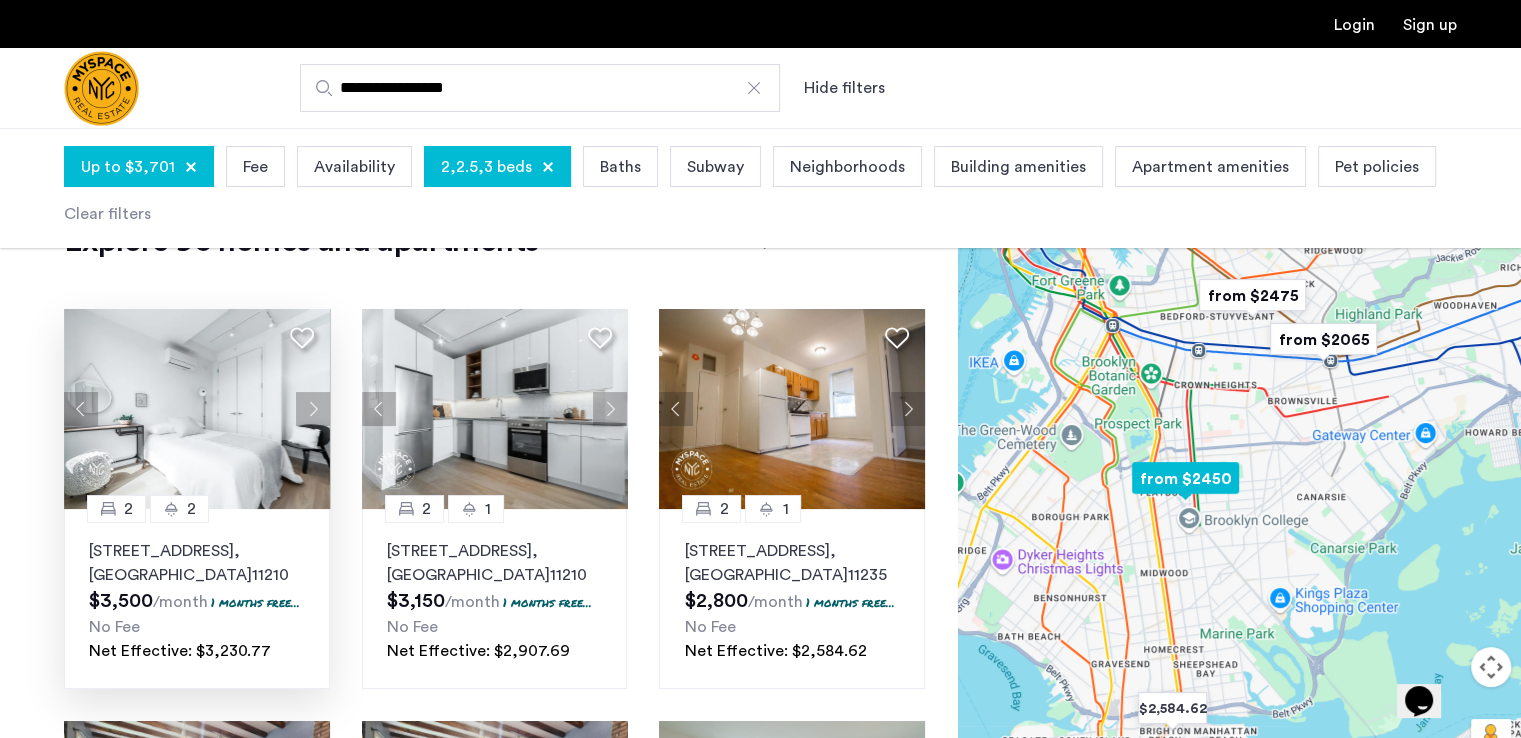 click 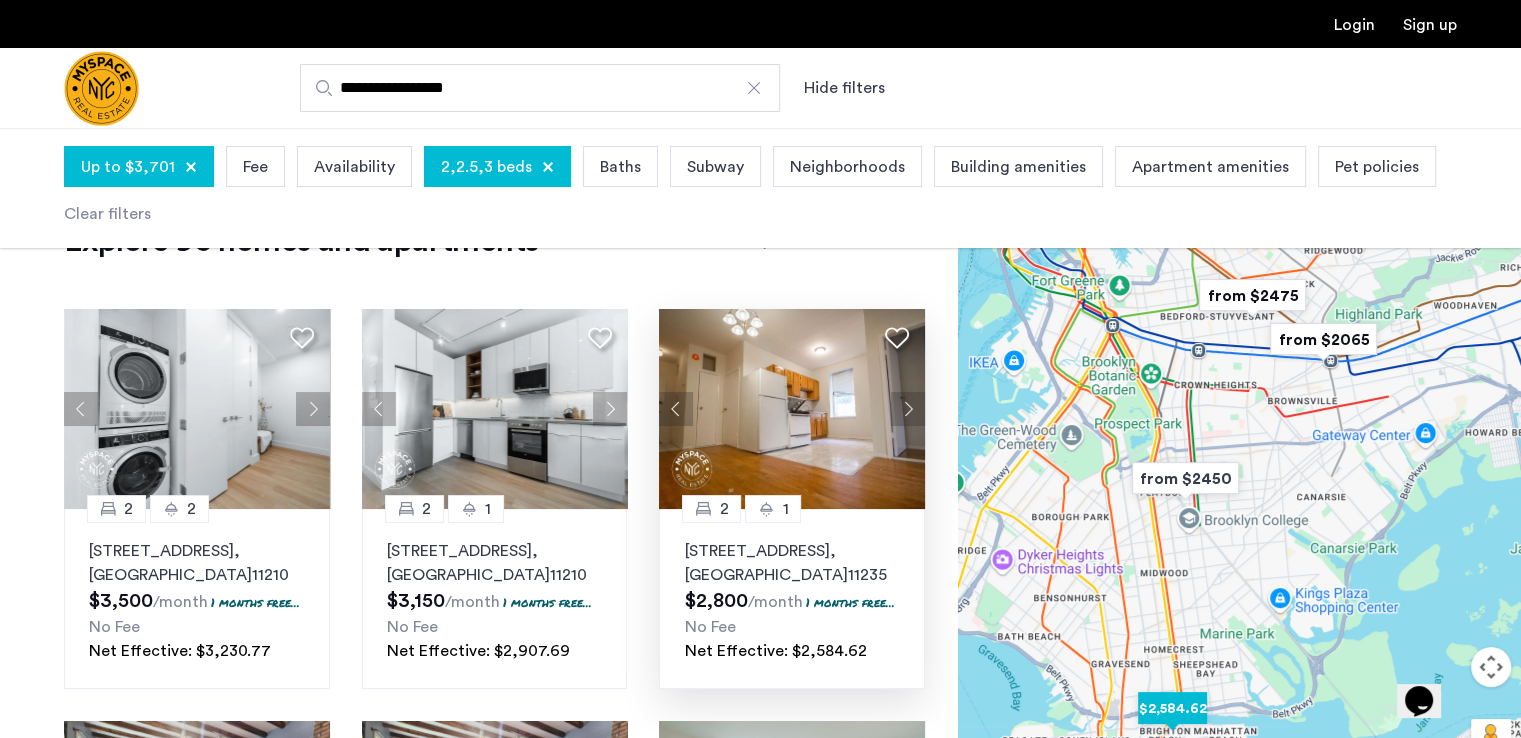 click 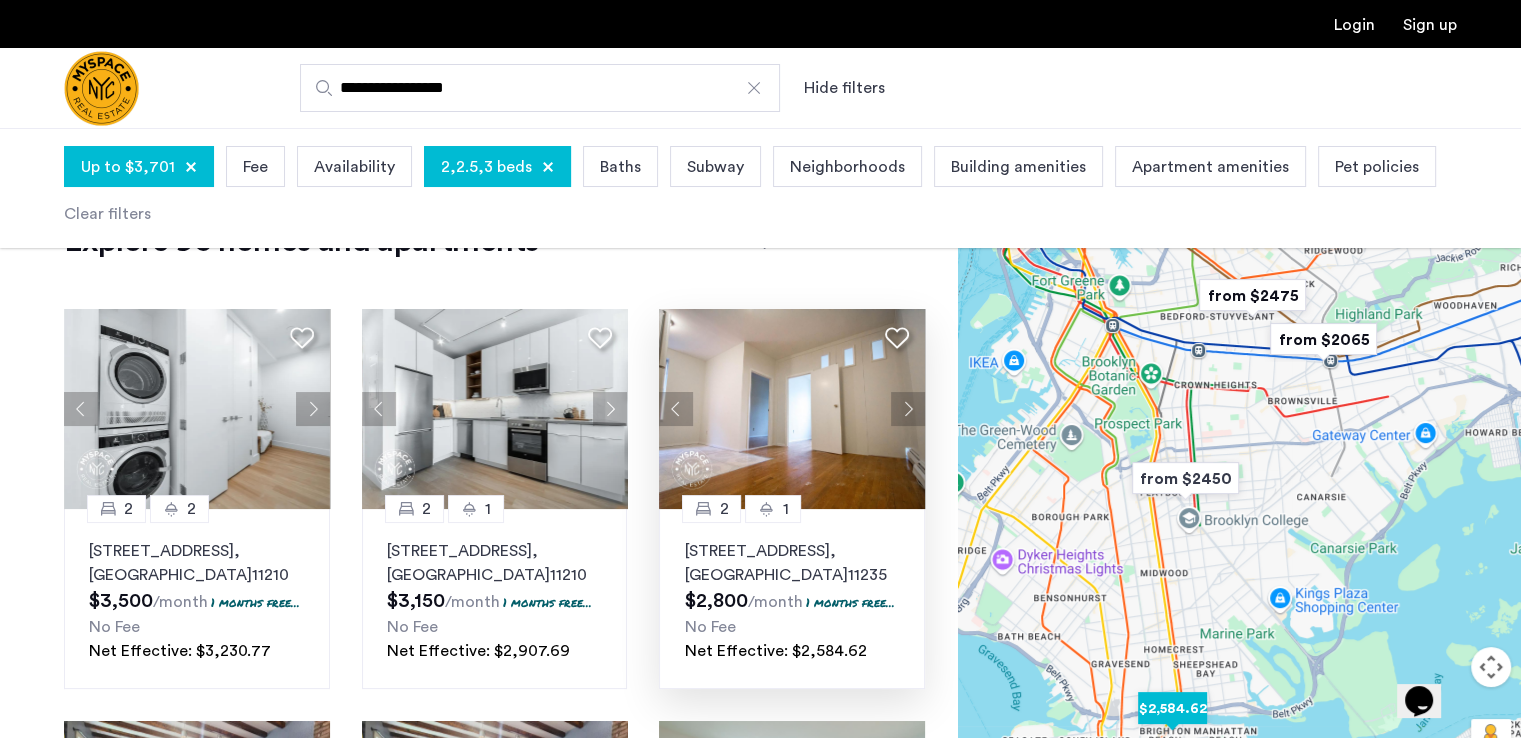 click 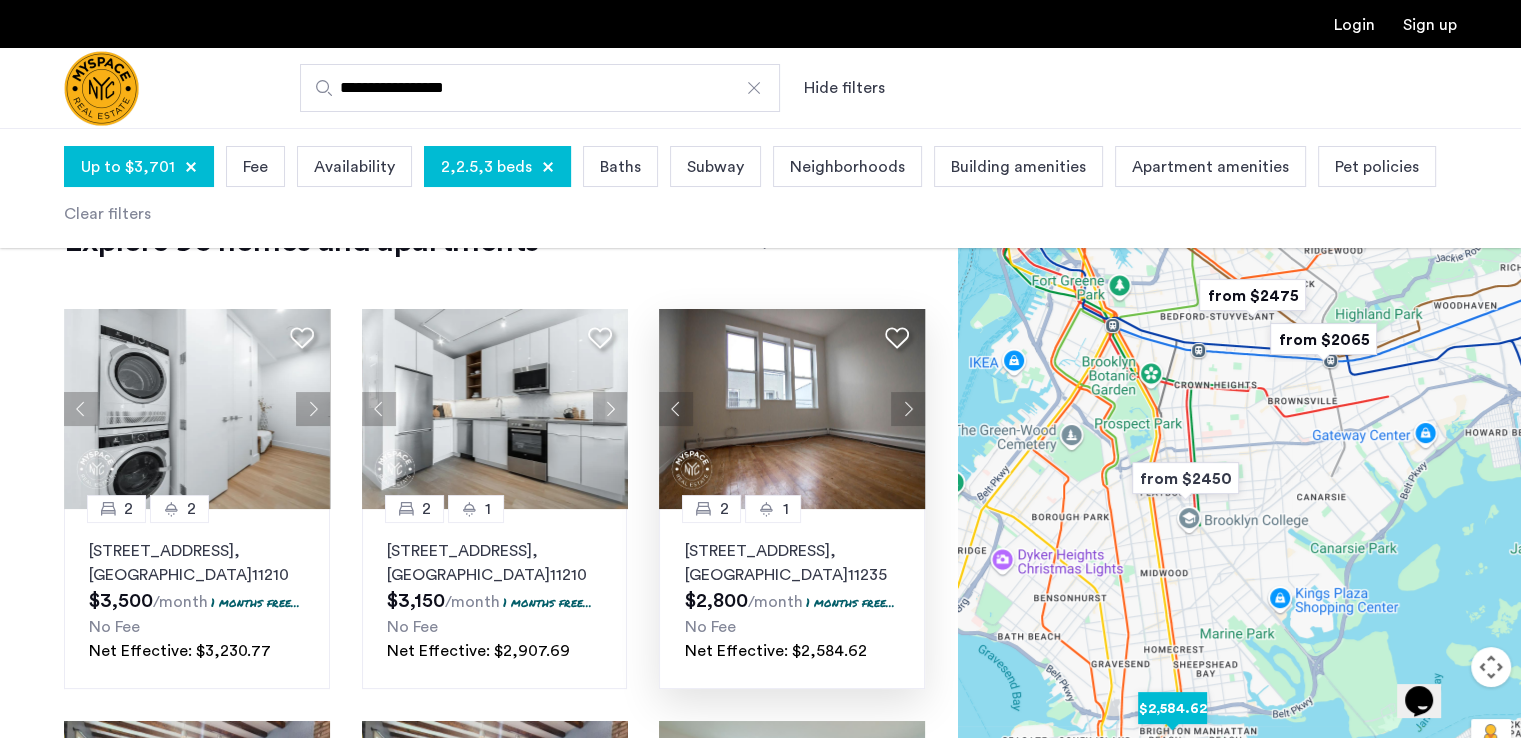 click 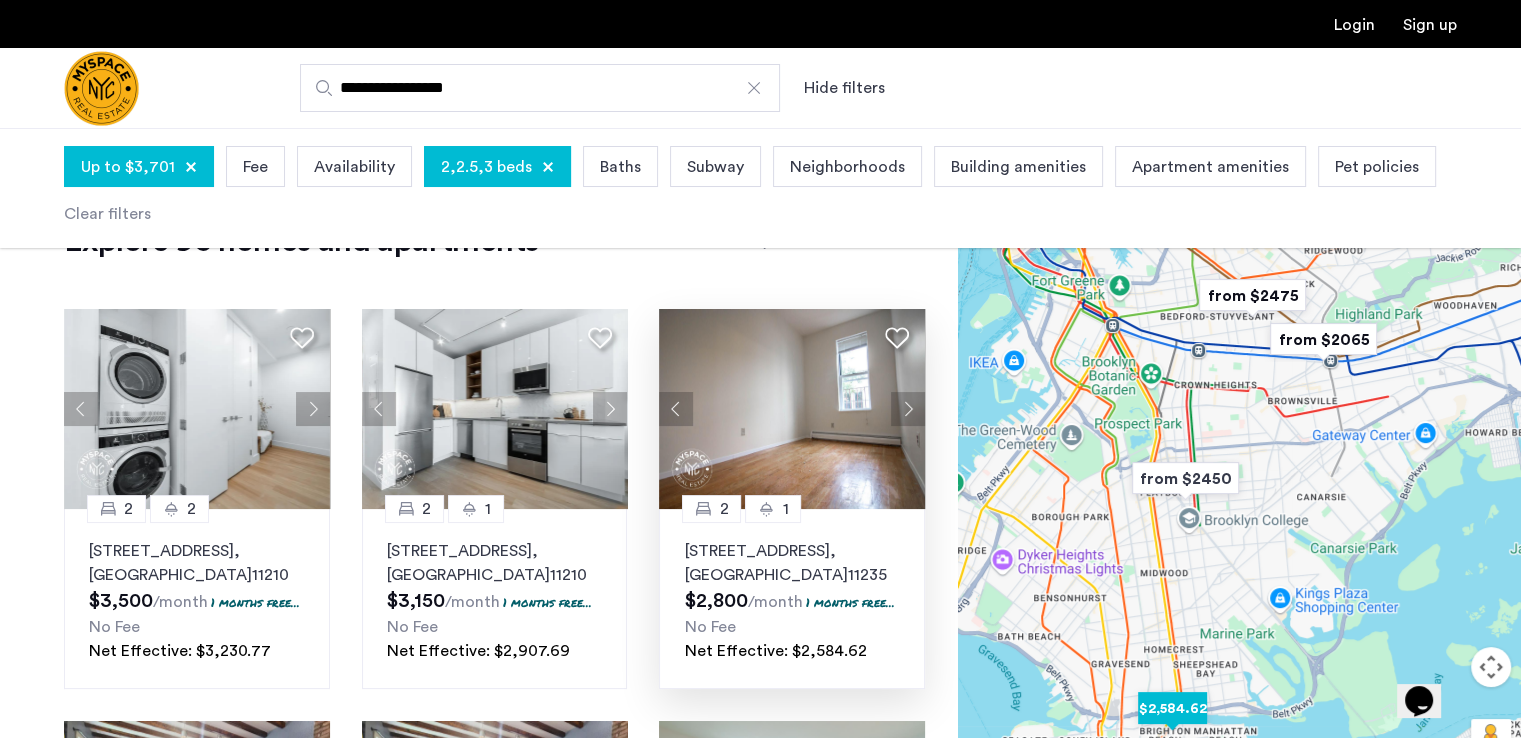 click 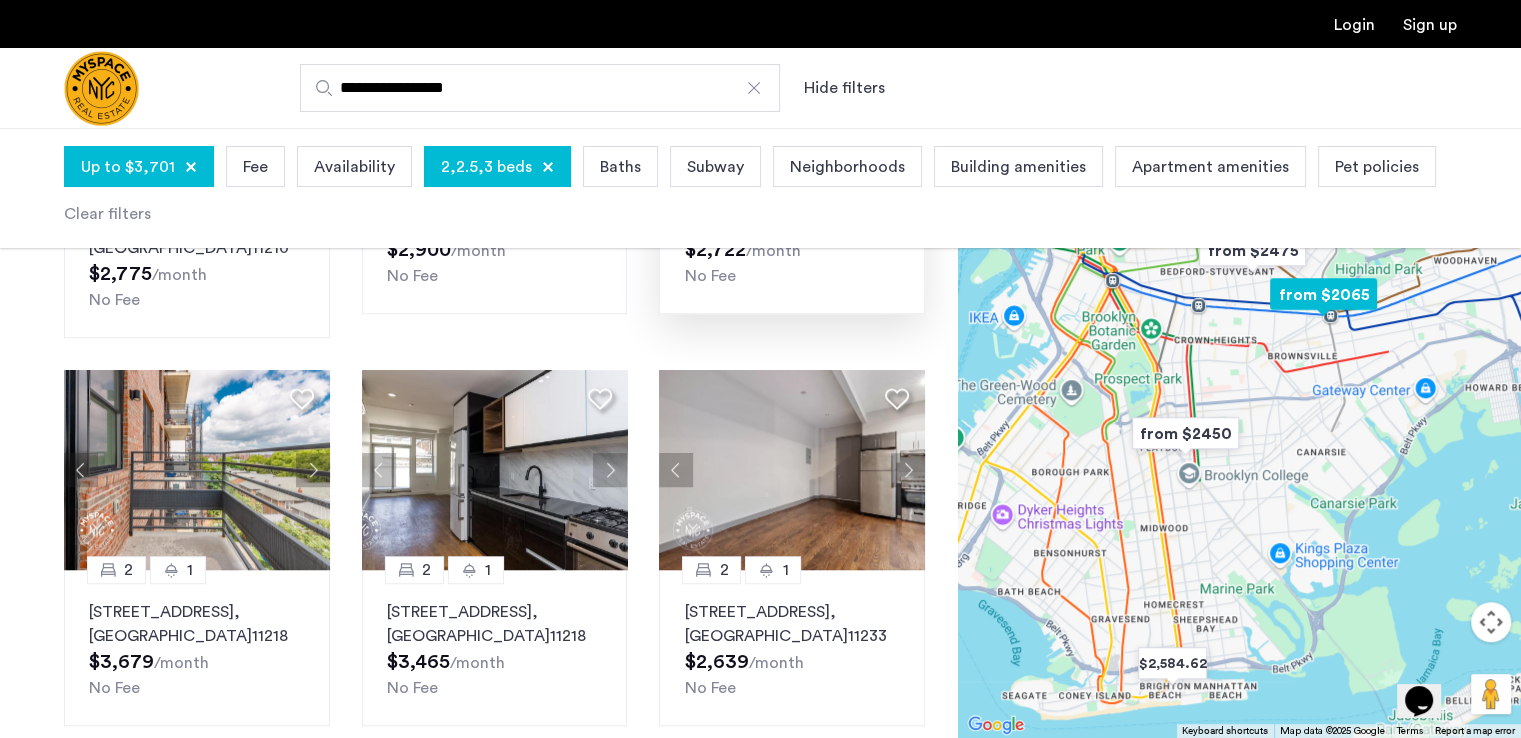 scroll, scrollTop: 1251, scrollLeft: 0, axis: vertical 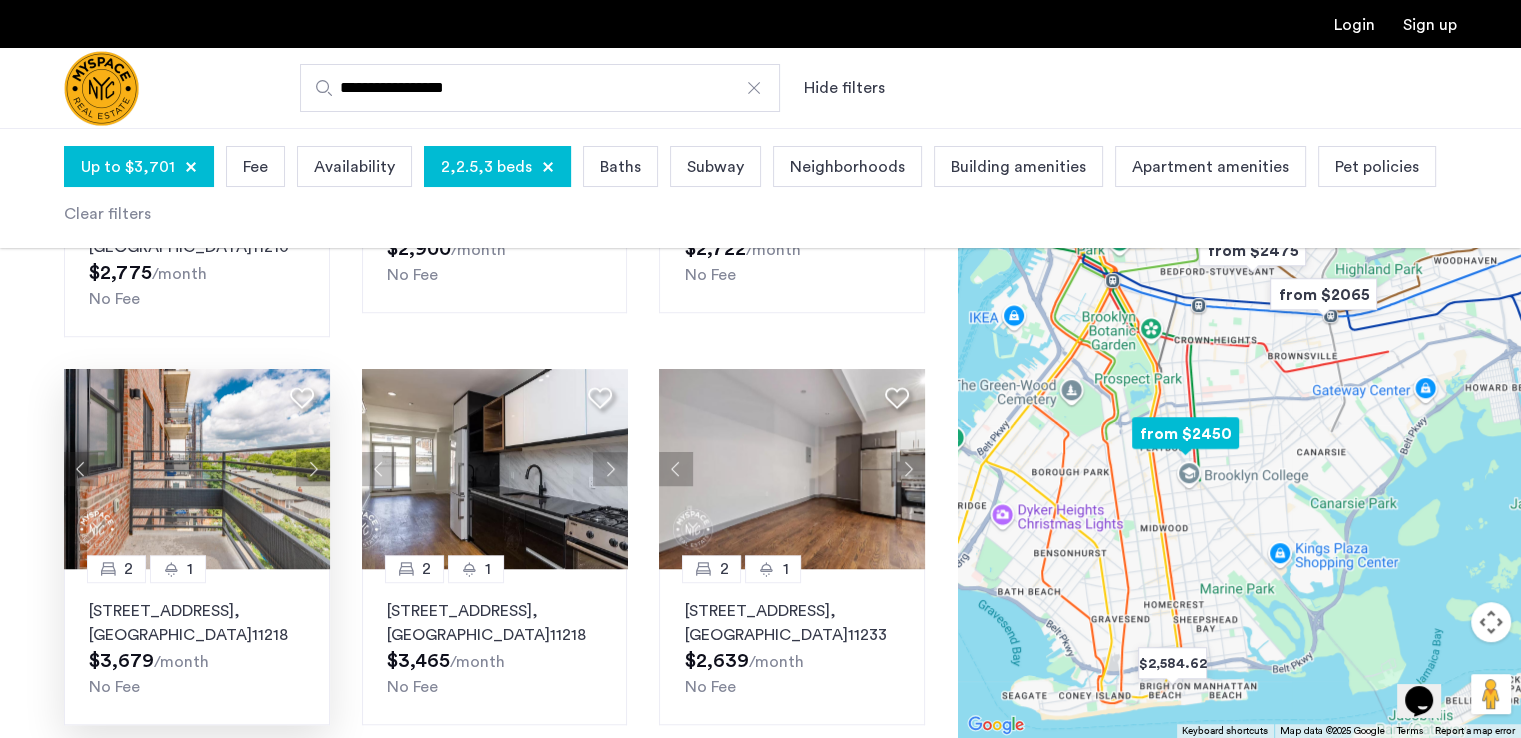 click 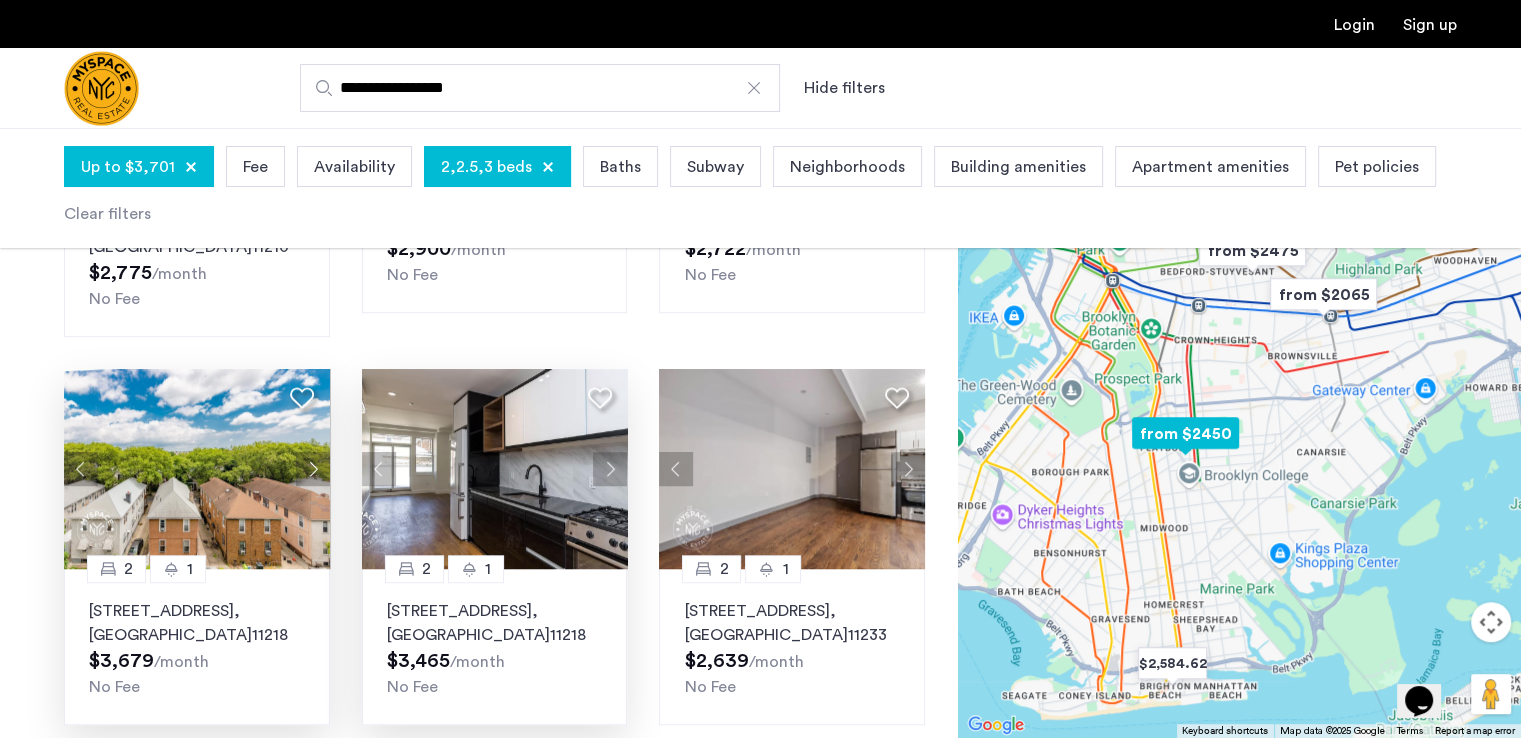 click 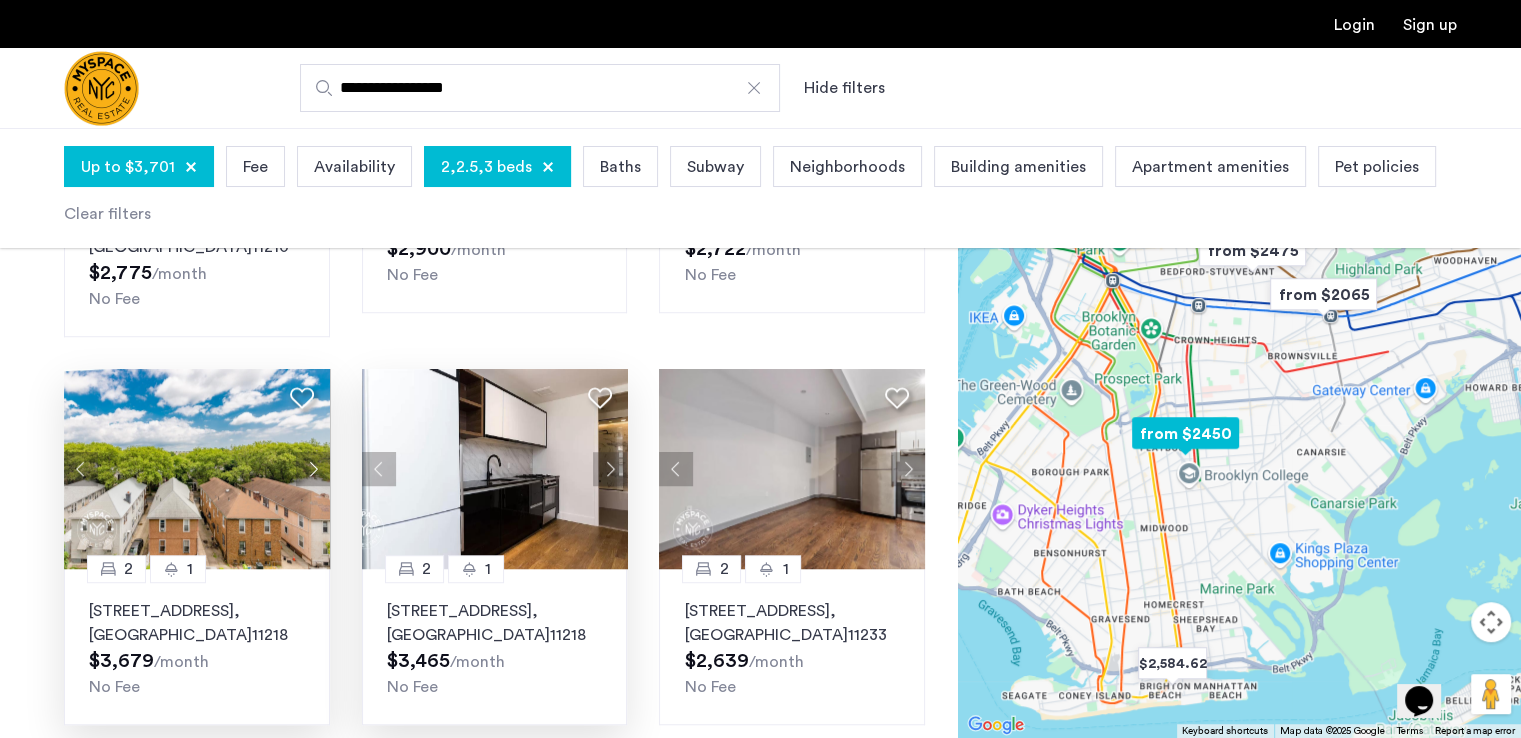 click 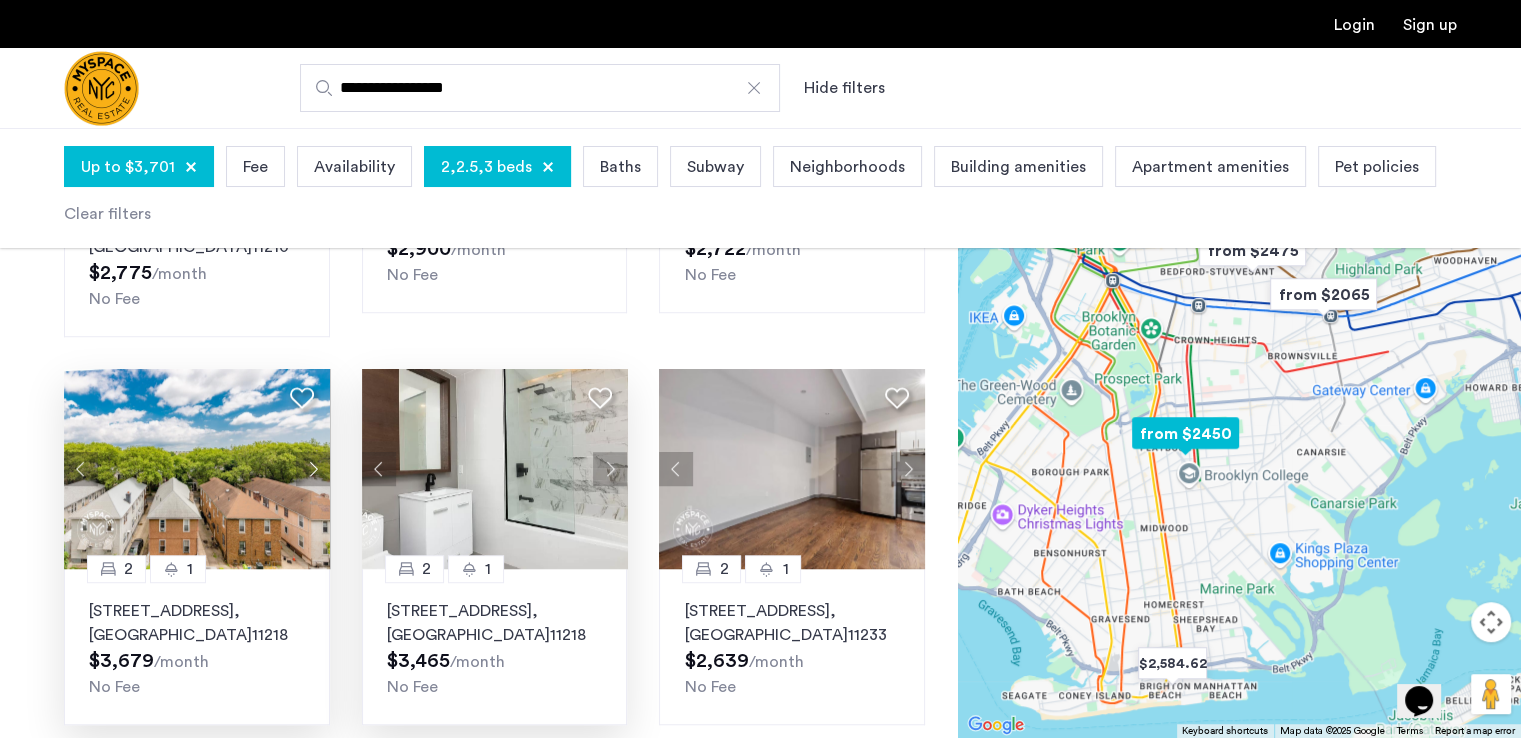click 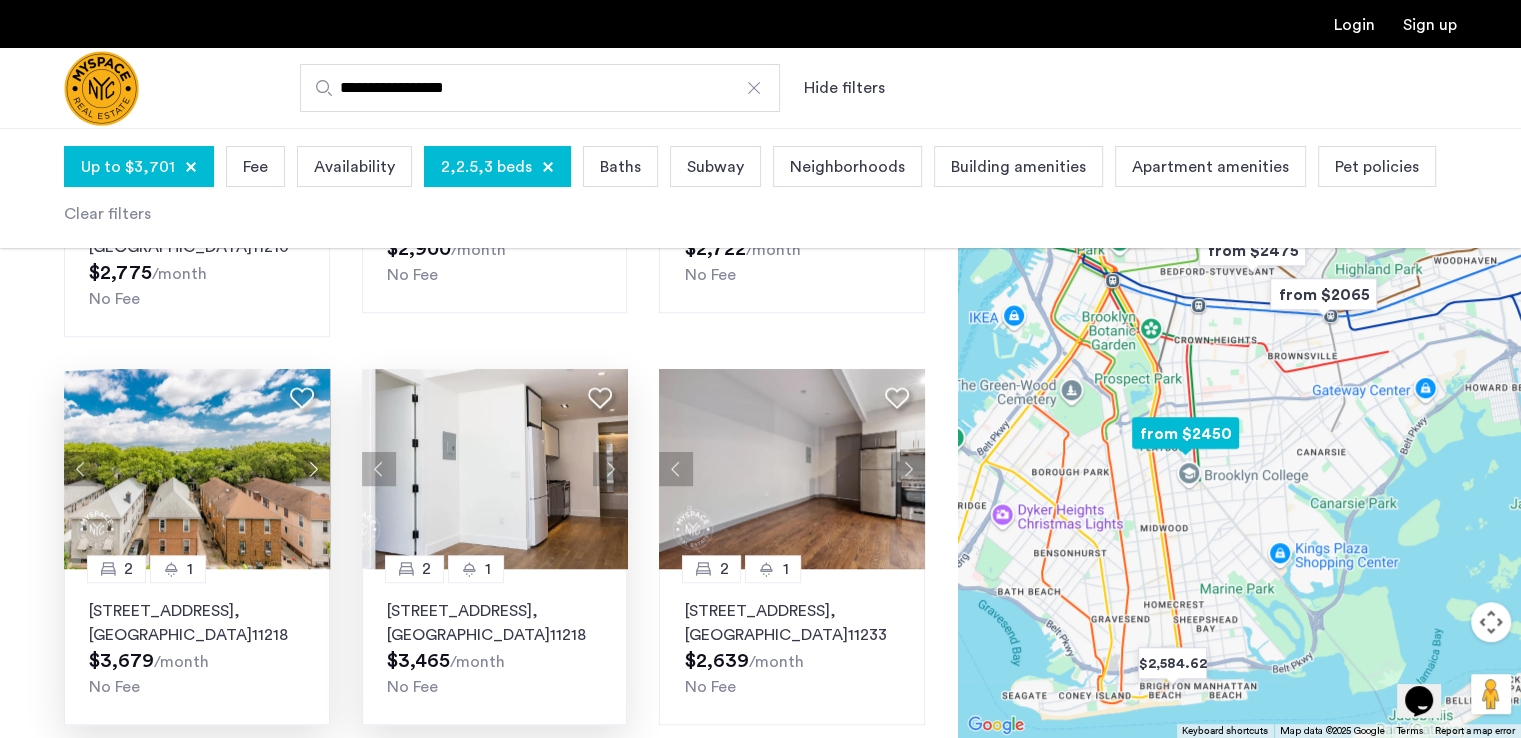 click 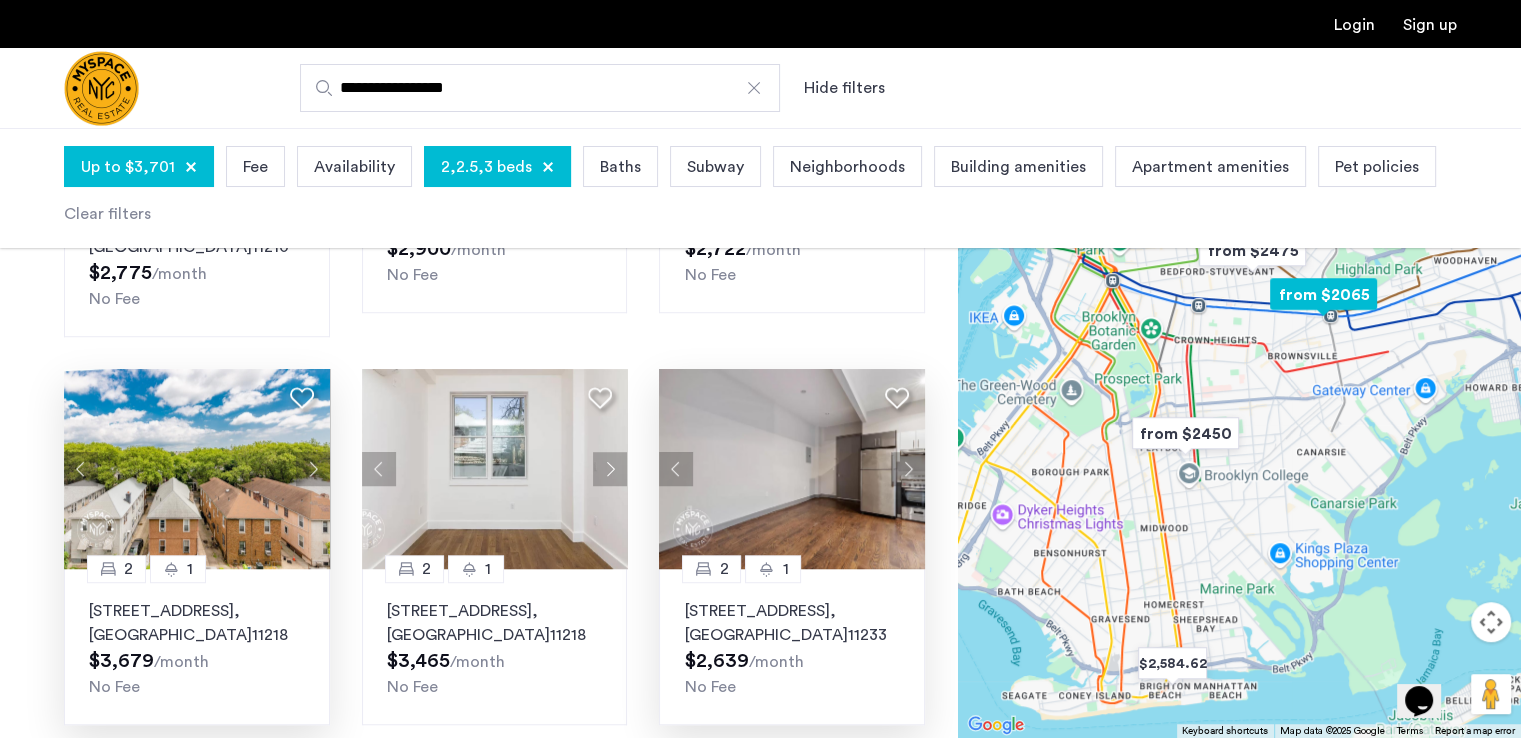 click 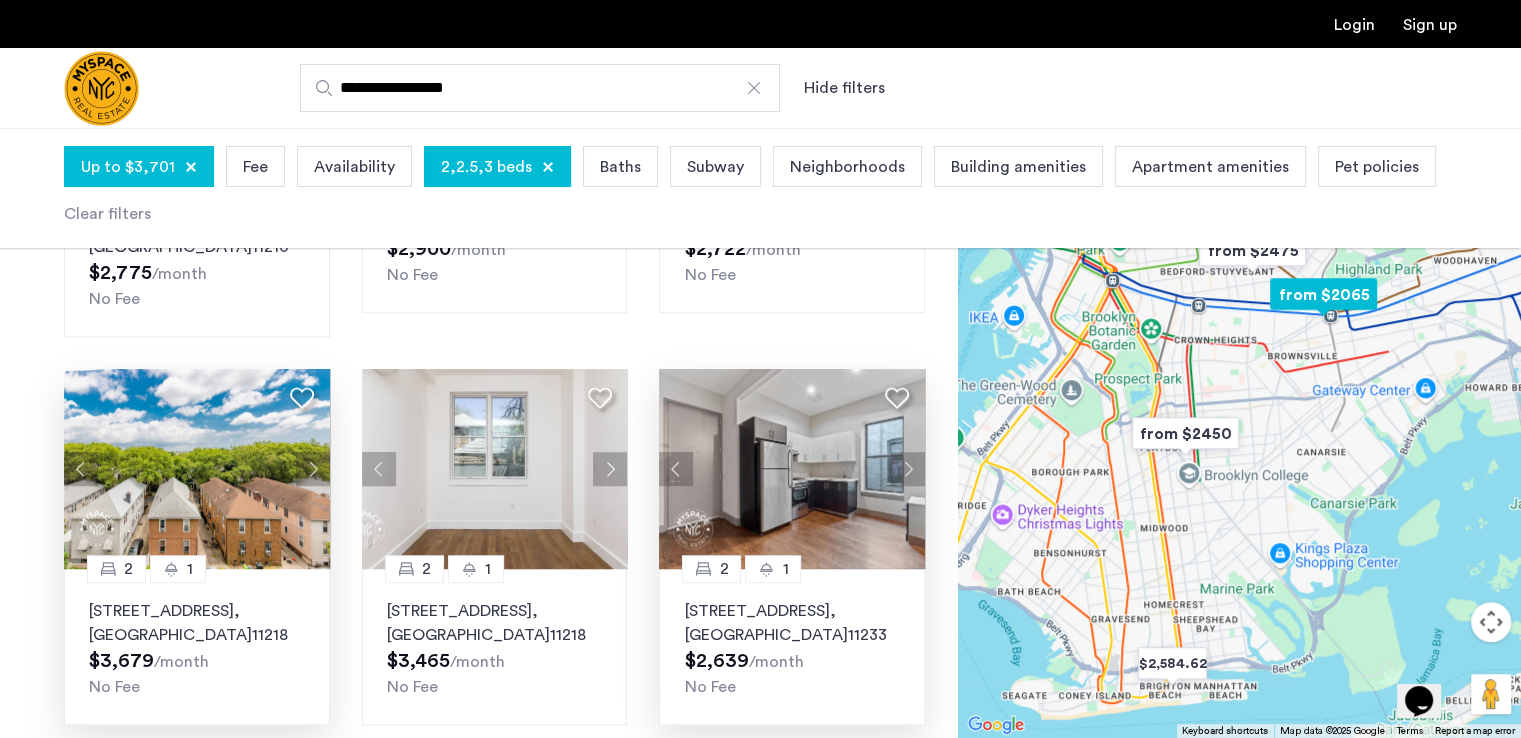 click 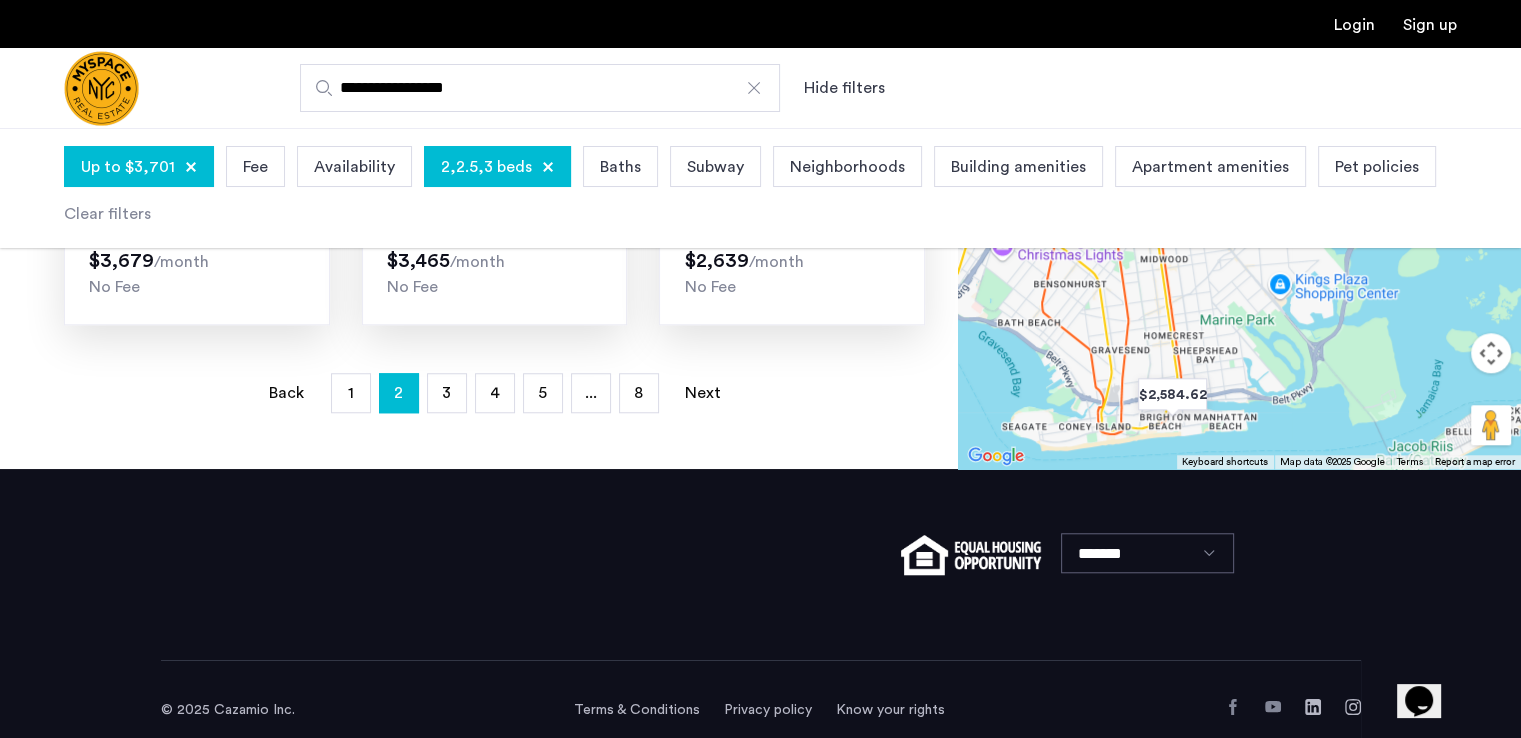 scroll, scrollTop: 1672, scrollLeft: 0, axis: vertical 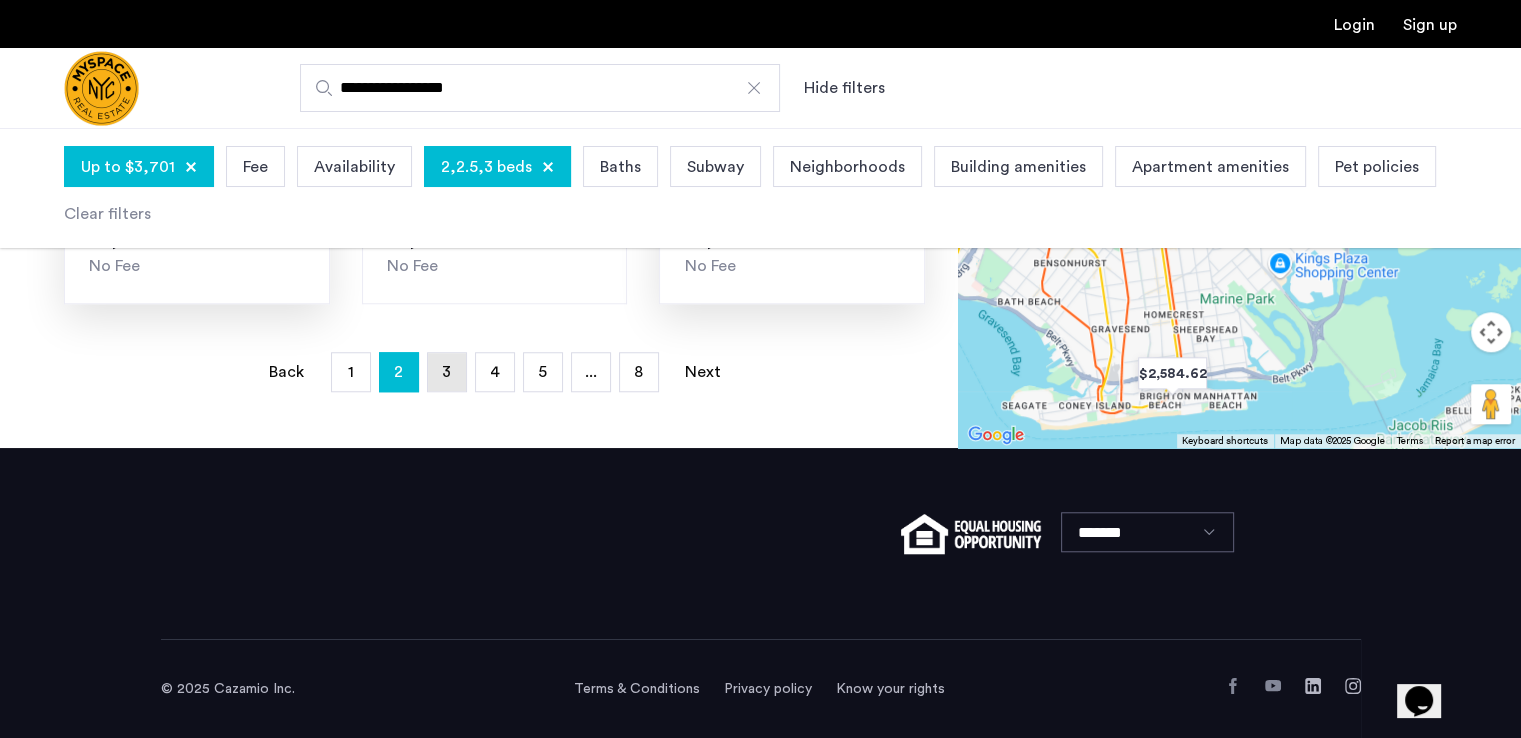 click on "page  3" at bounding box center [447, 372] 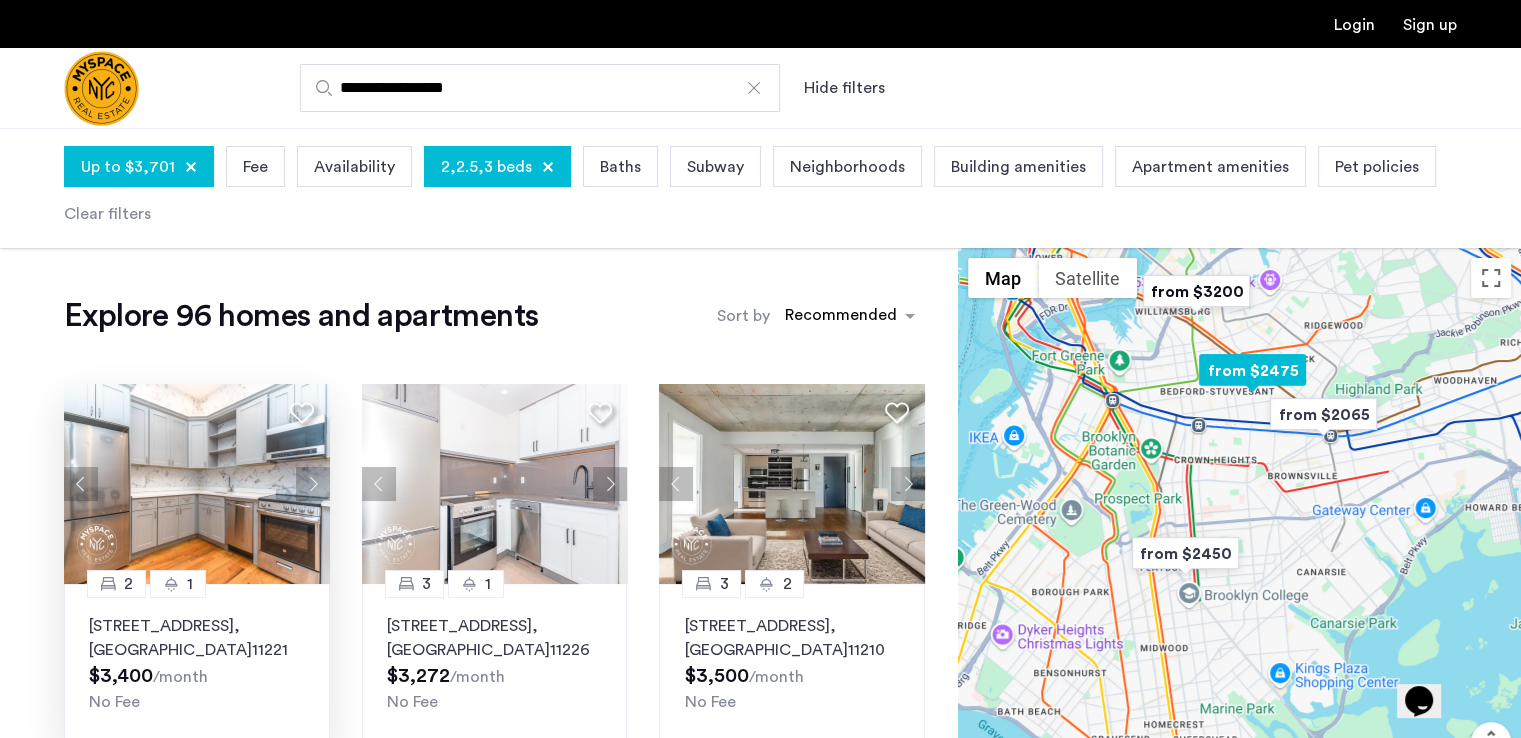 scroll, scrollTop: 72, scrollLeft: 0, axis: vertical 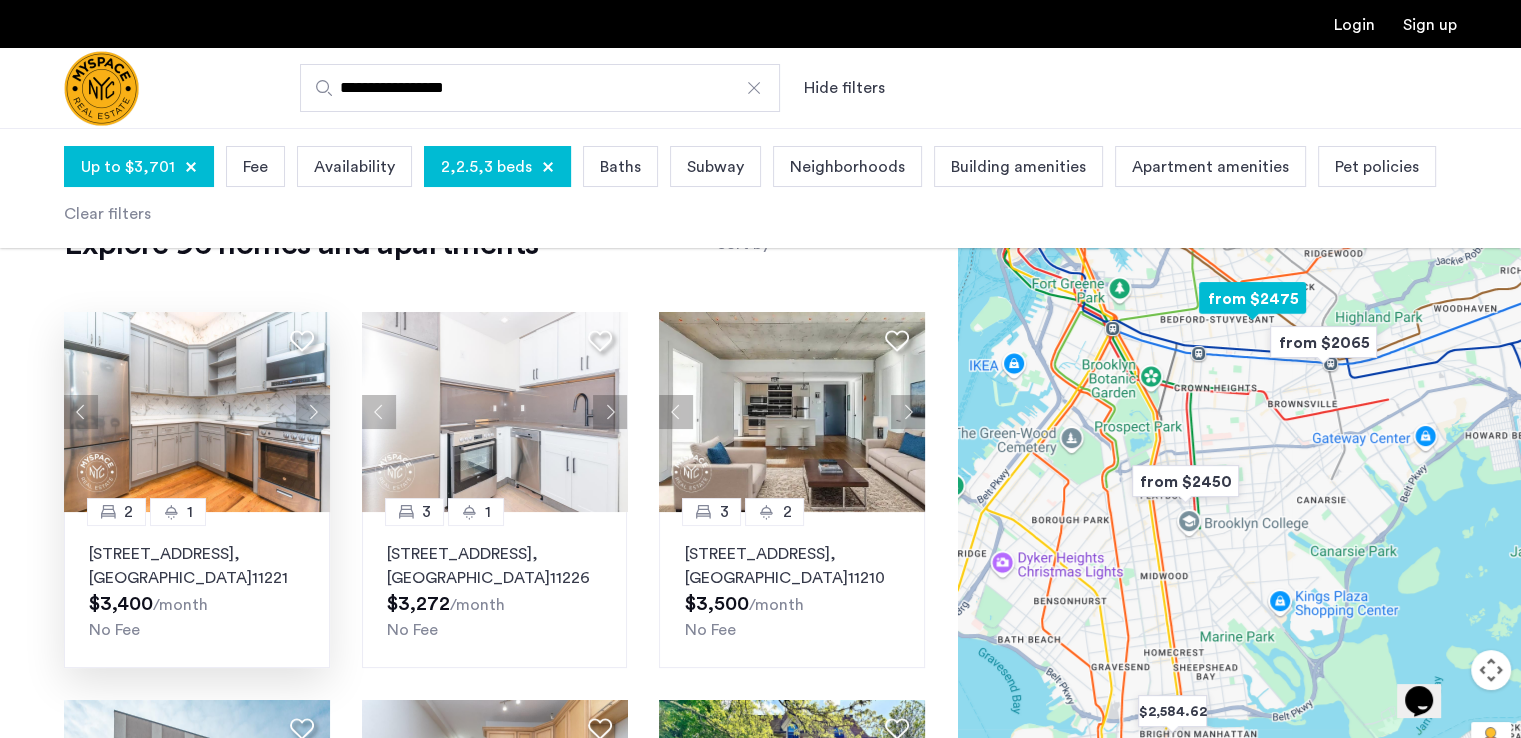 click 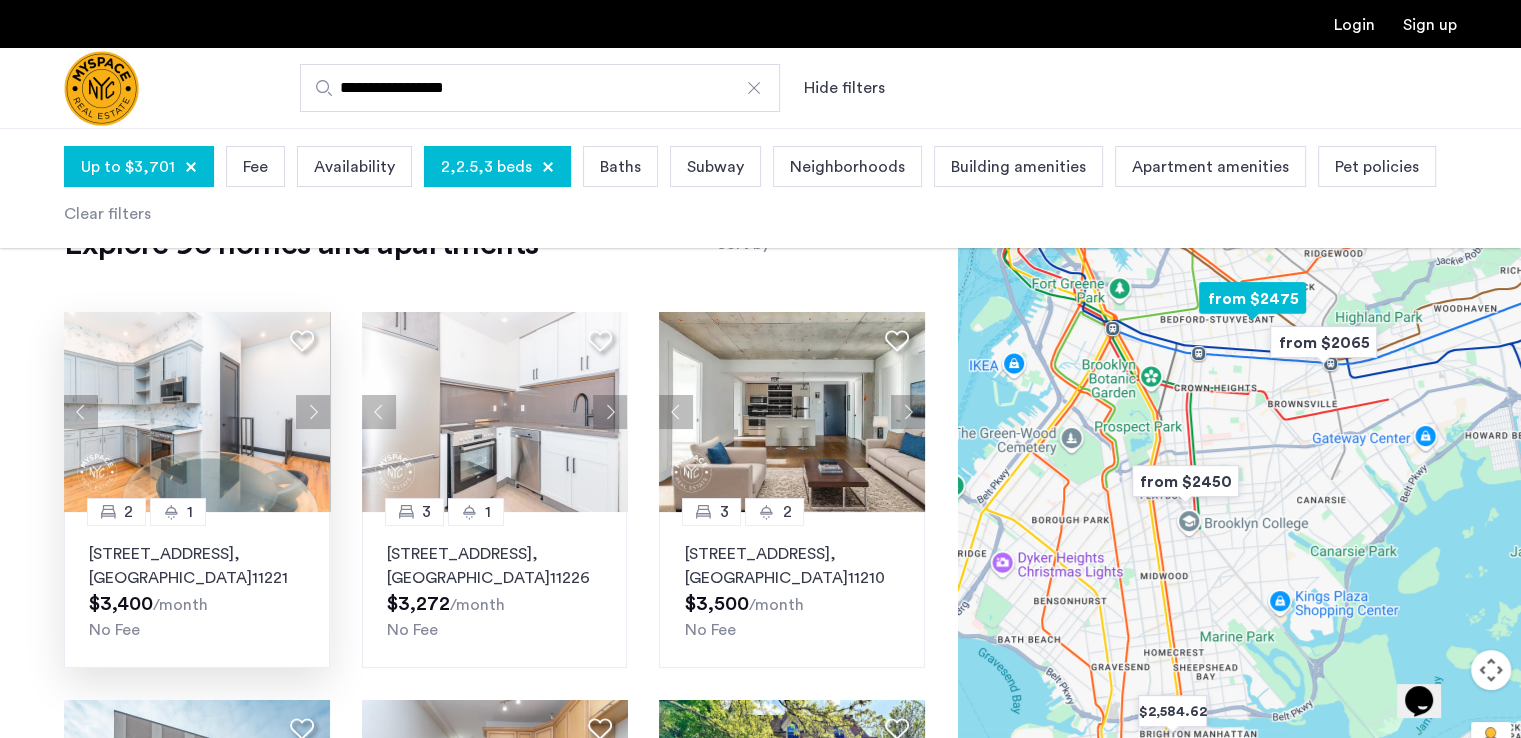 click 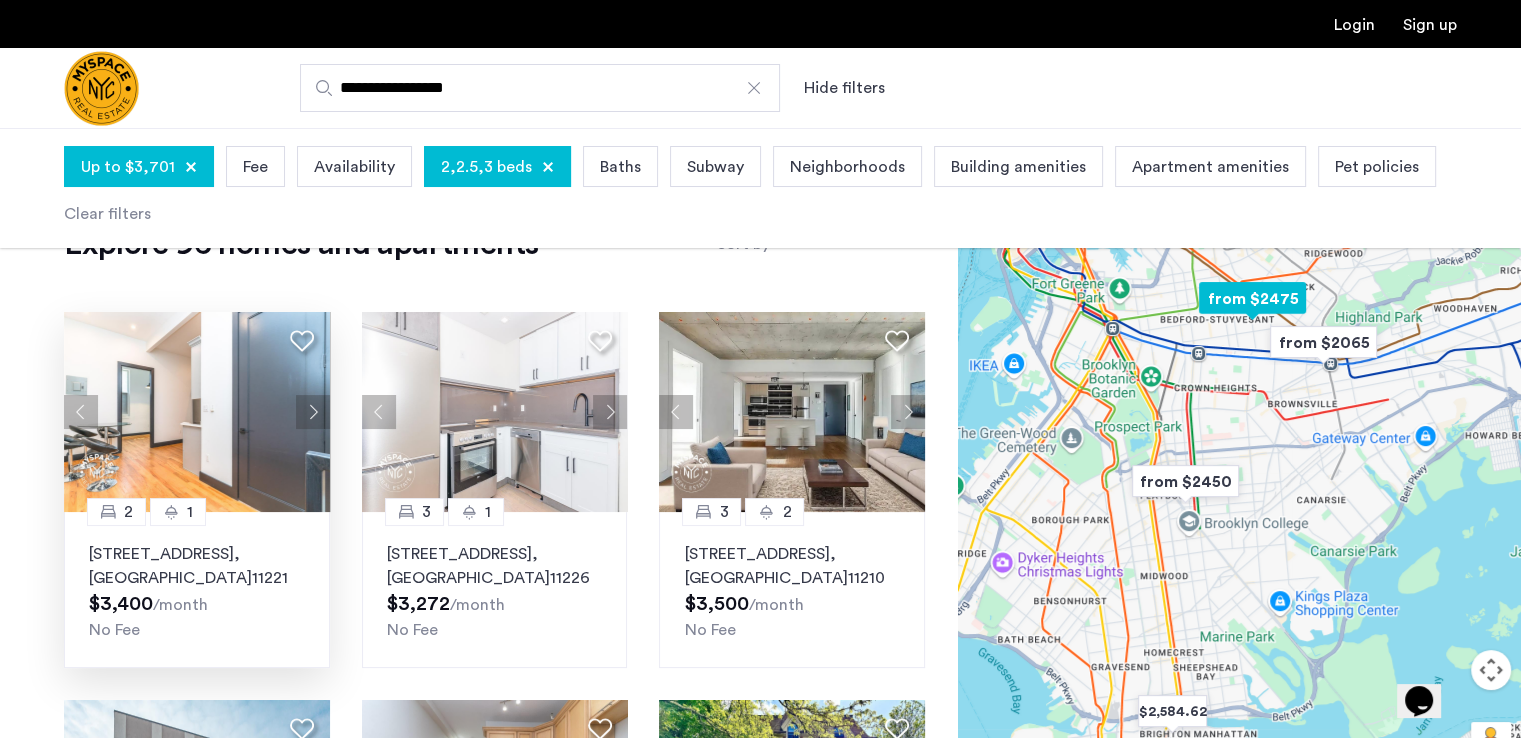 click 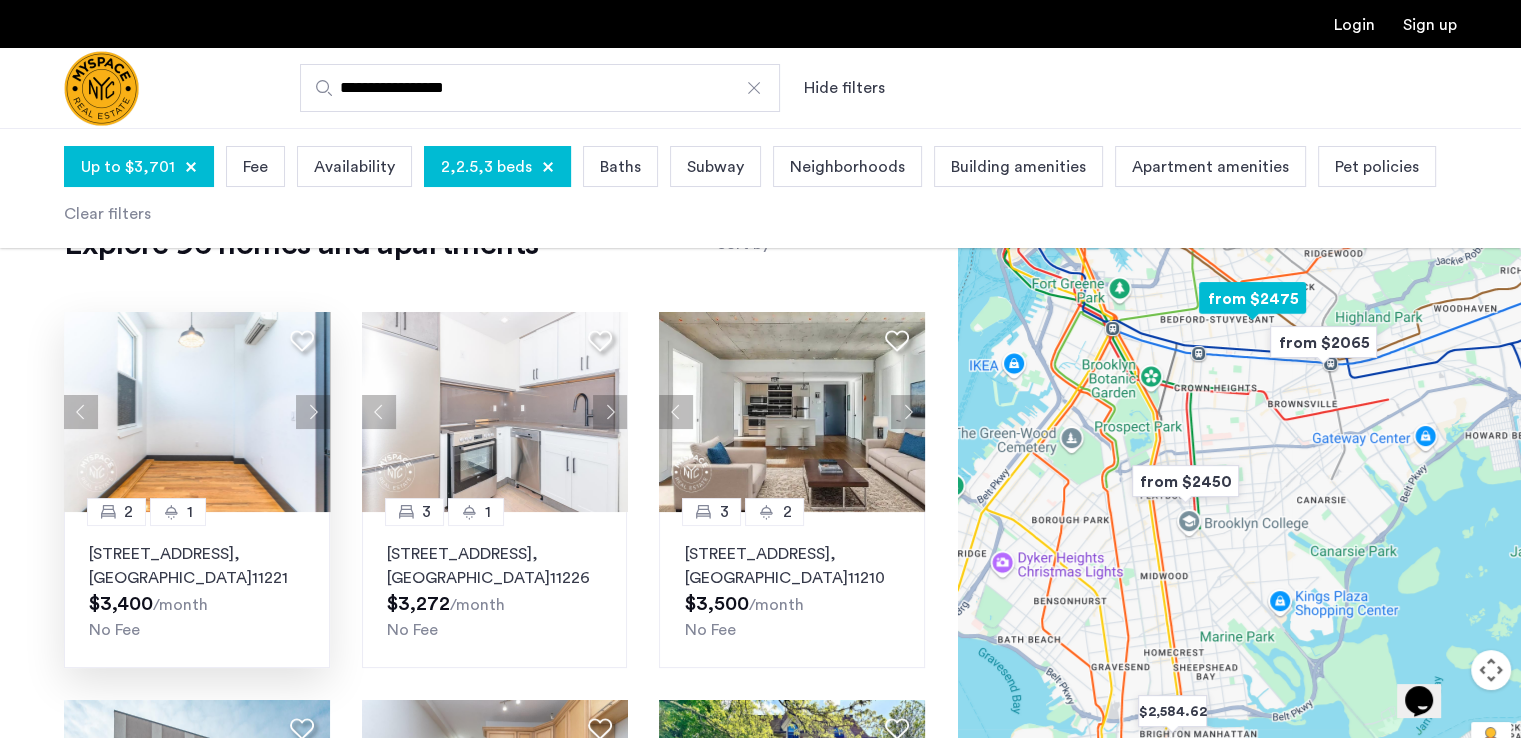 click 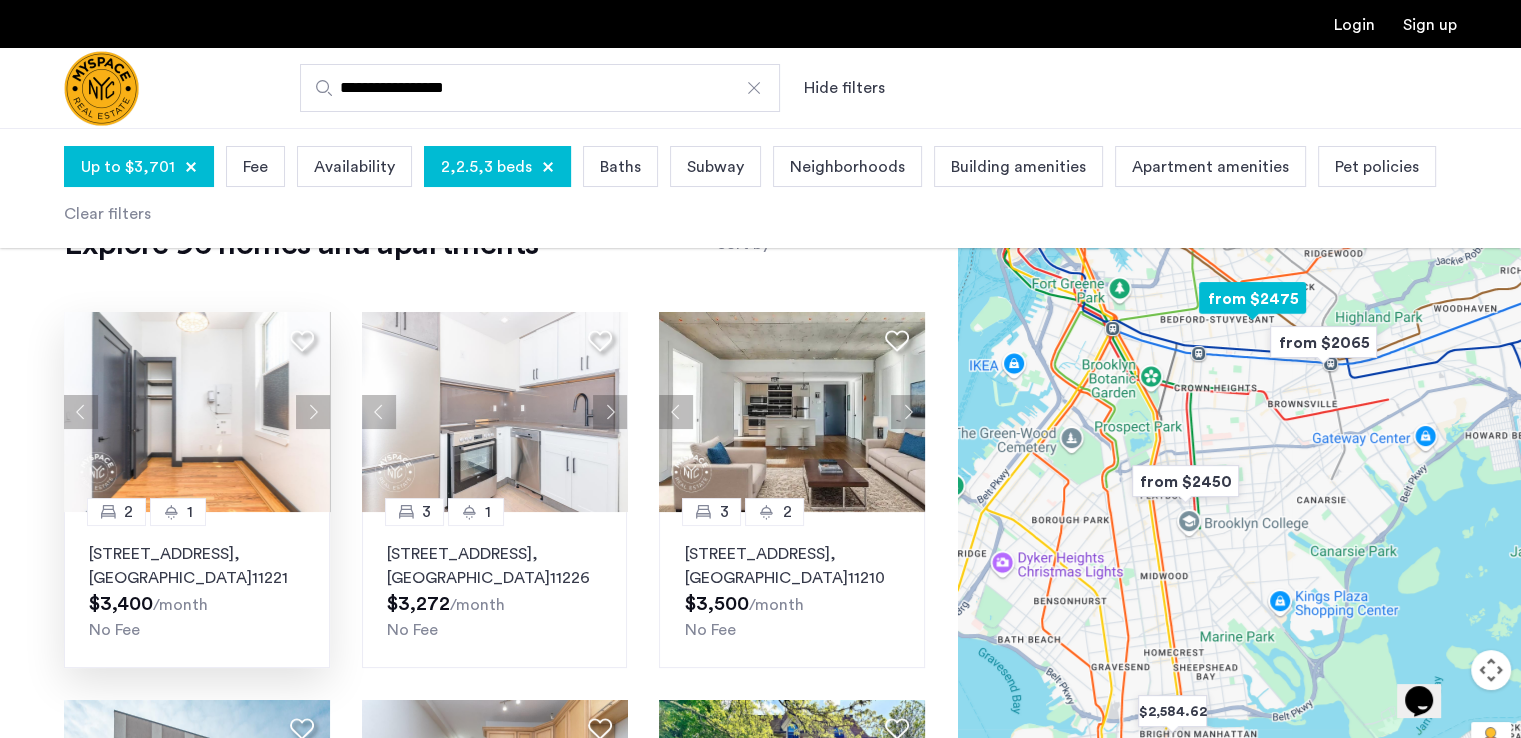 click 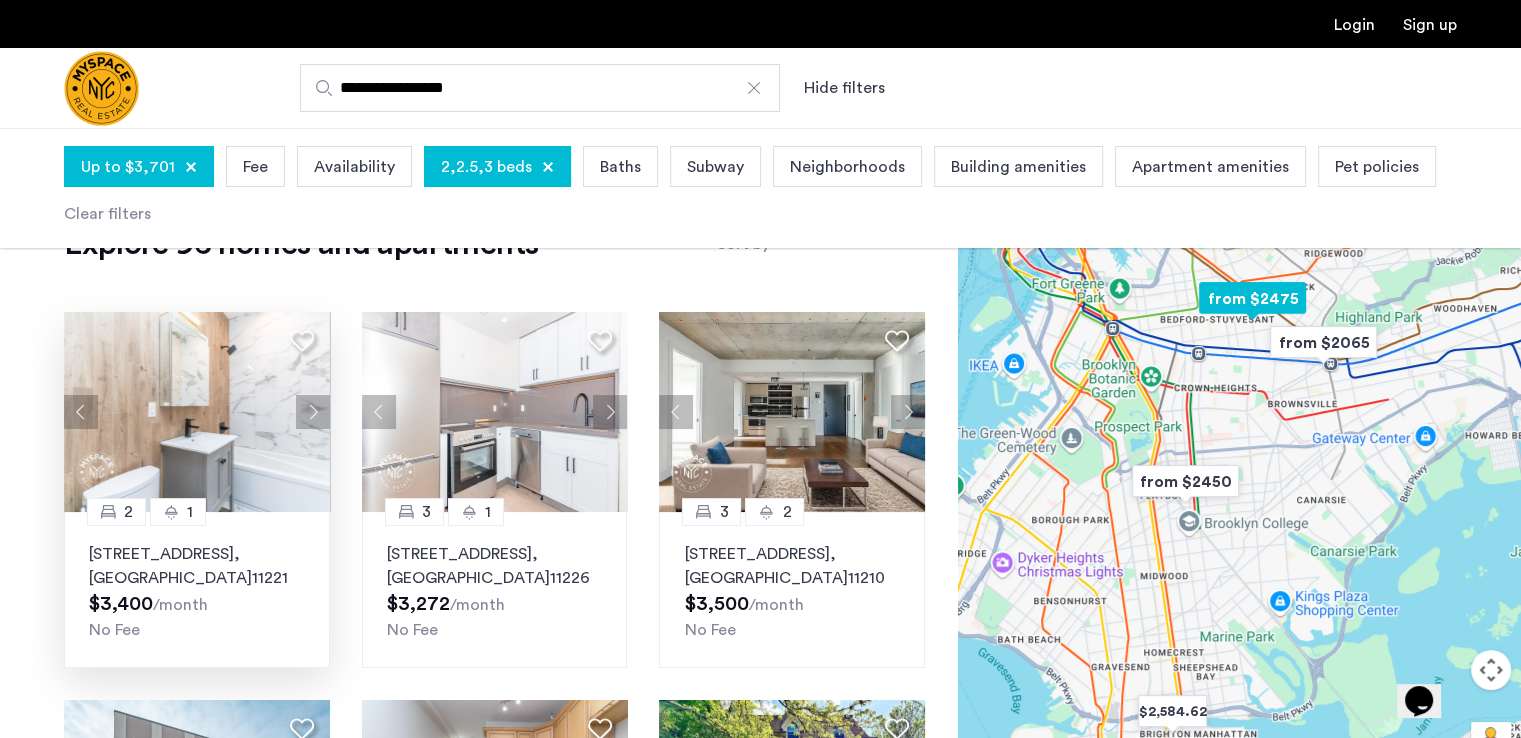 click 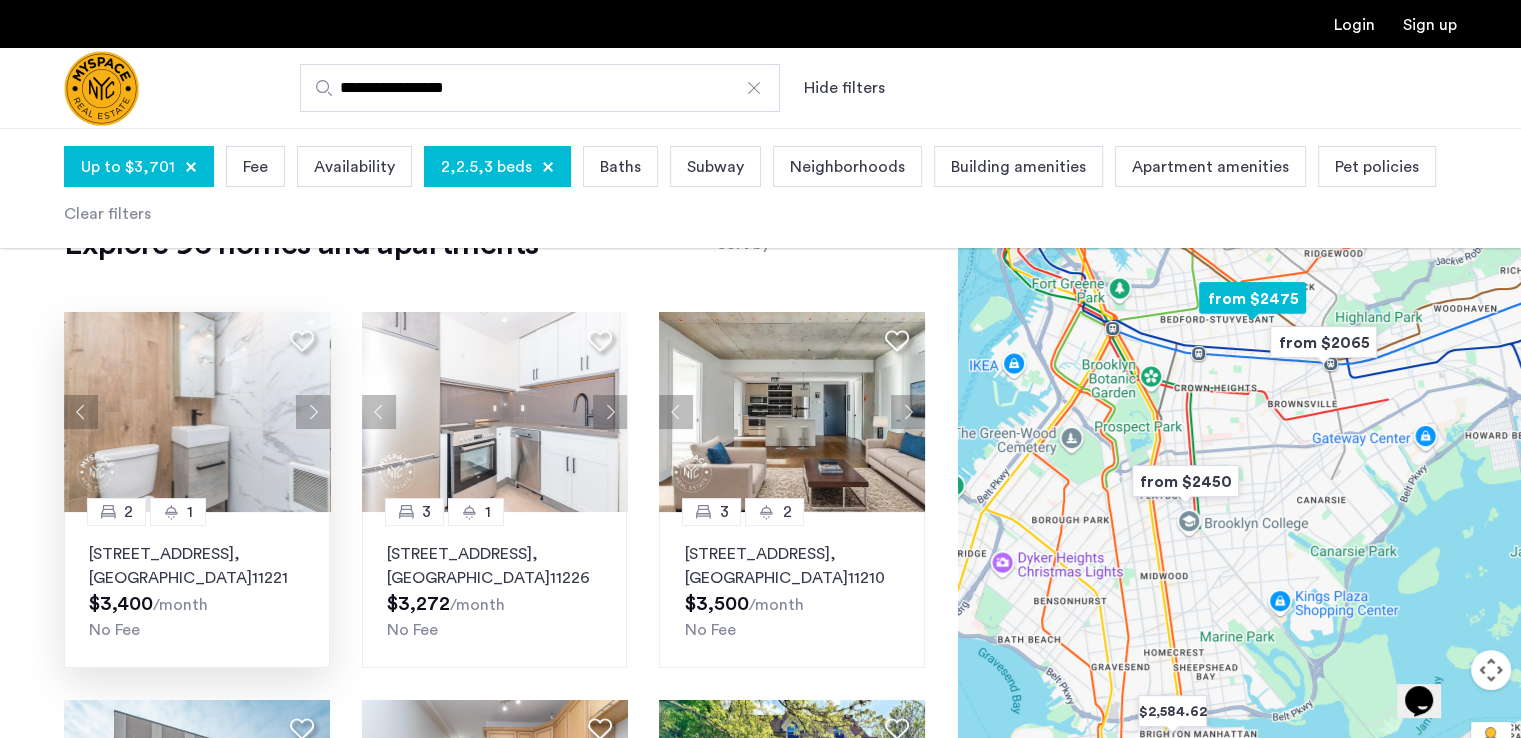 click 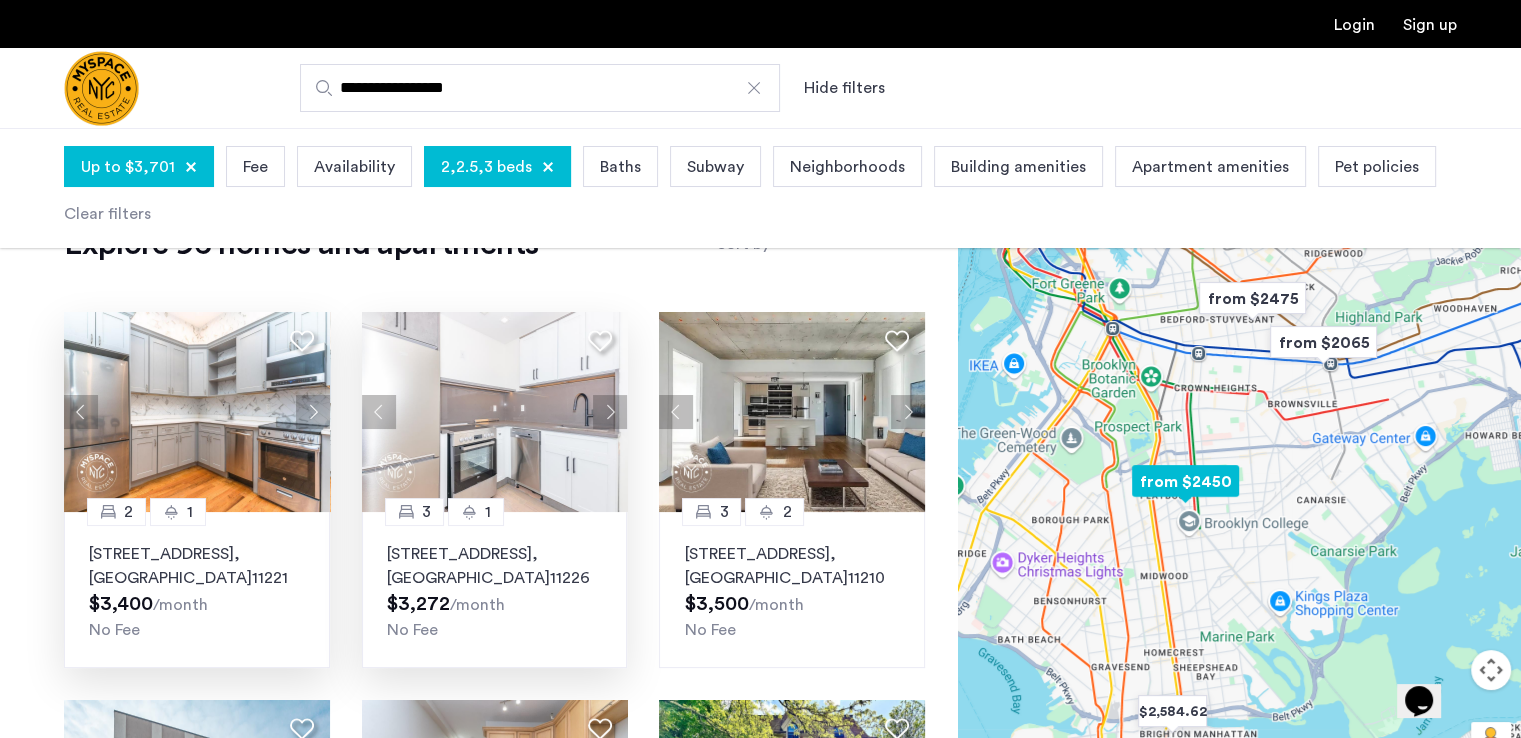click 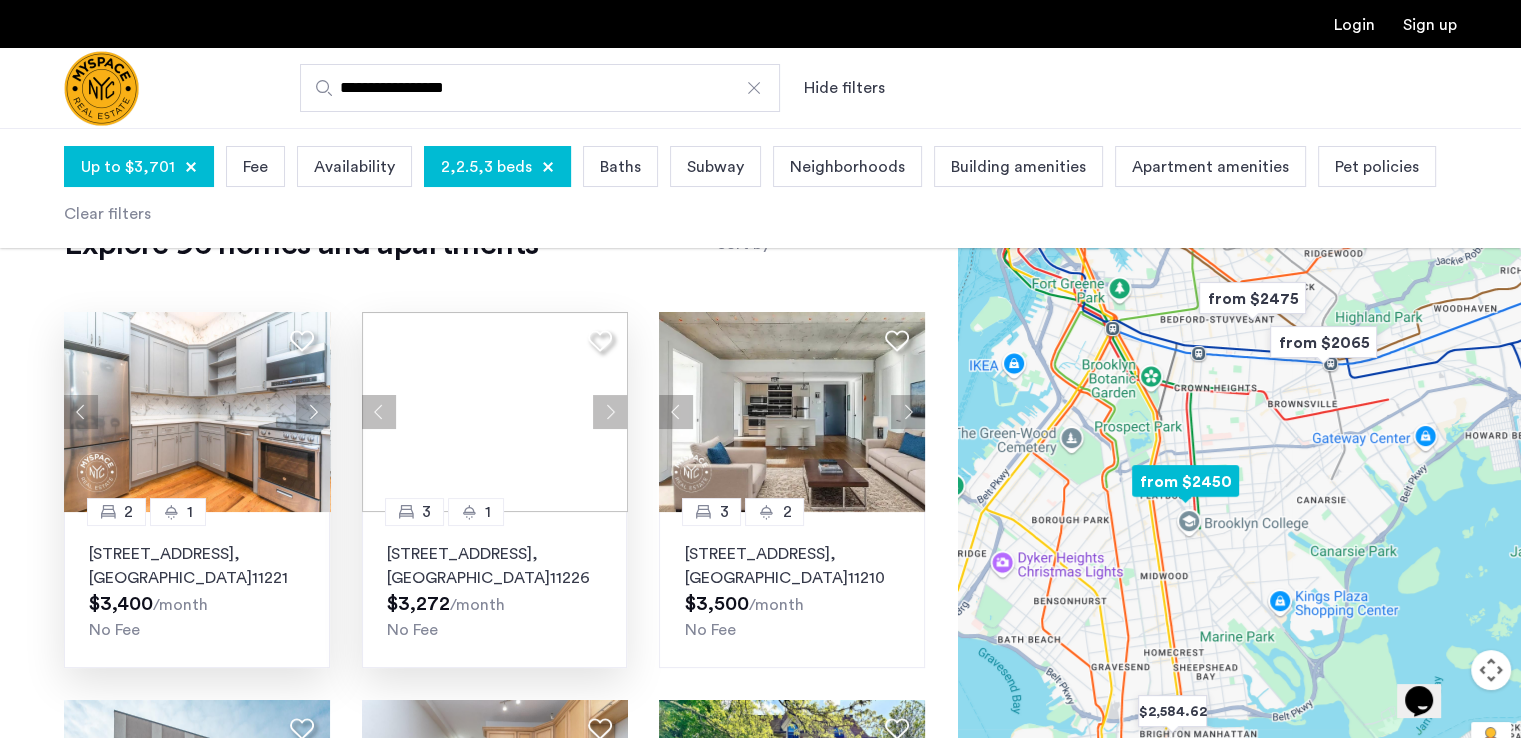 click 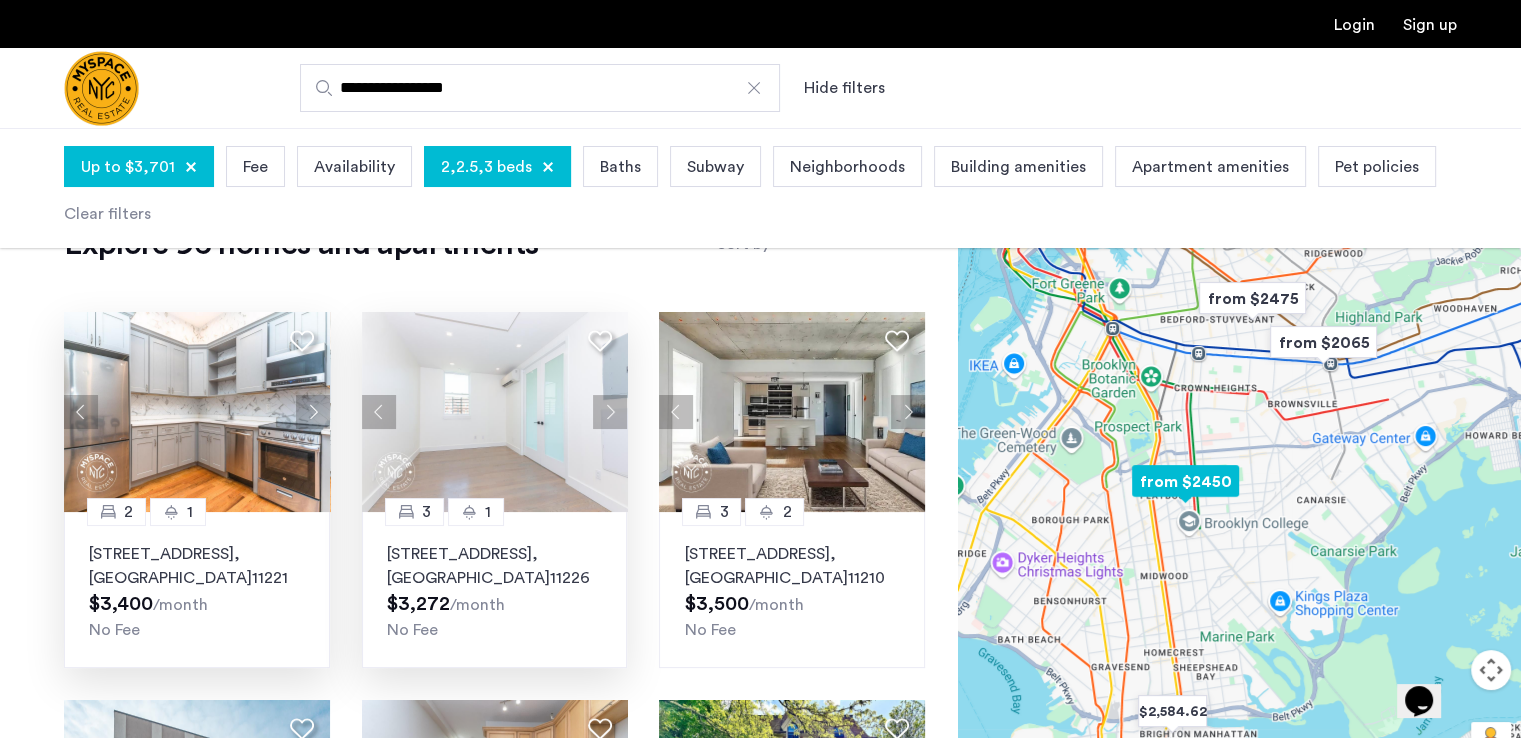 click 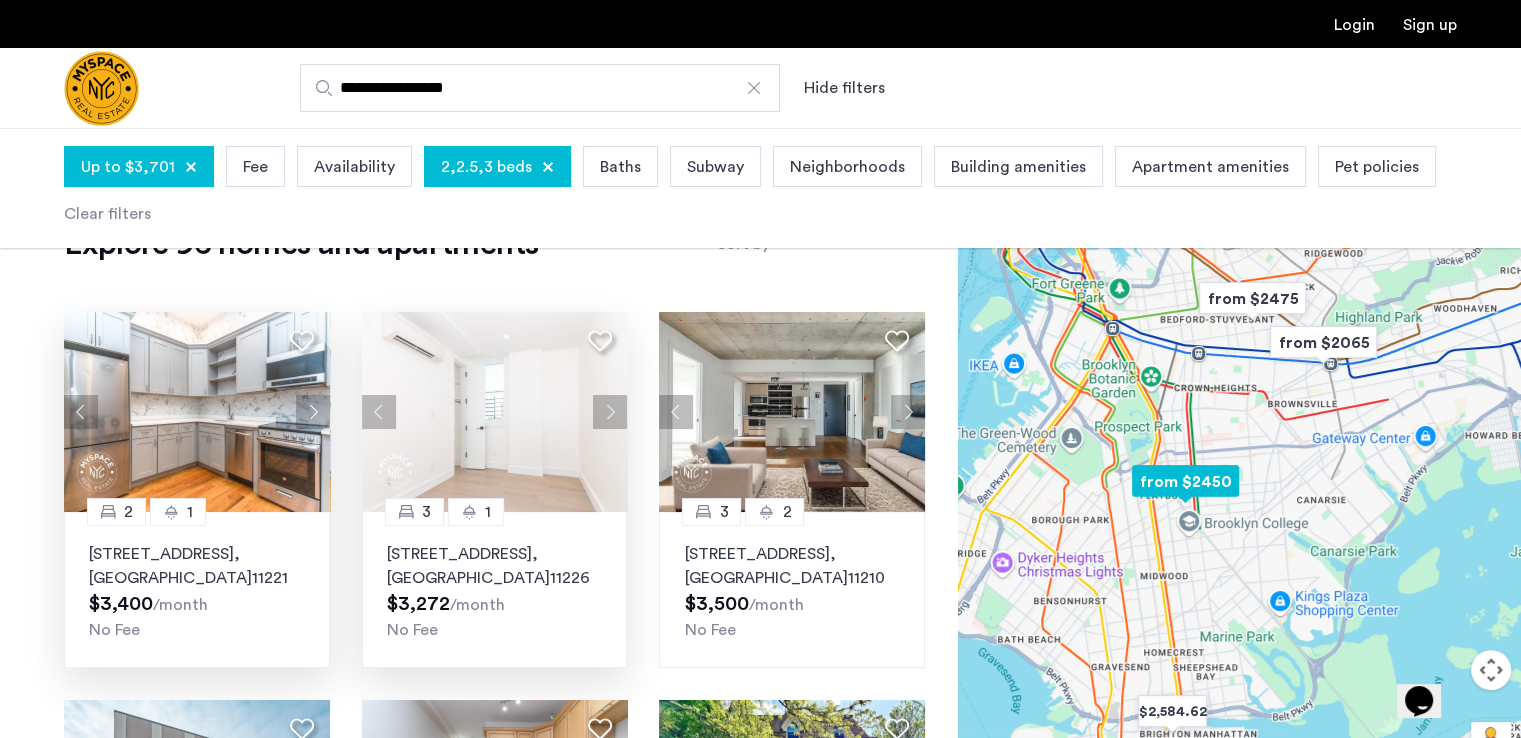 click 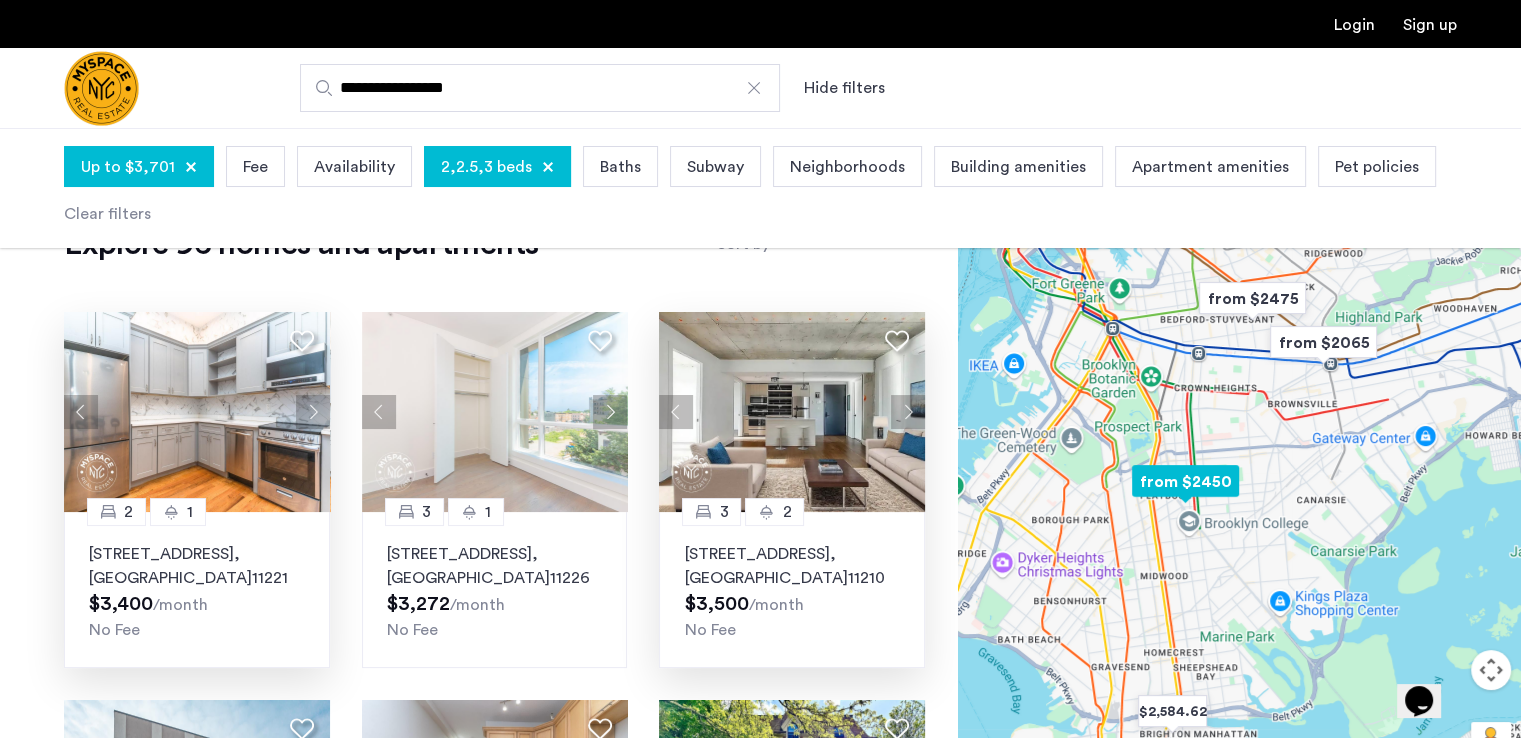 click 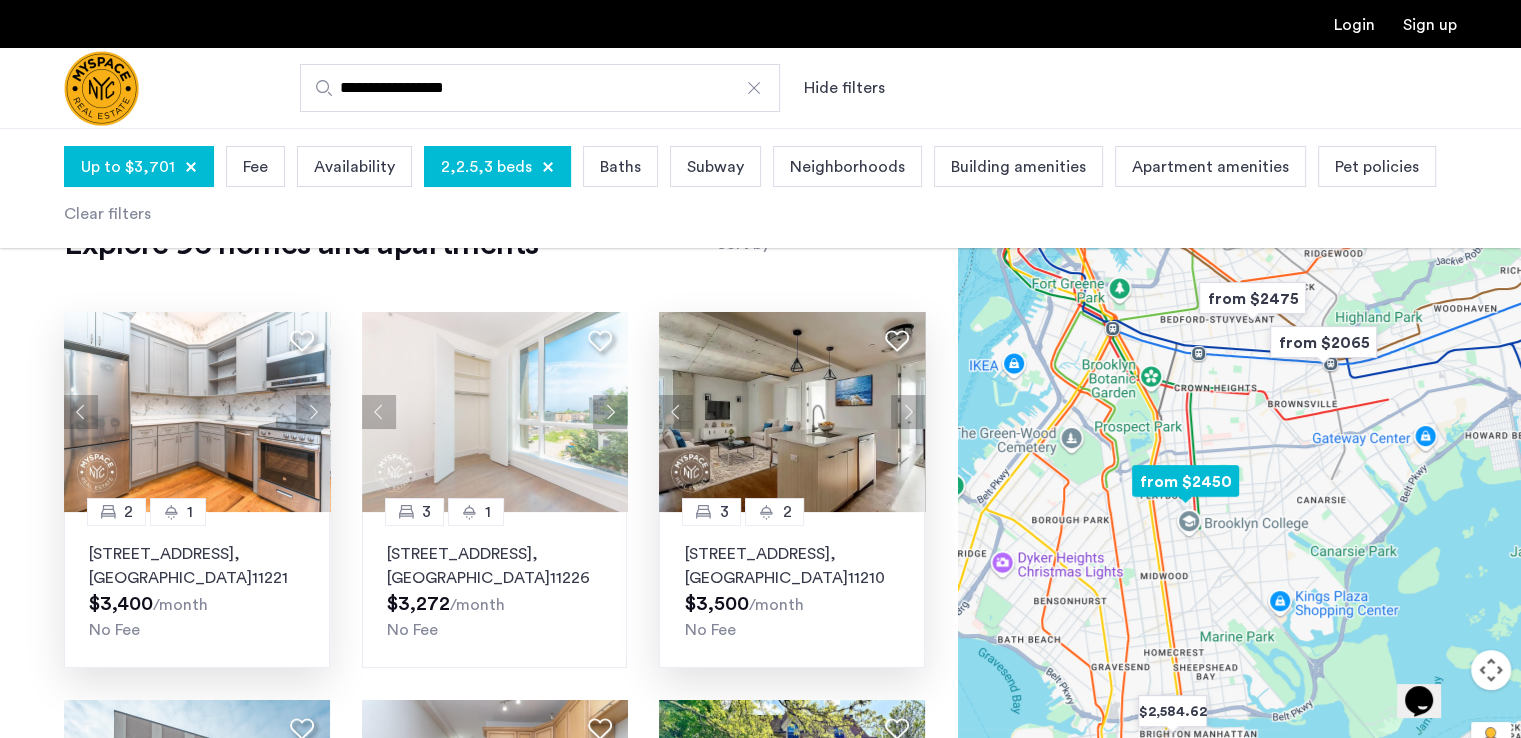 click 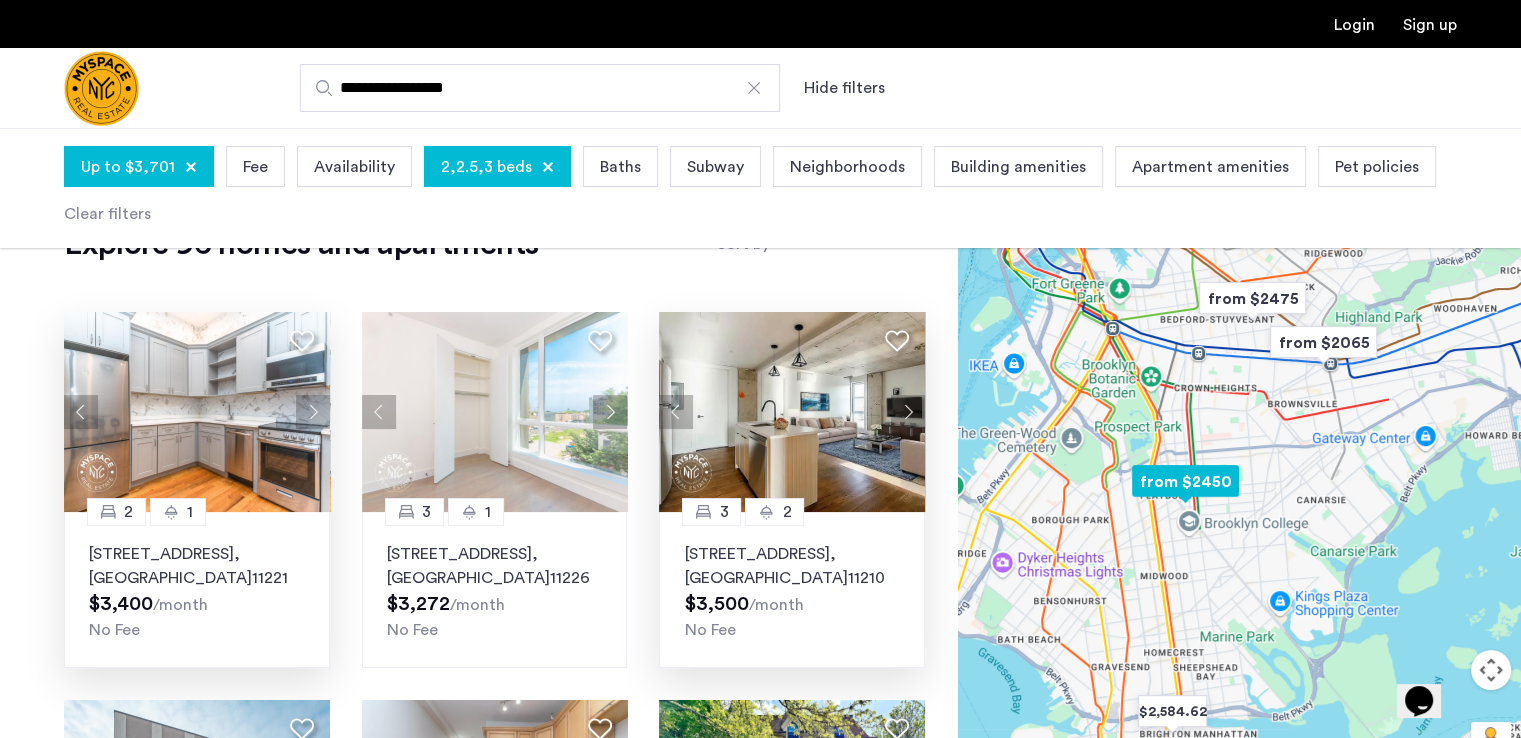 click 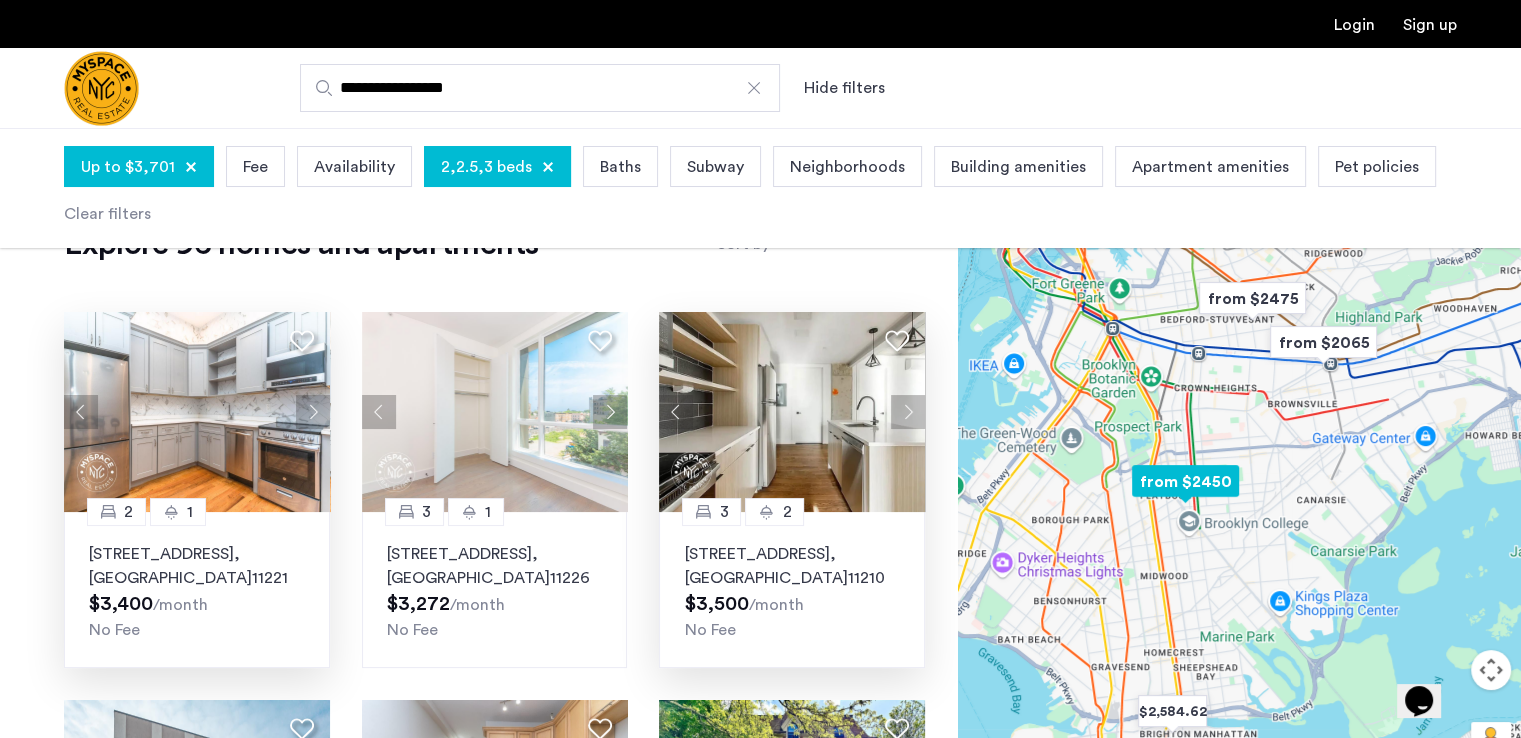 click 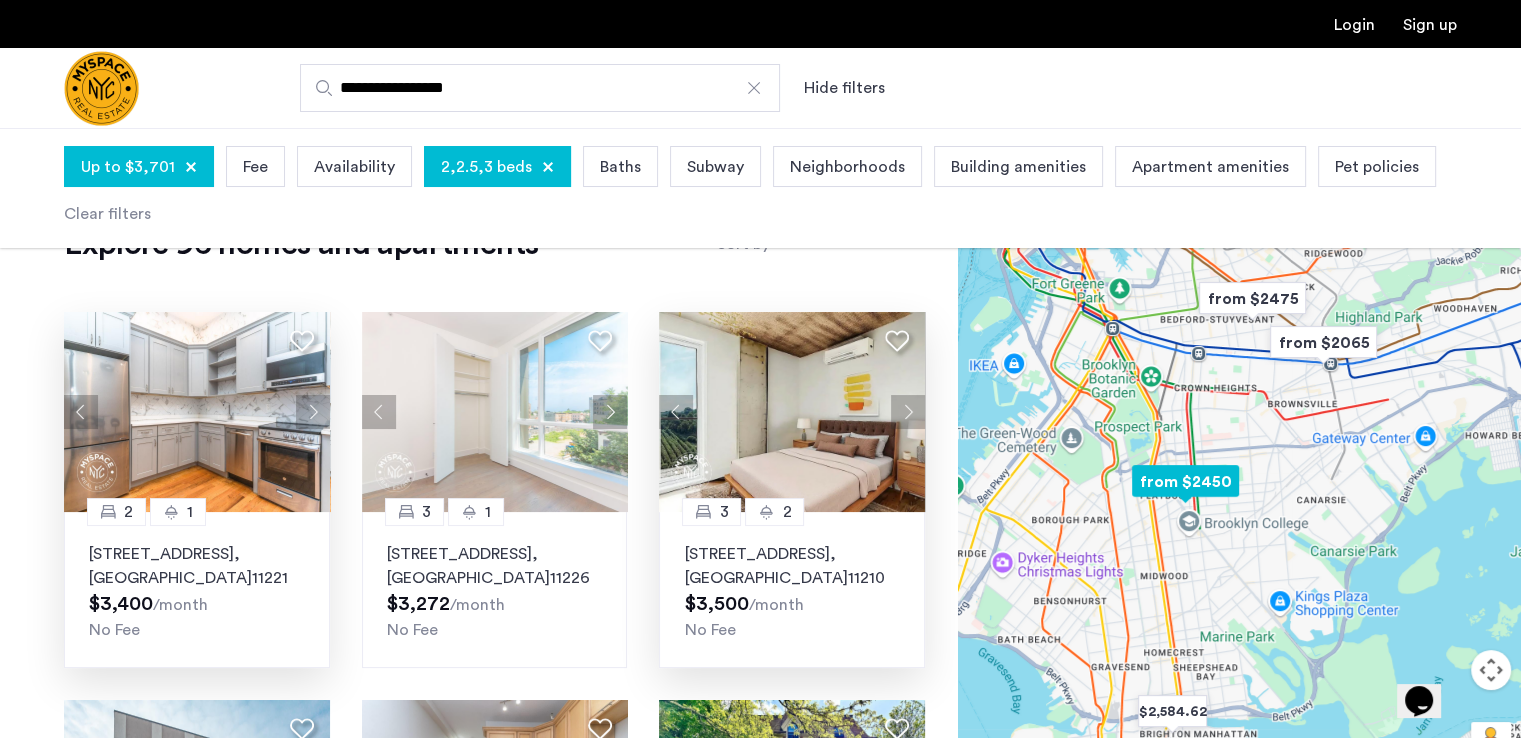 click 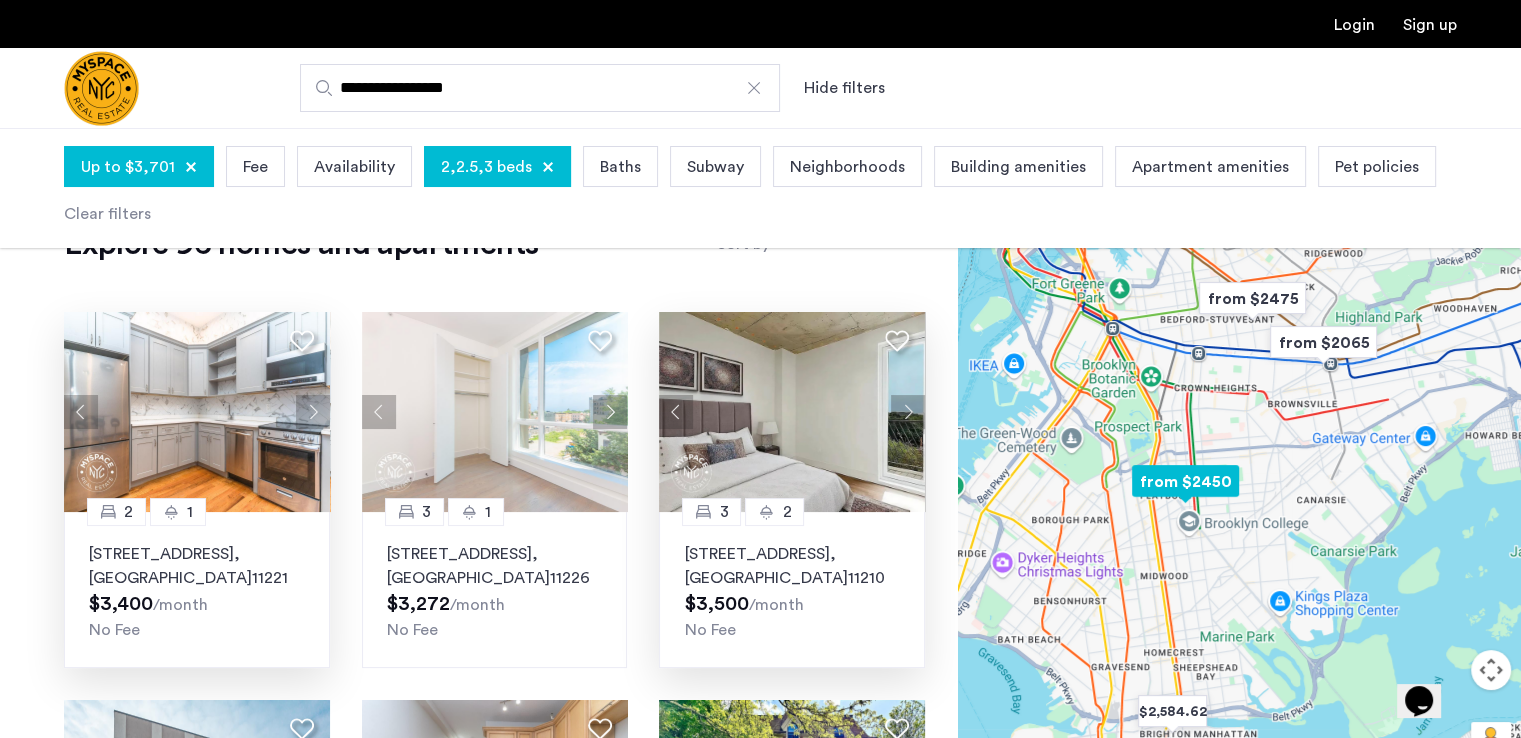click 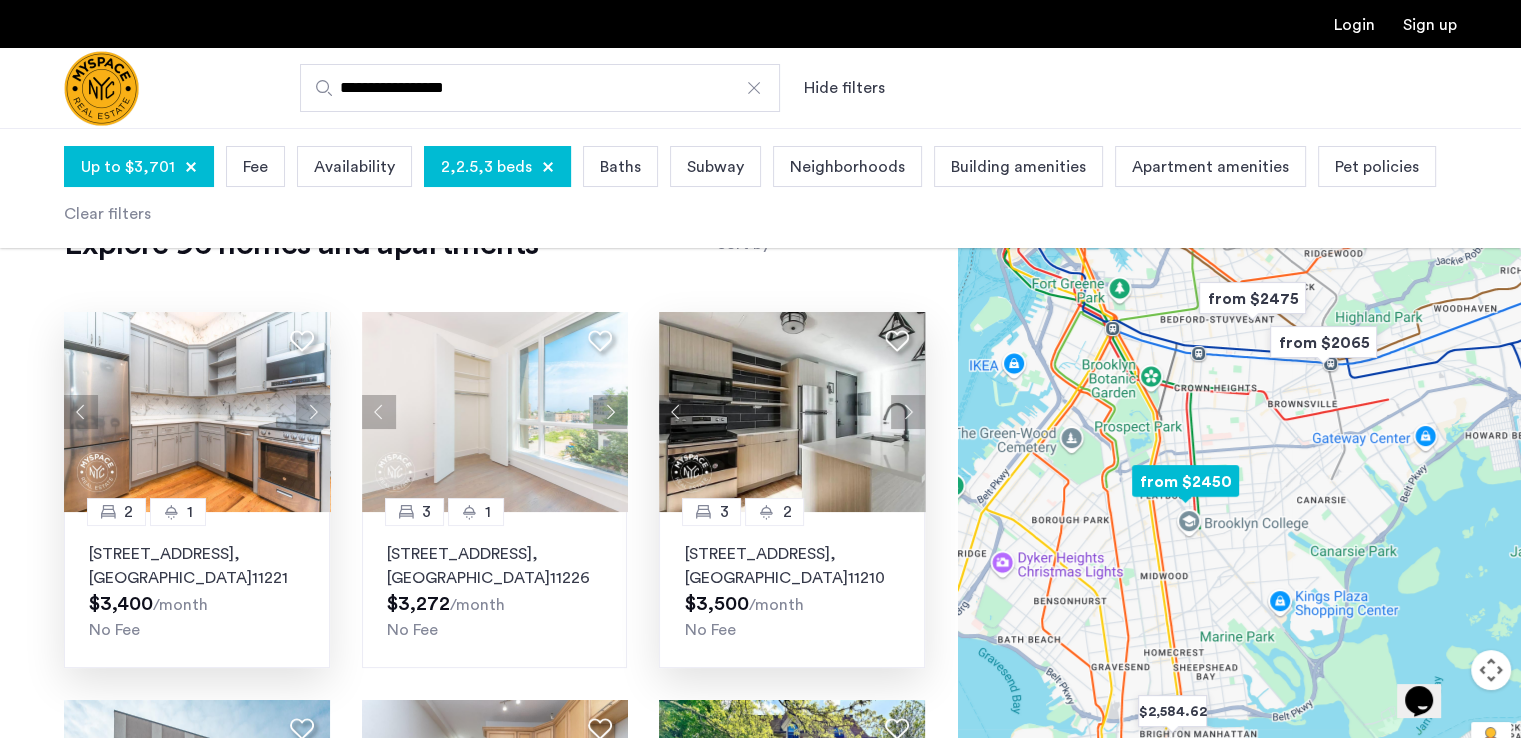 click 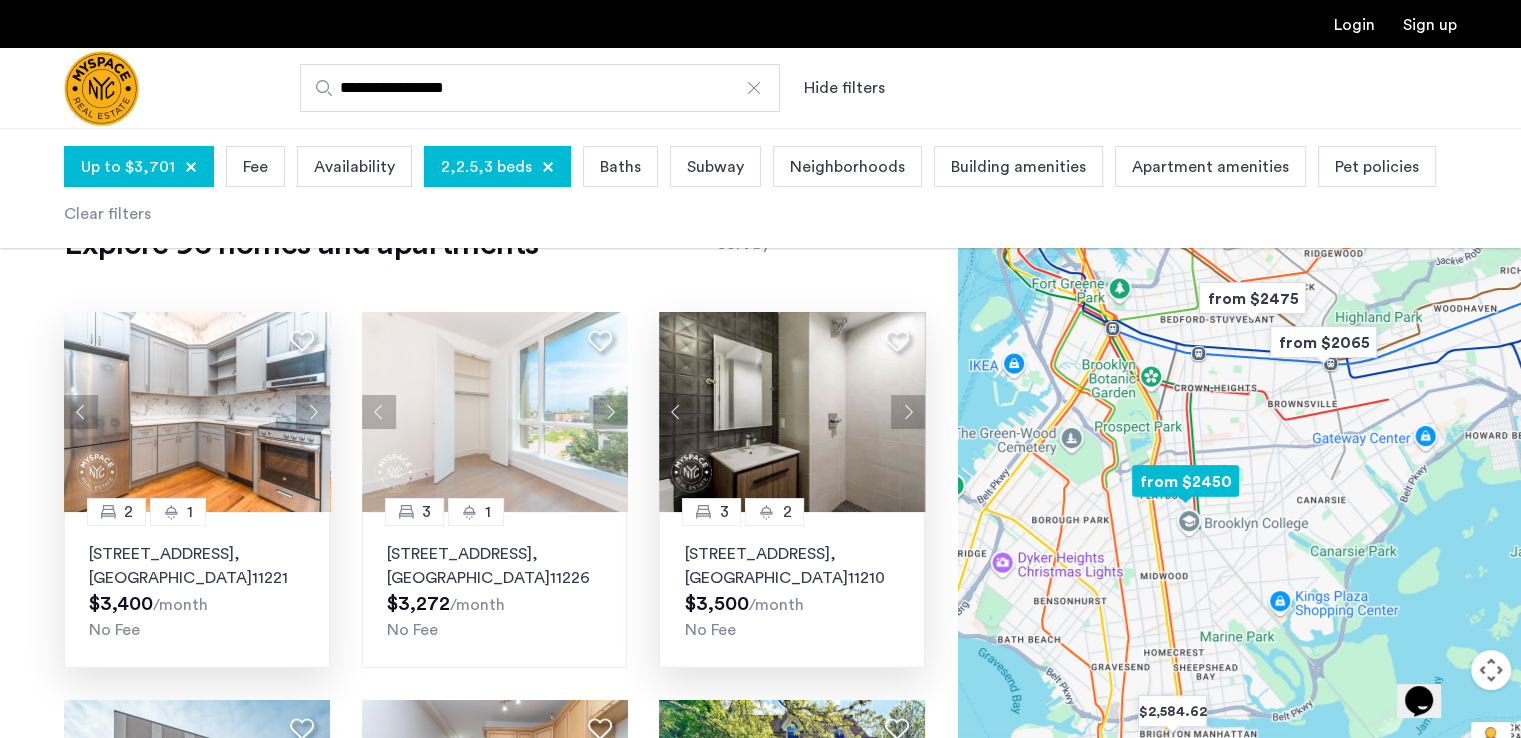 click 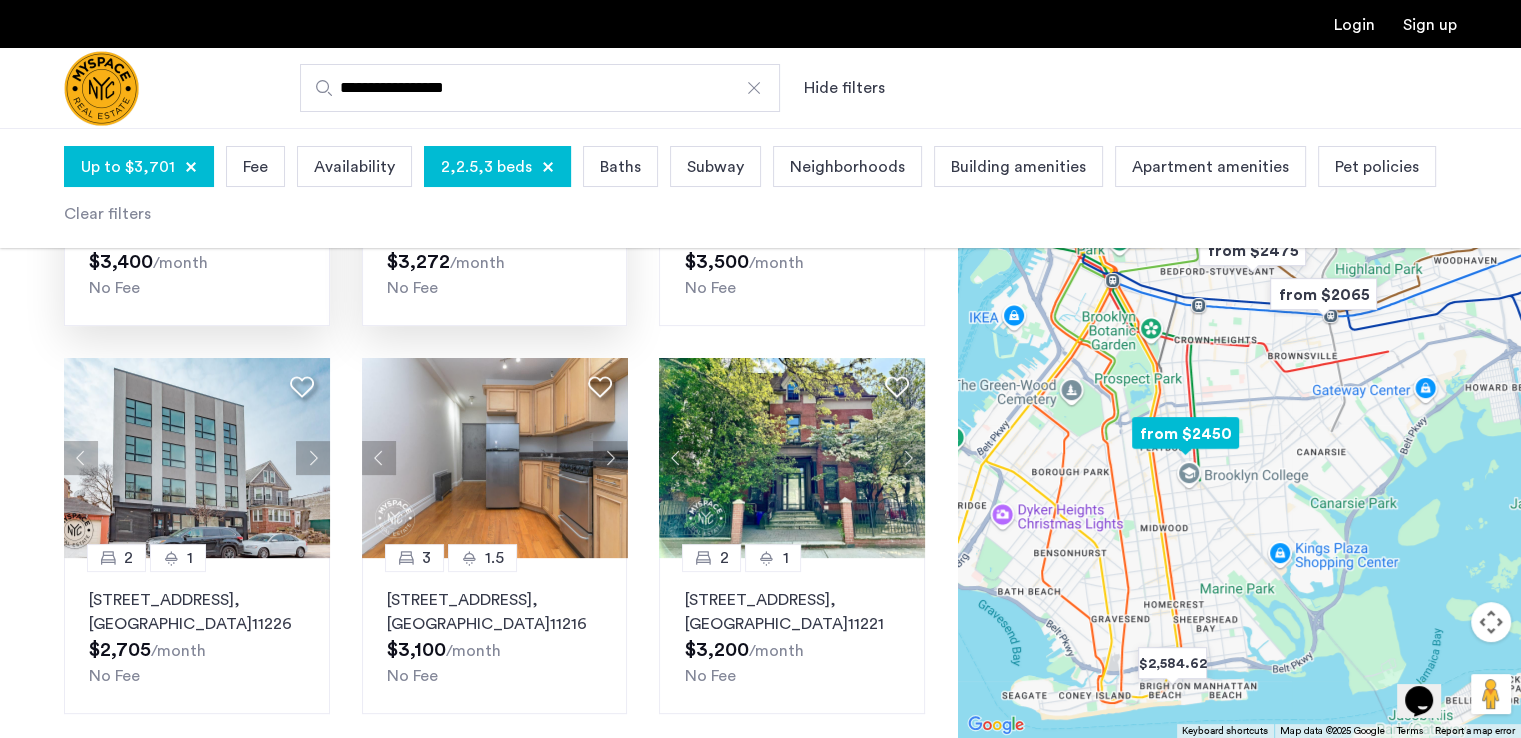 scroll, scrollTop: 420, scrollLeft: 0, axis: vertical 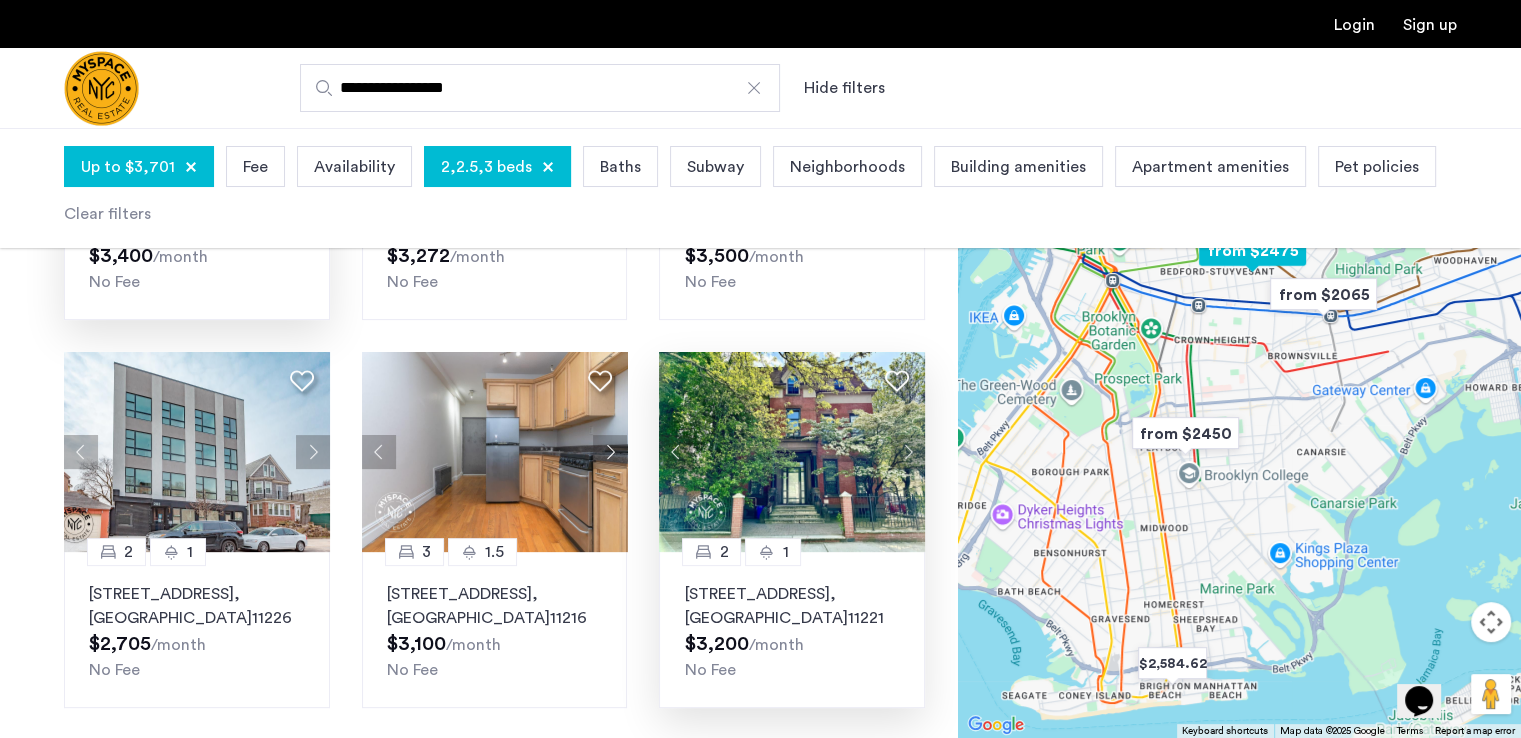 click 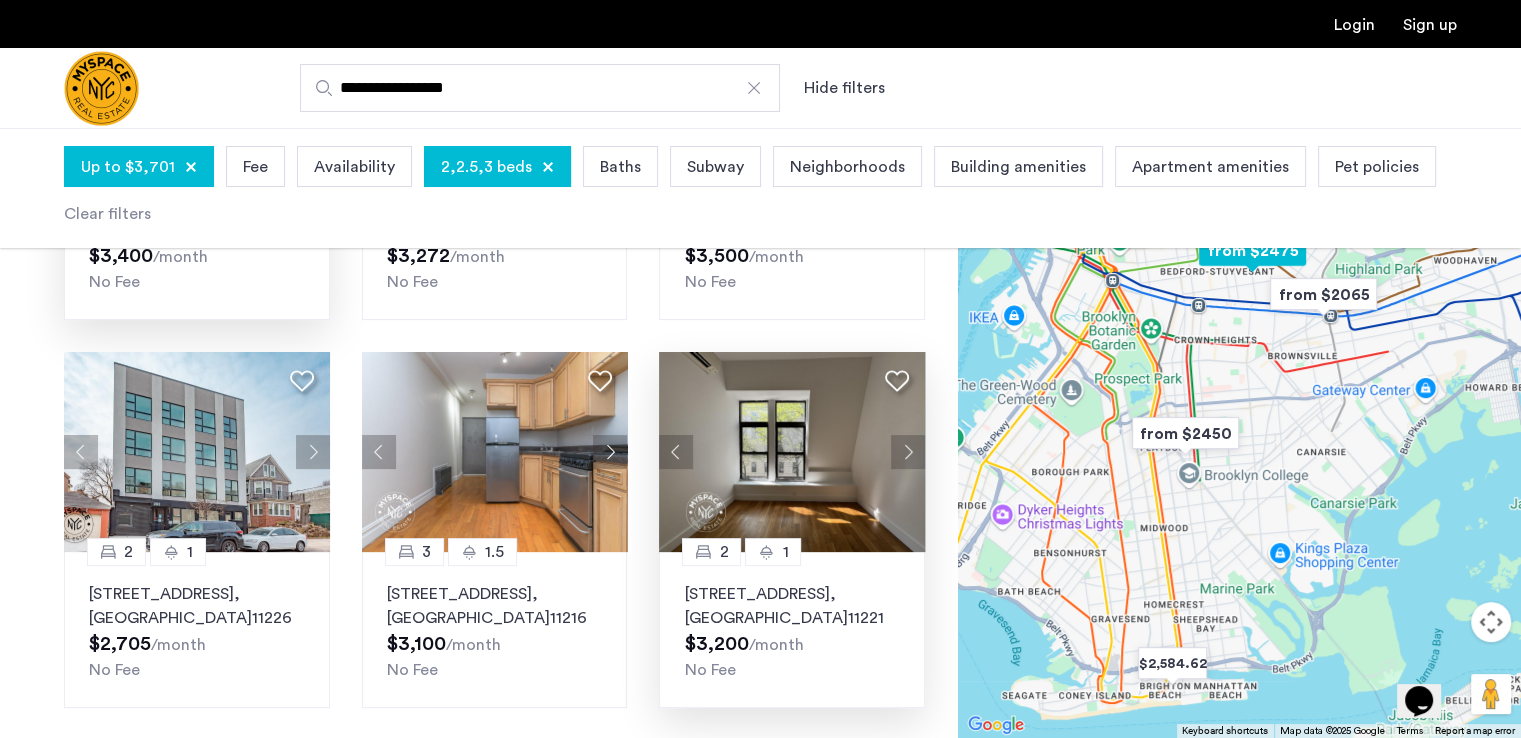 click 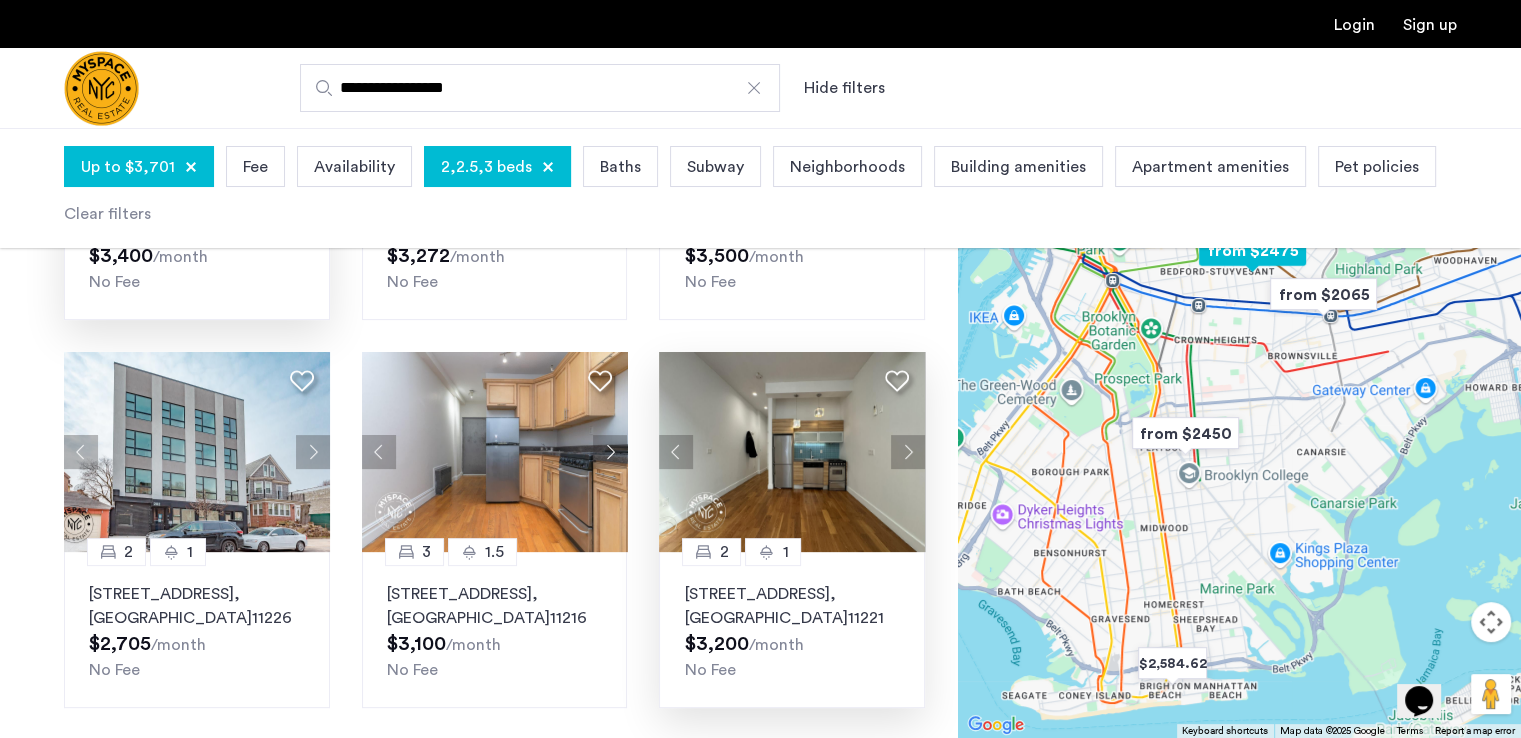 click 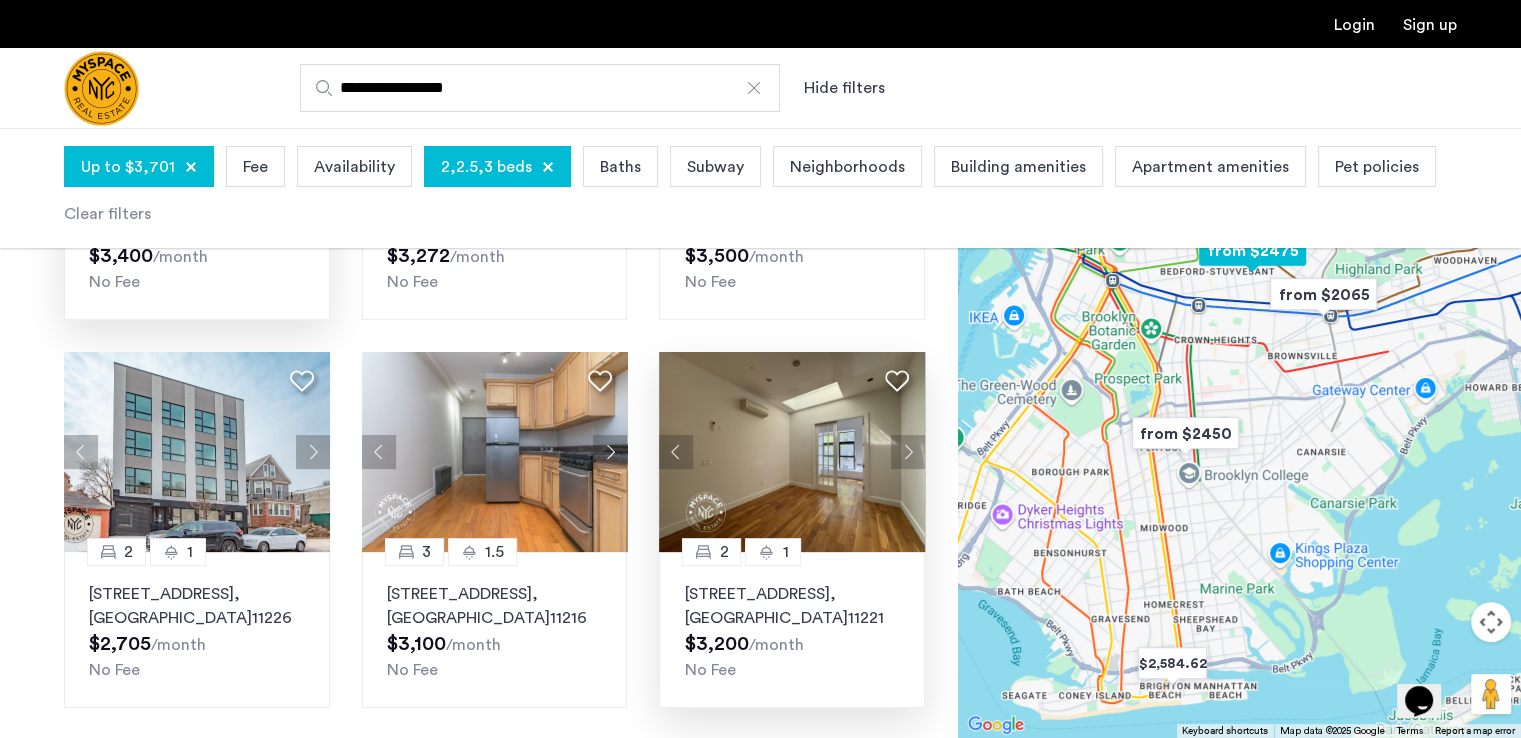 click 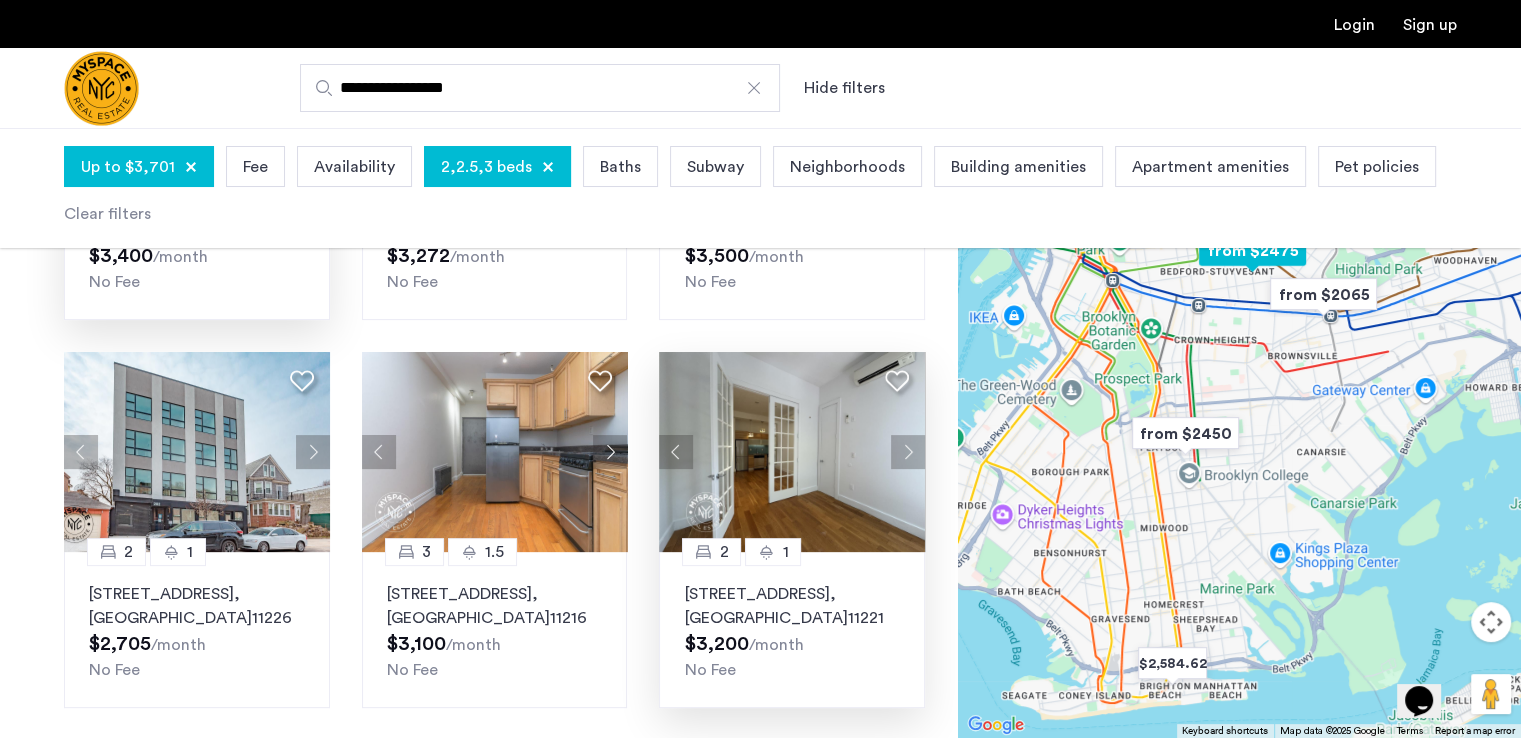 click 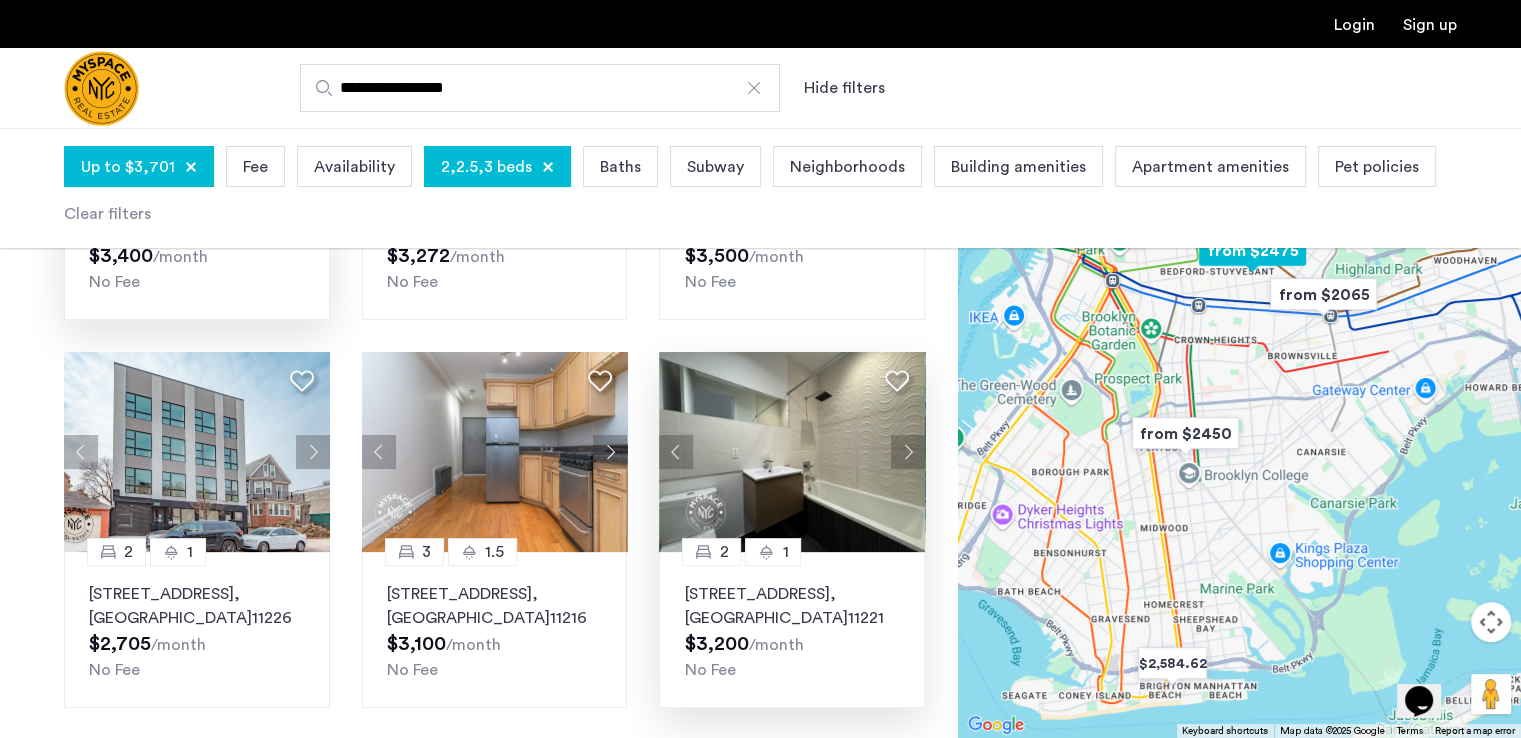 click 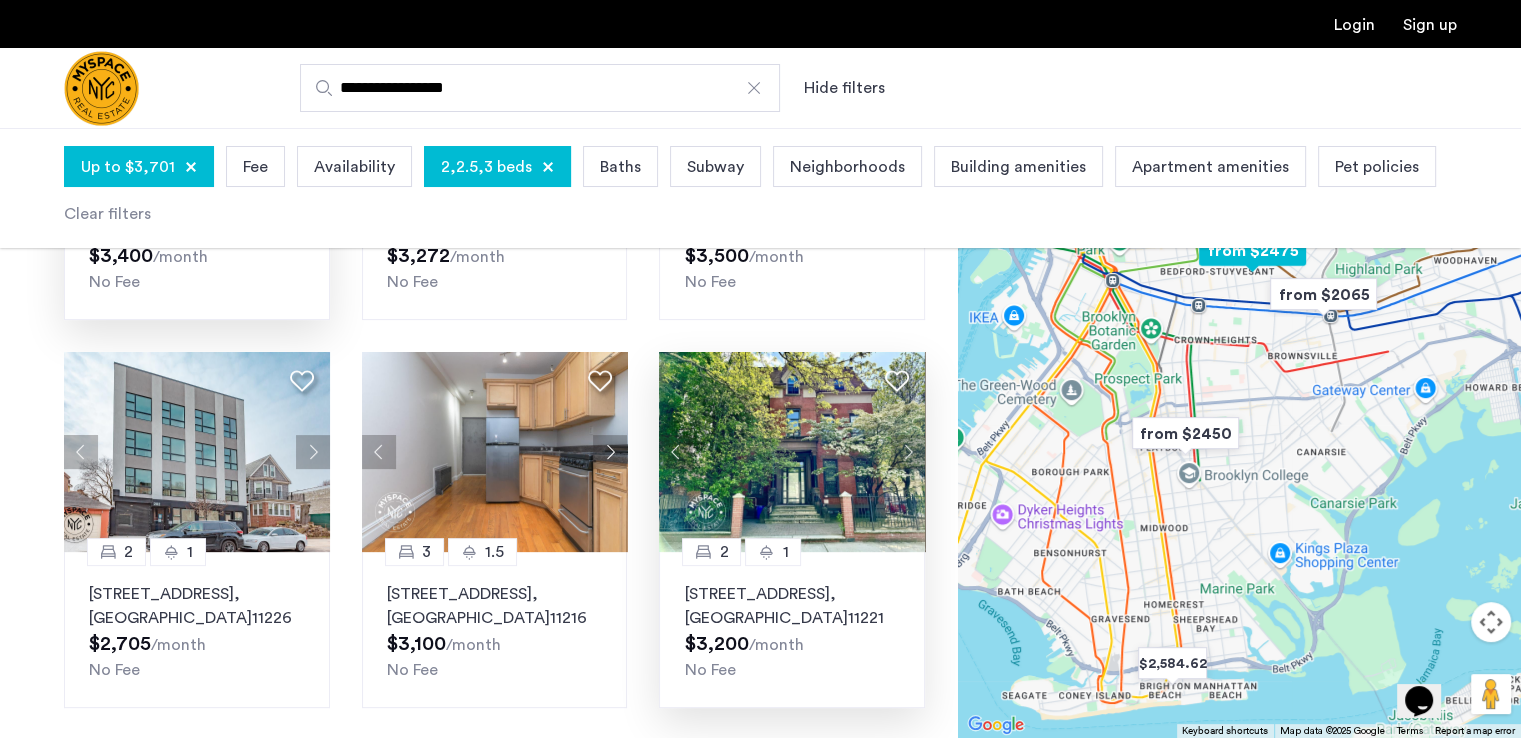 click 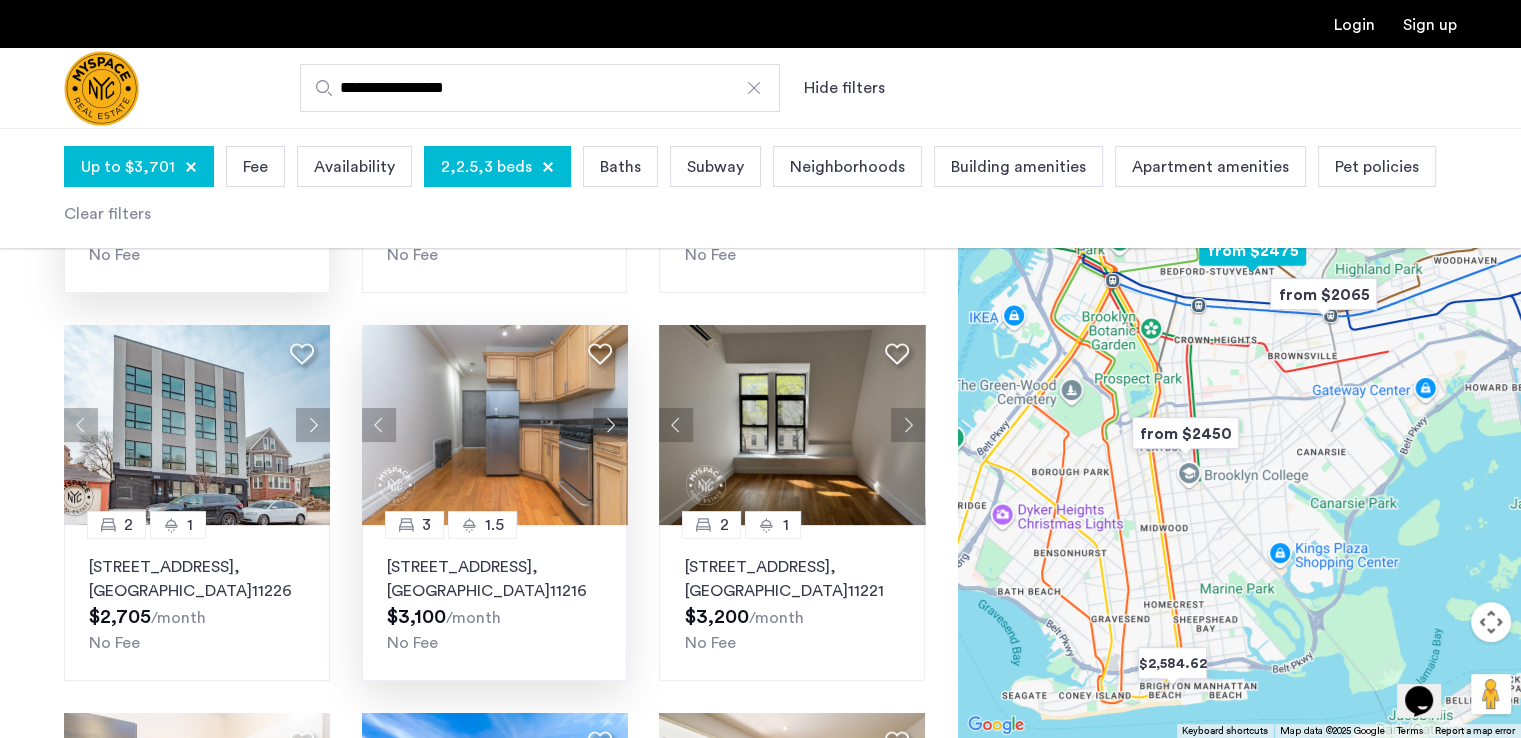 scroll, scrollTop: 448, scrollLeft: 0, axis: vertical 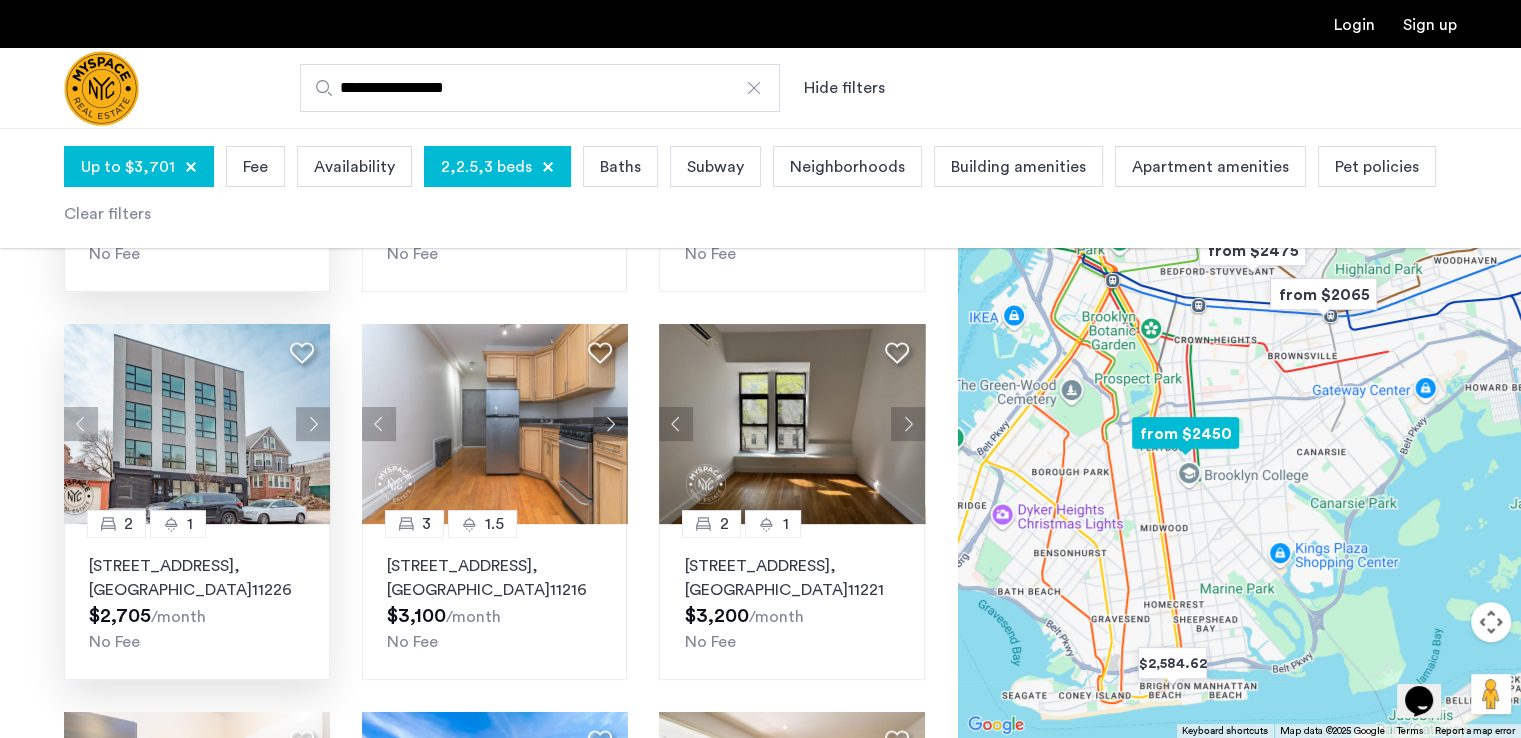 click 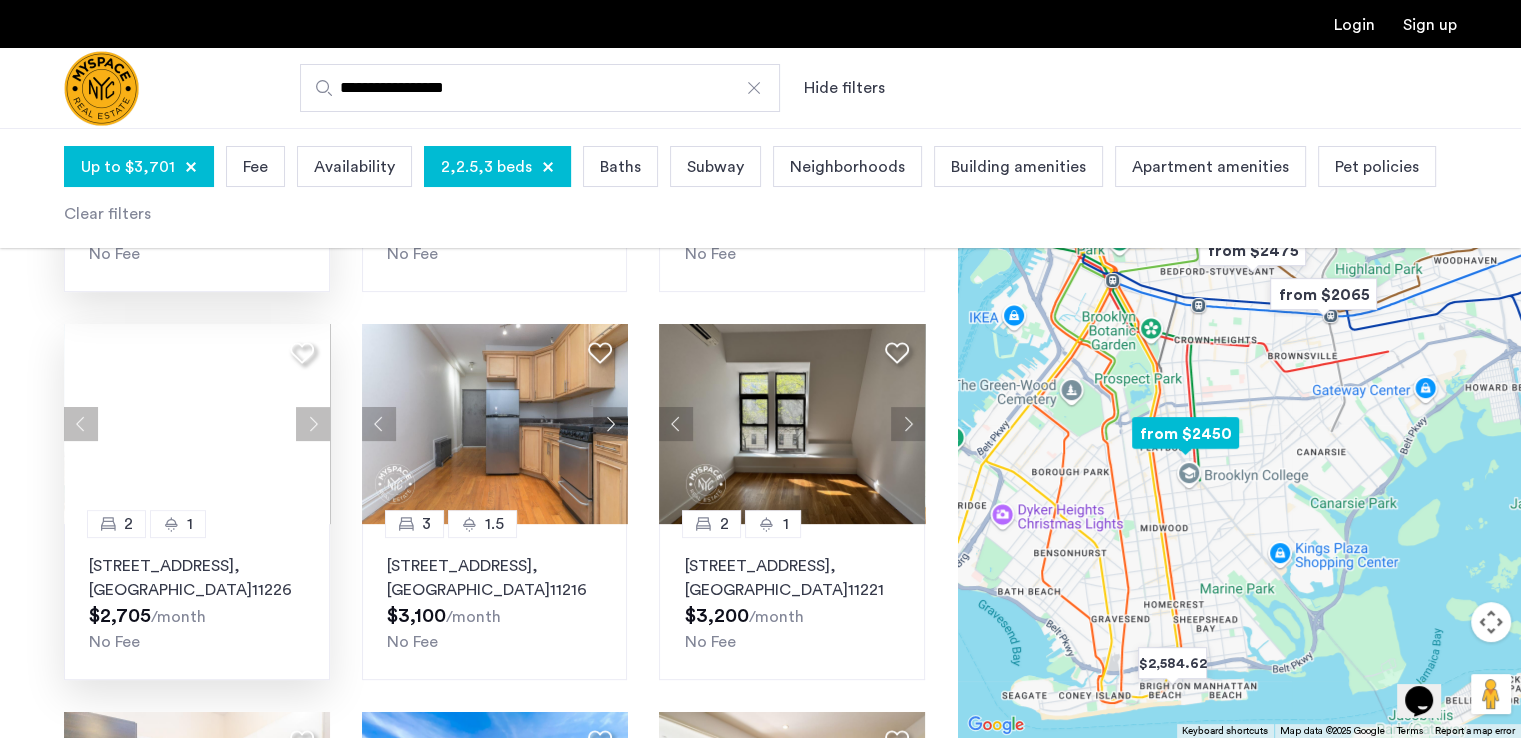 click 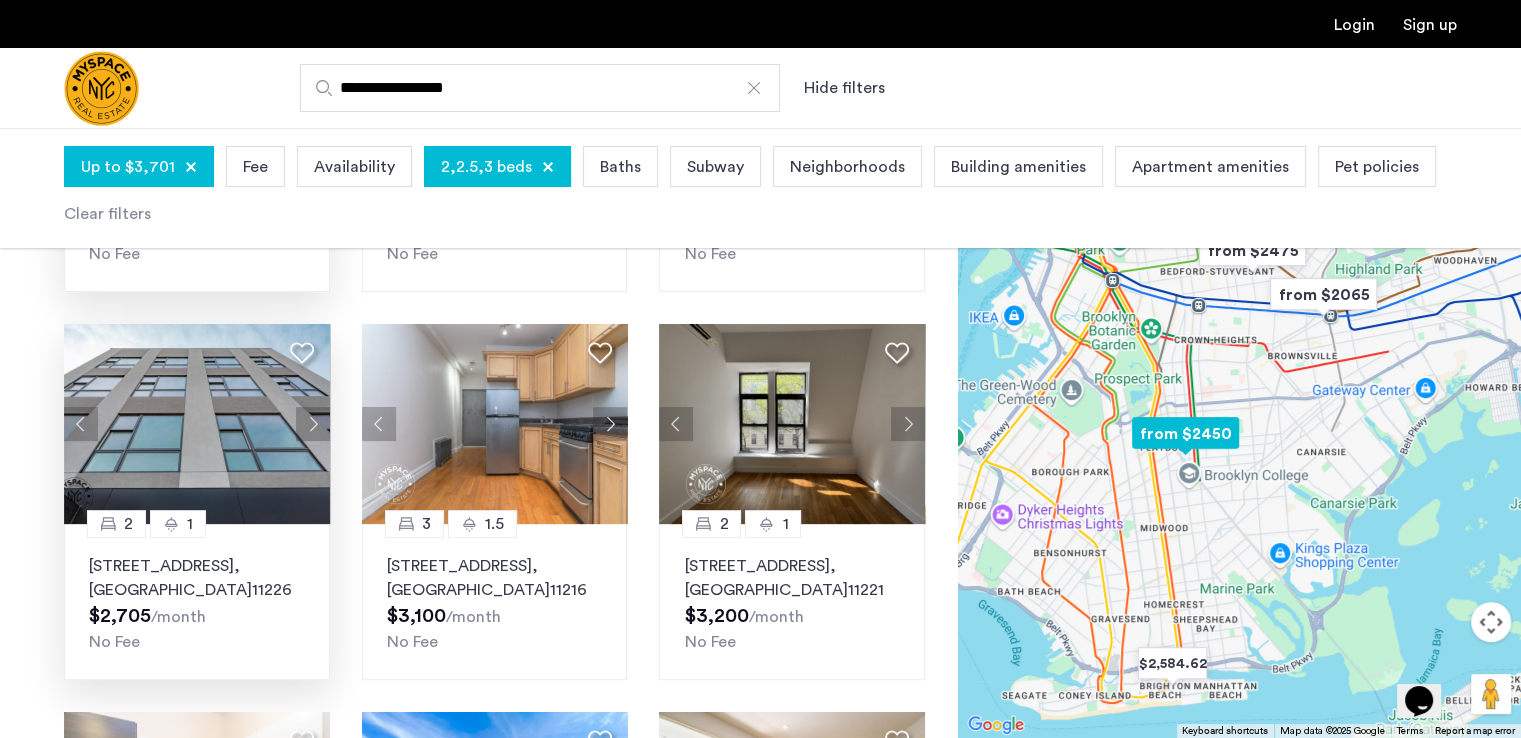 click 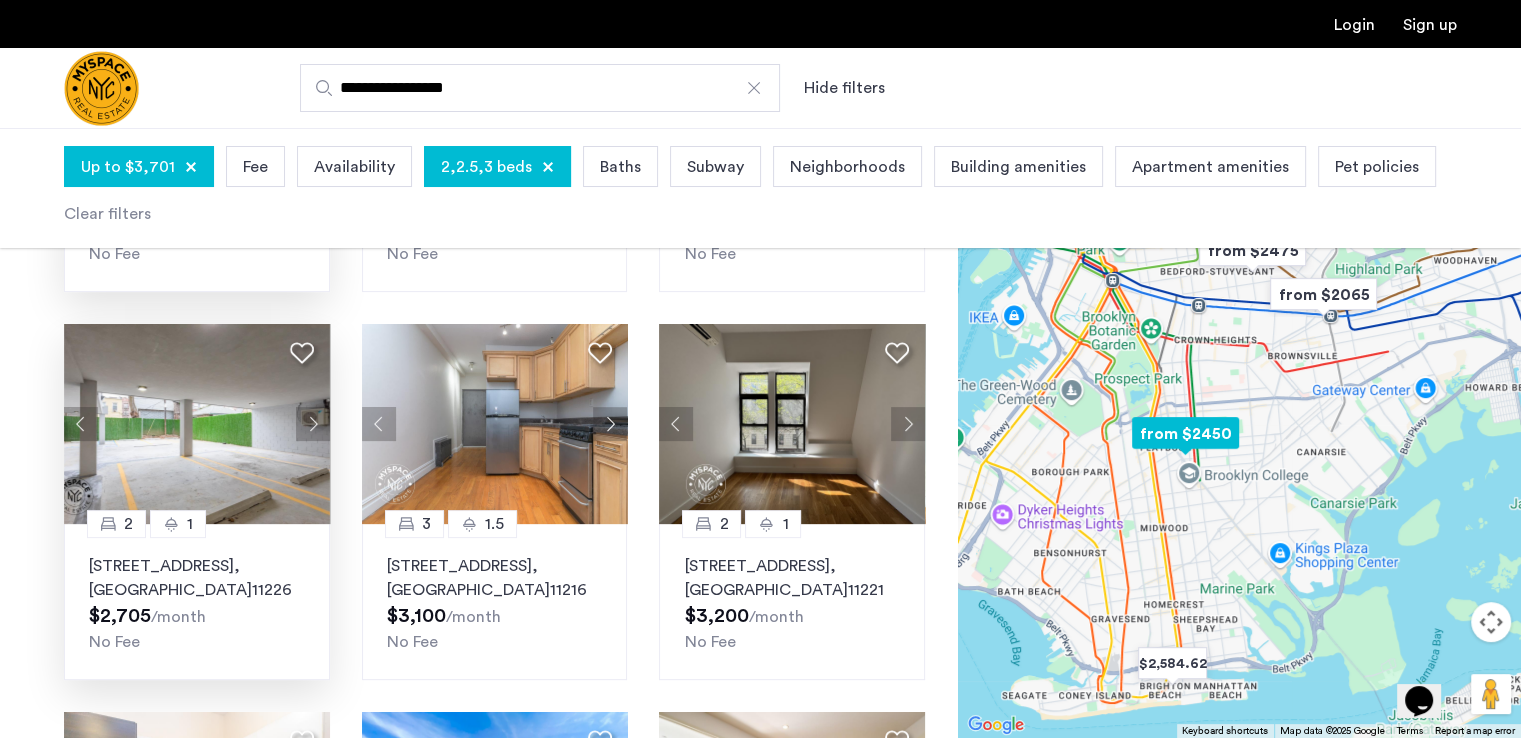 click 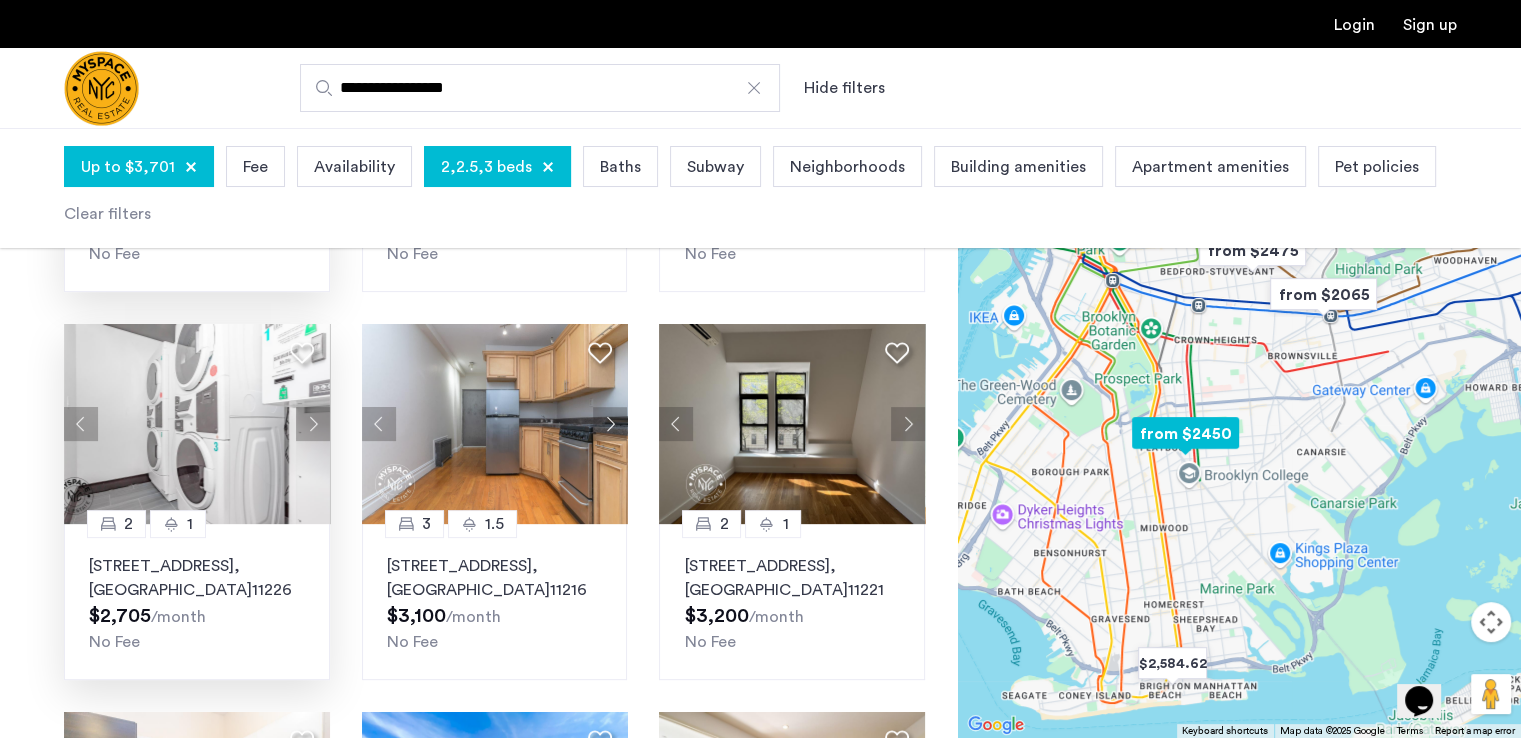 click 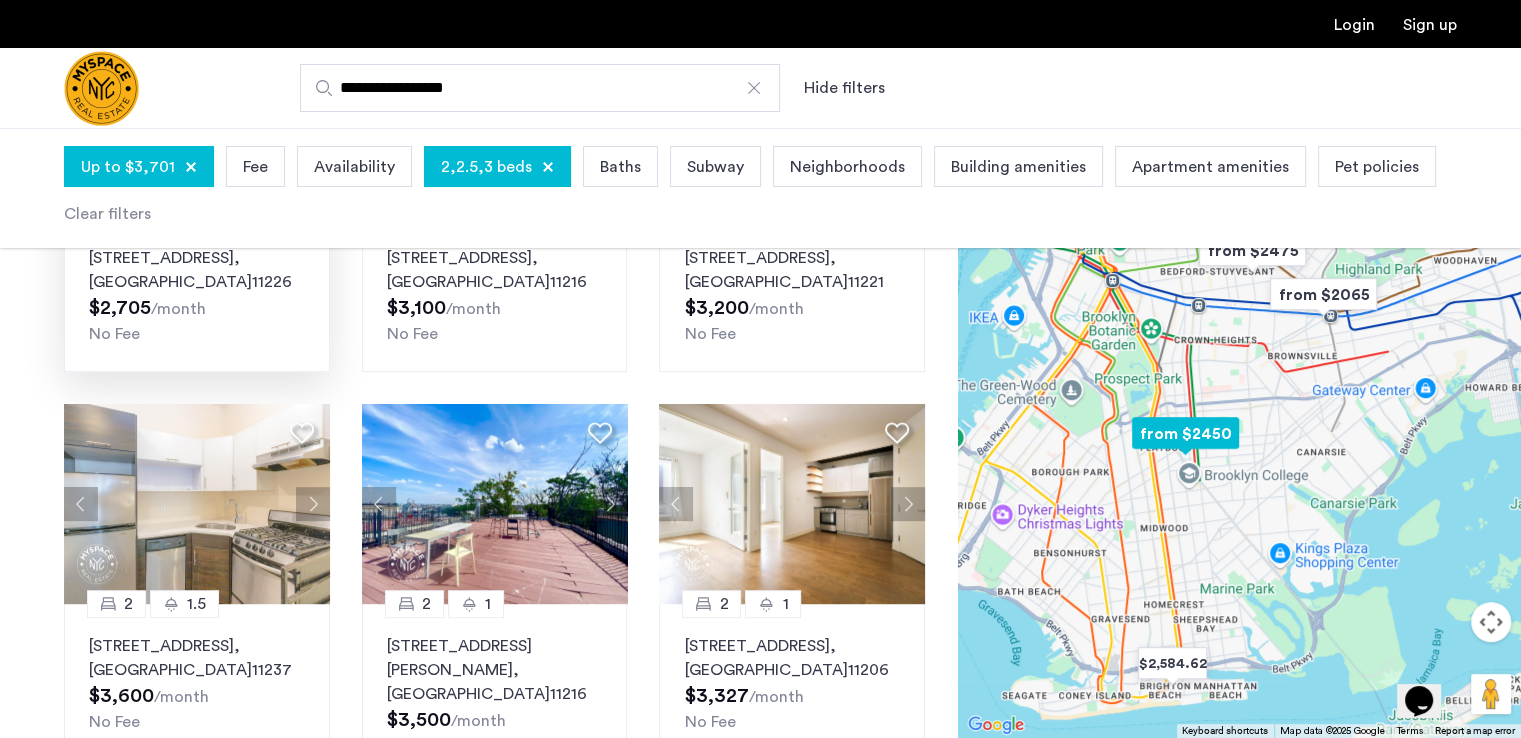 scroll, scrollTop: 760, scrollLeft: 0, axis: vertical 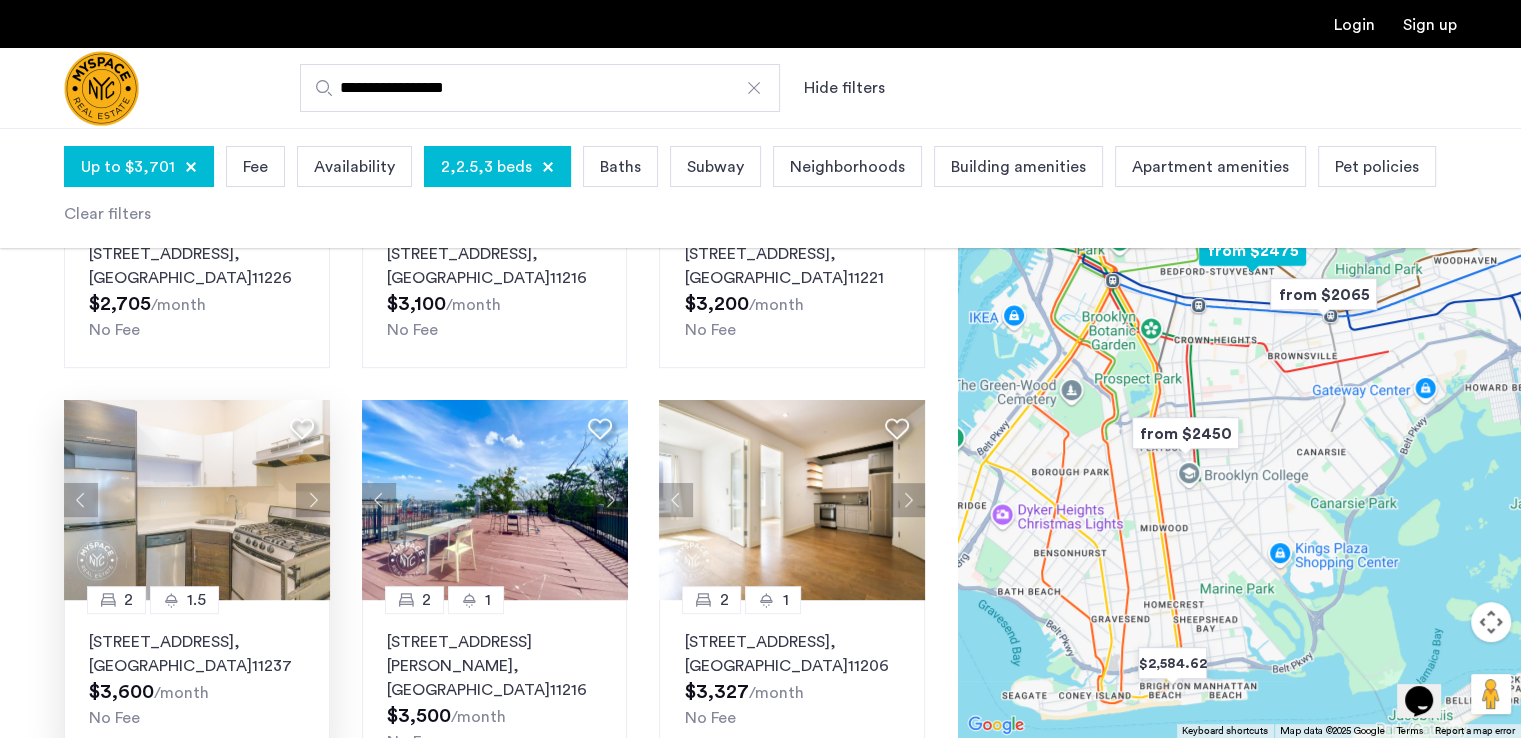 click 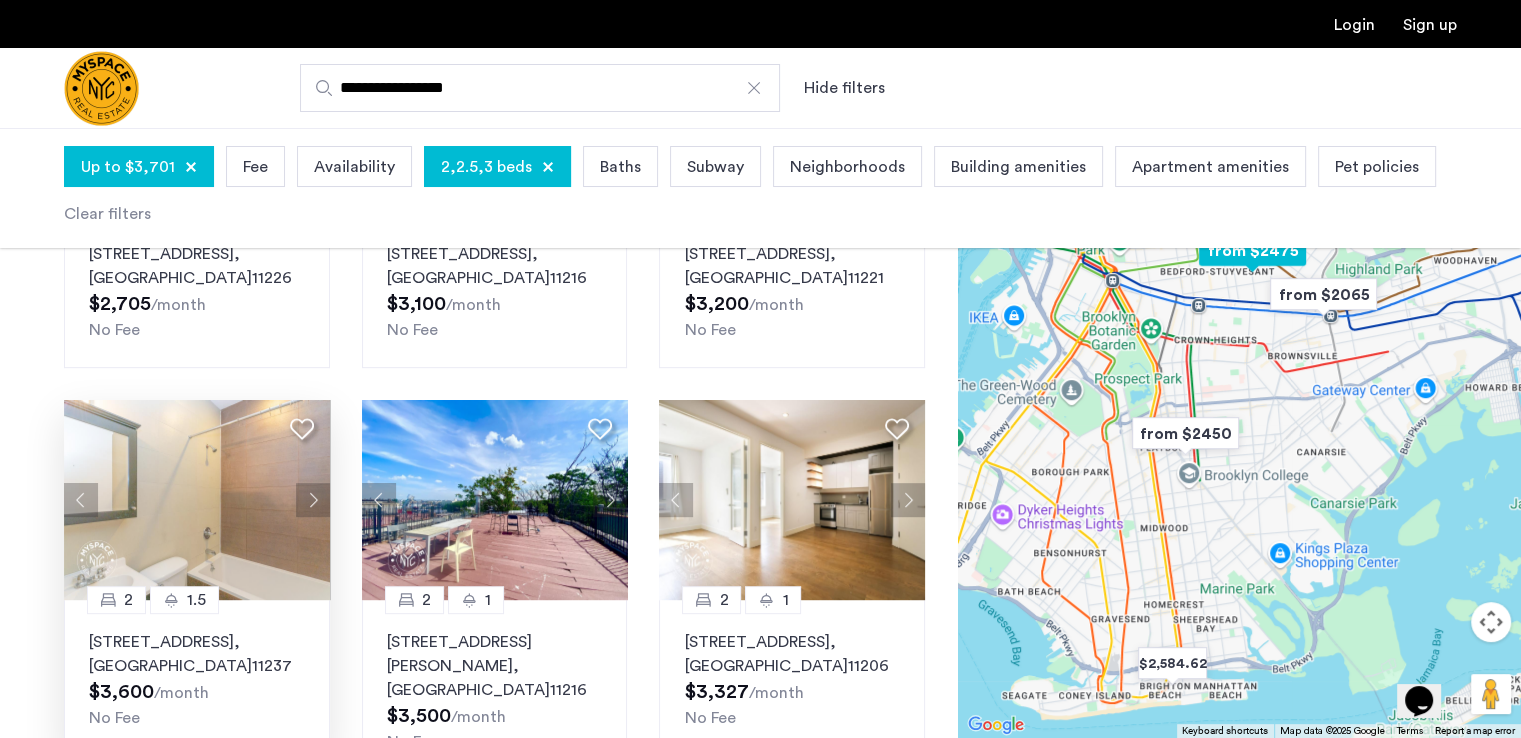 click 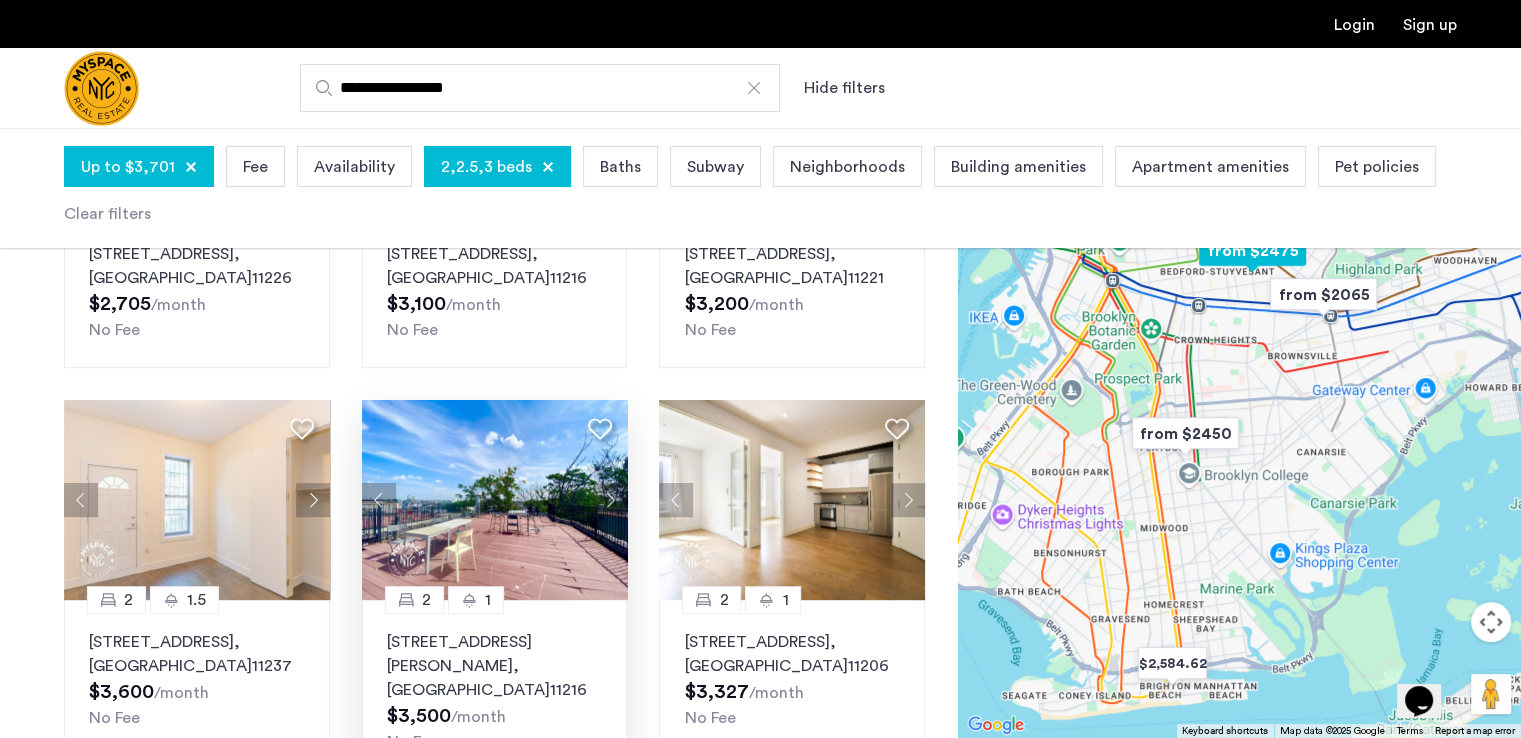 click 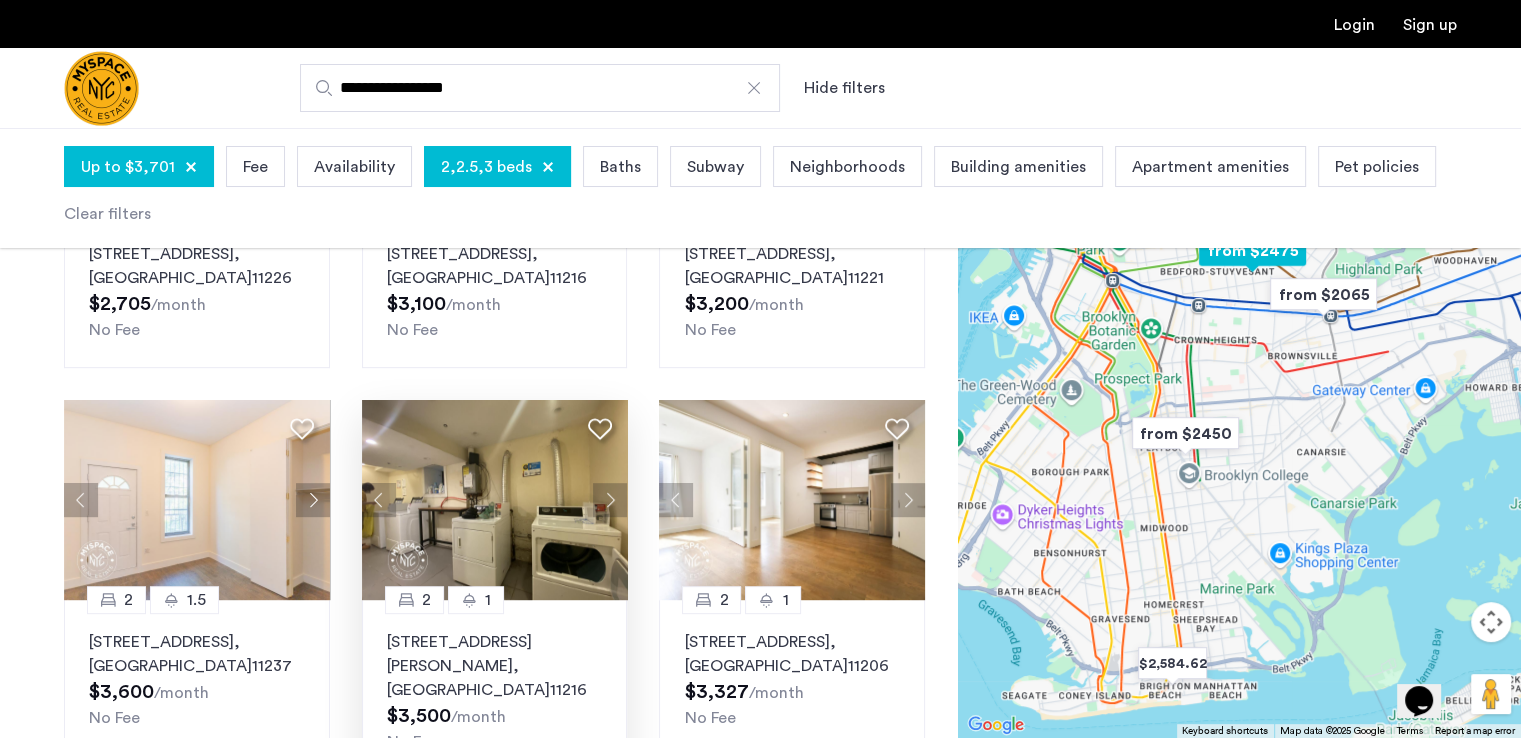 click 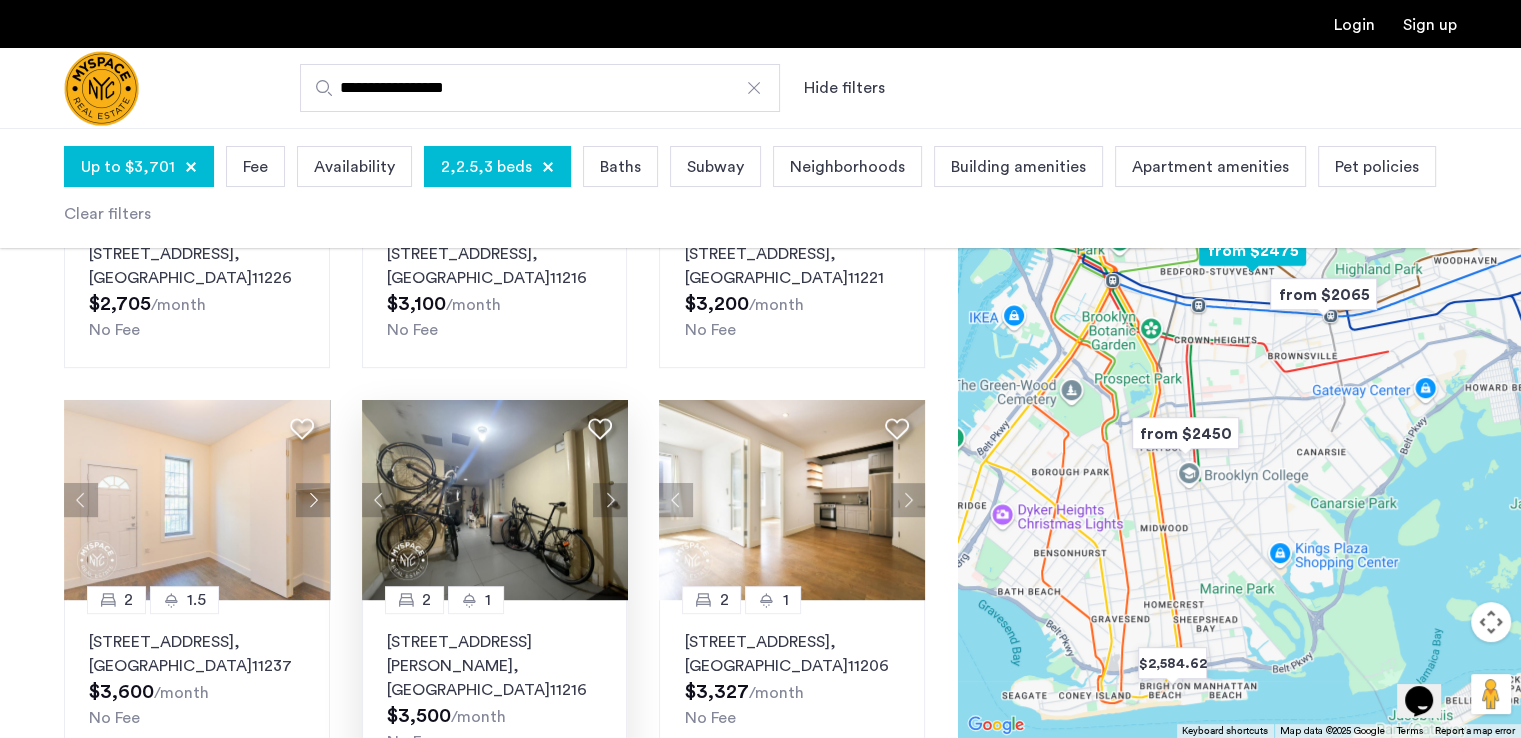 click 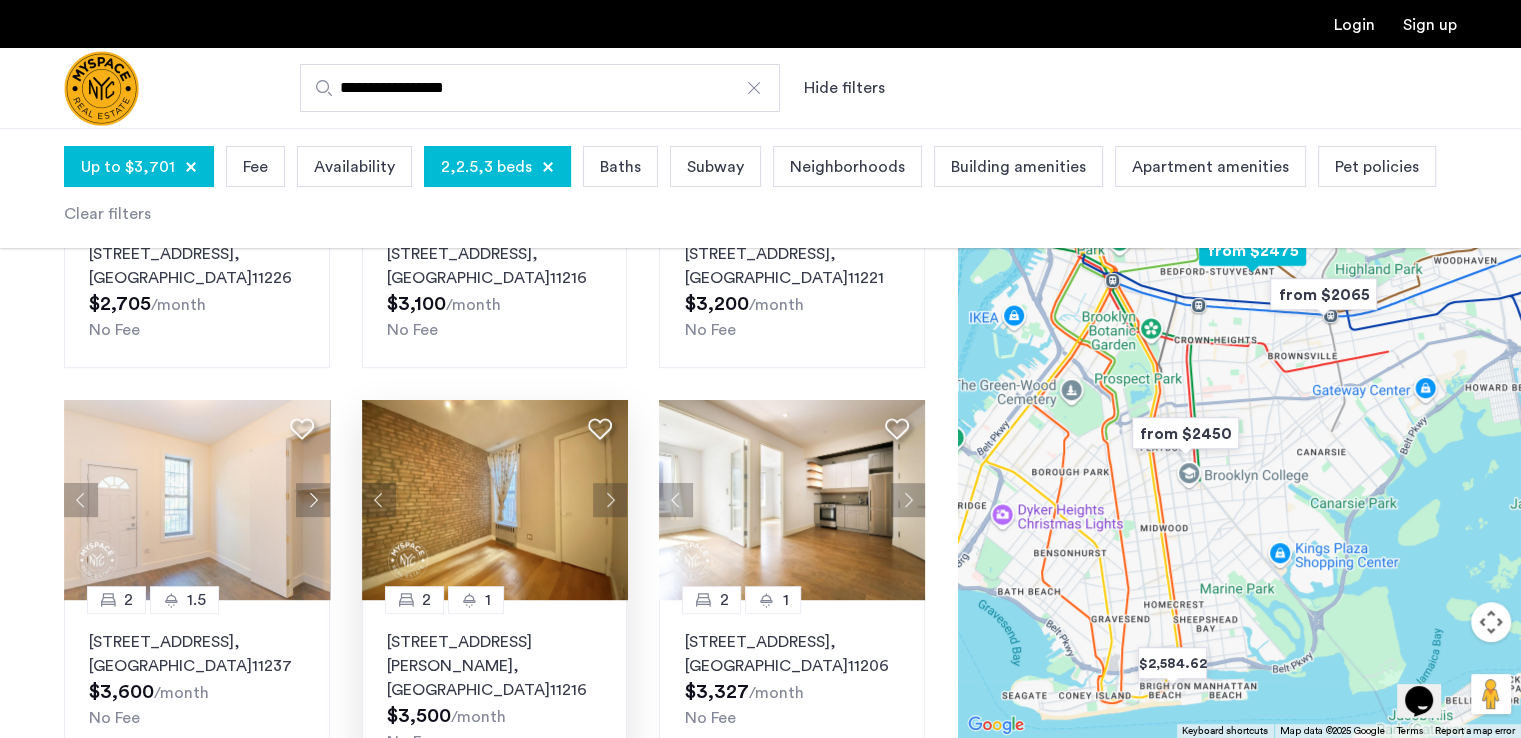 click 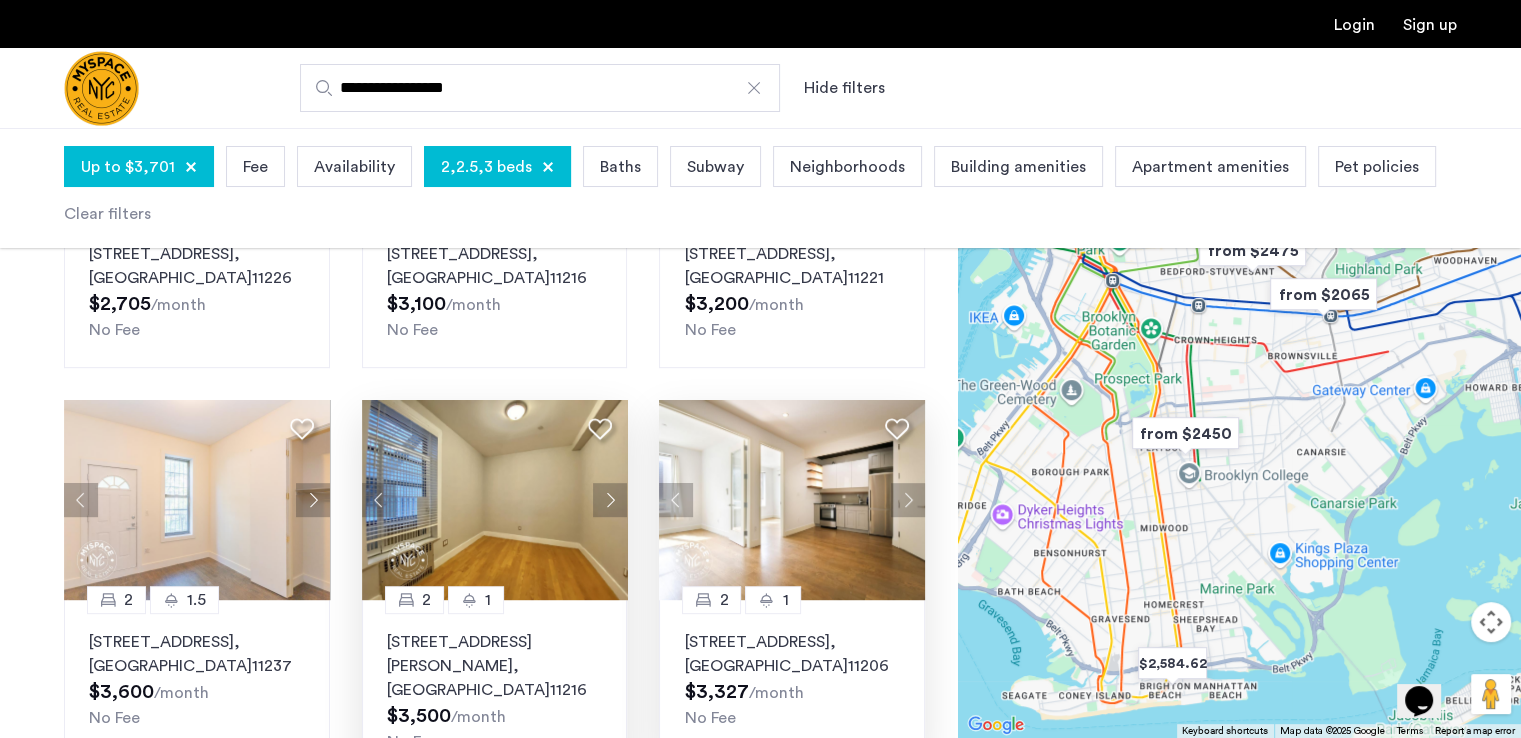 click 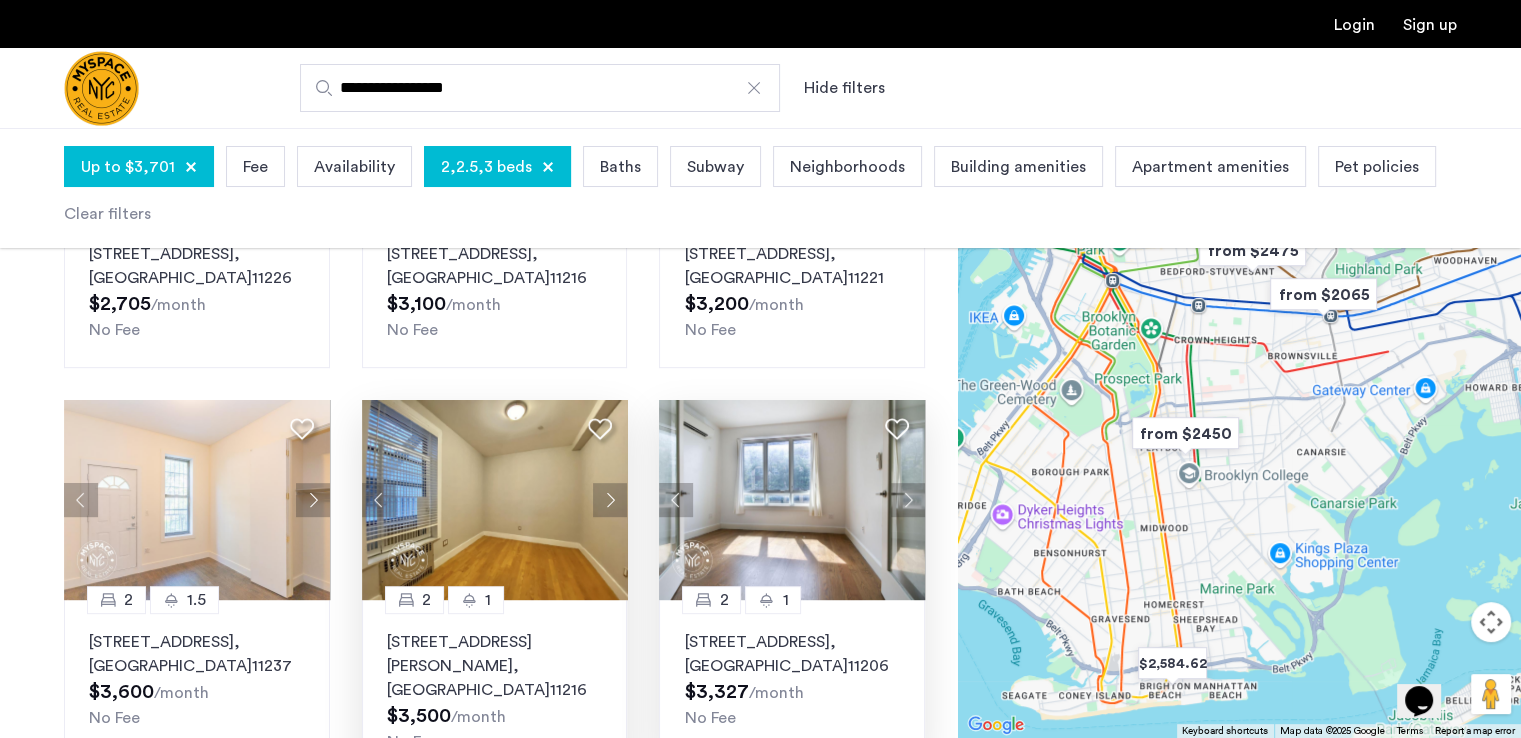 click 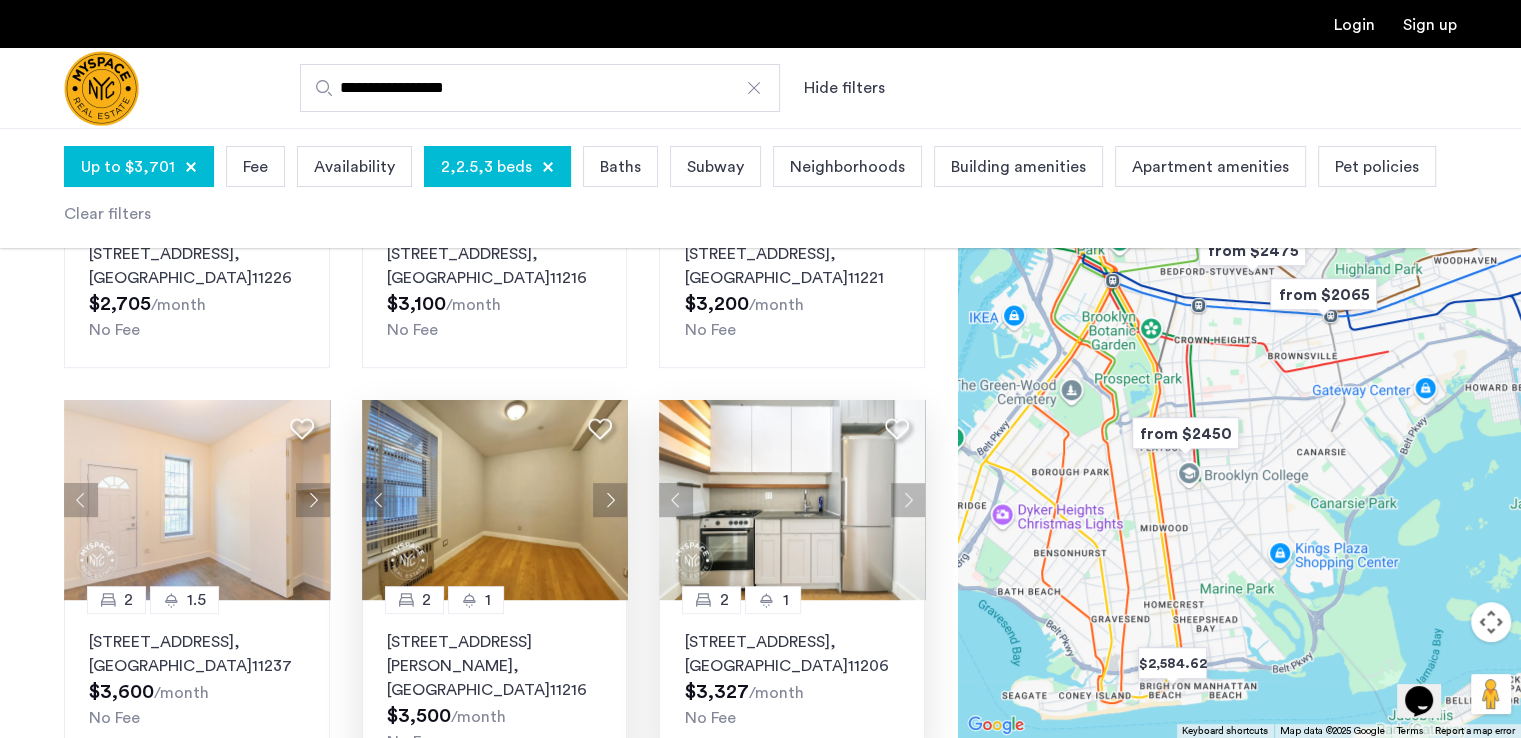 click 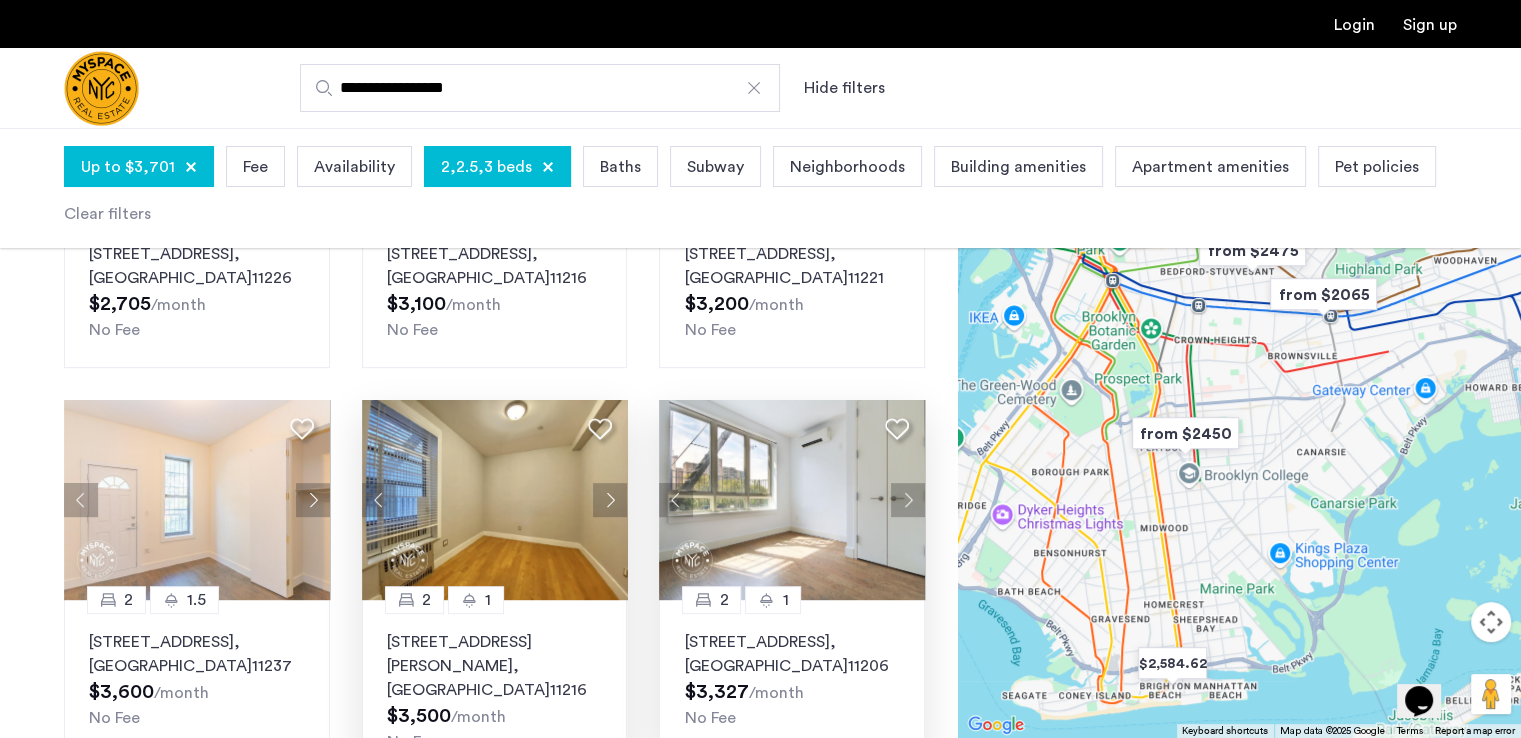 click 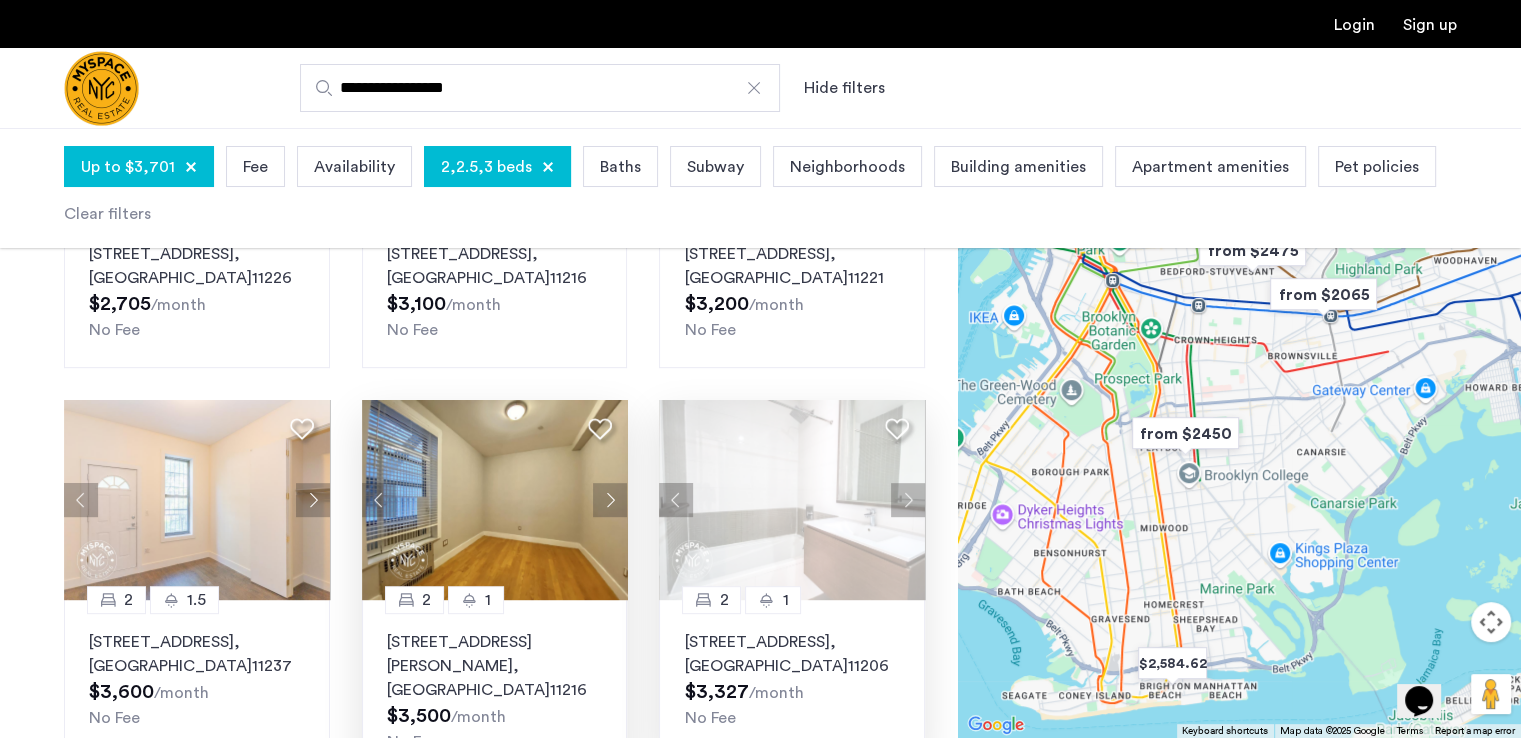 click 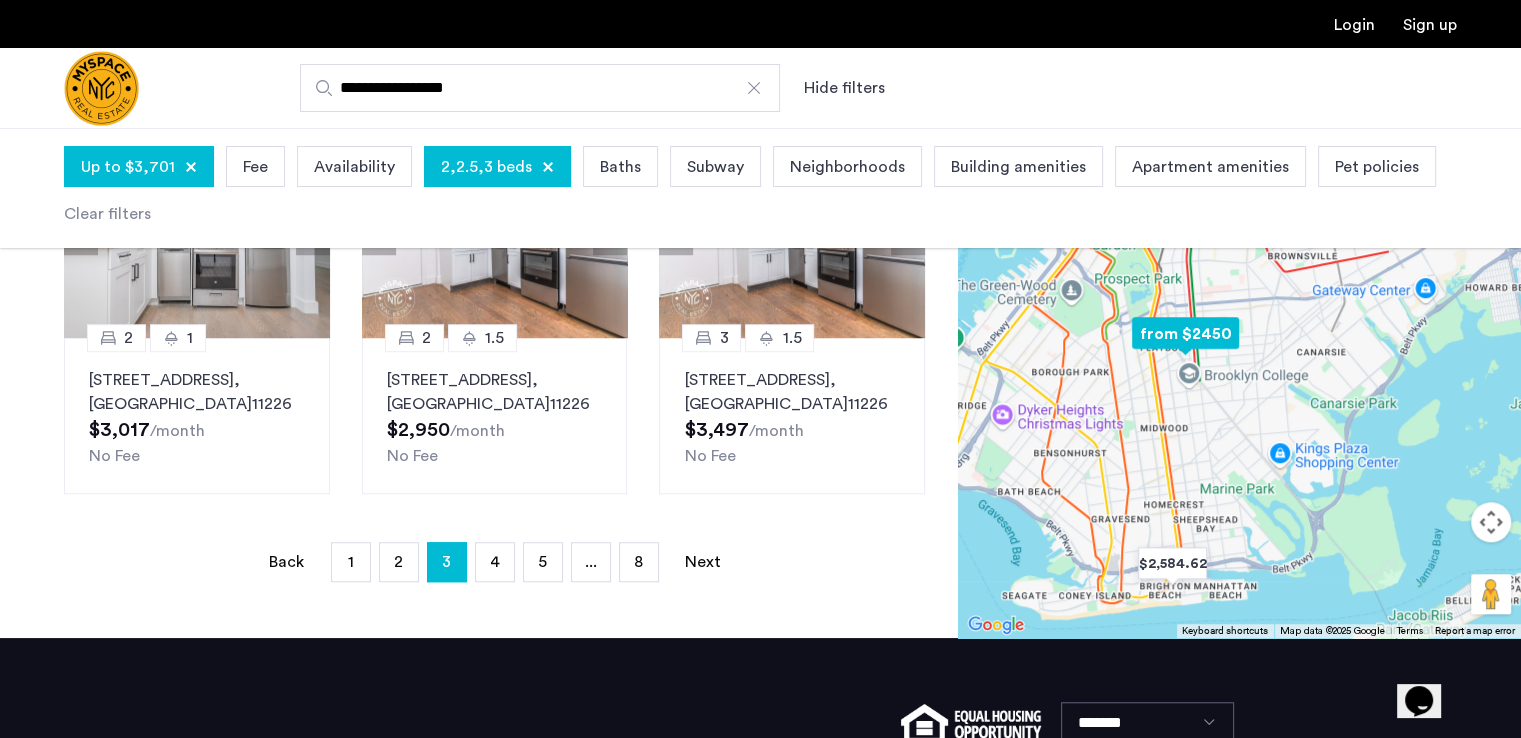 scroll, scrollTop: 1488, scrollLeft: 0, axis: vertical 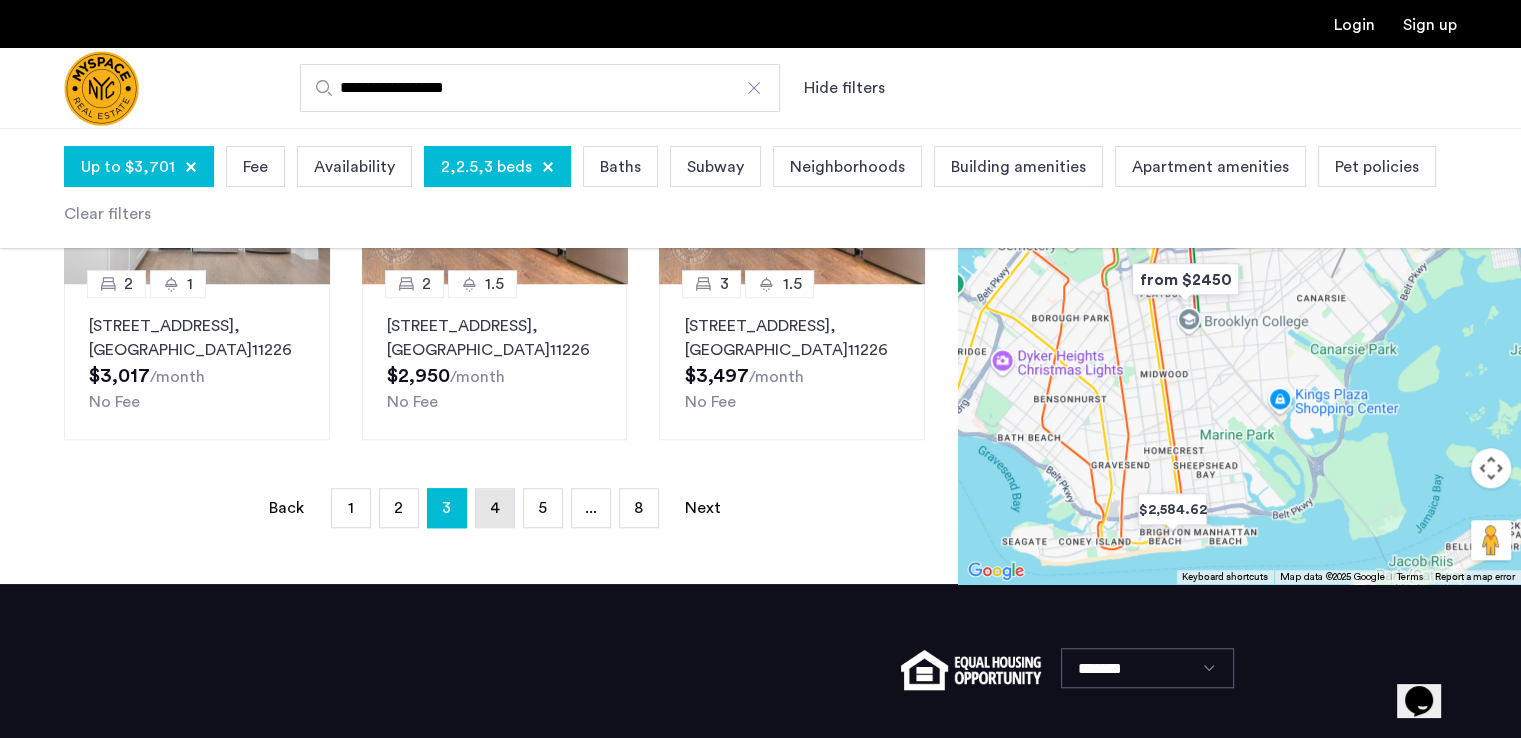 click on "4" at bounding box center (495, 508) 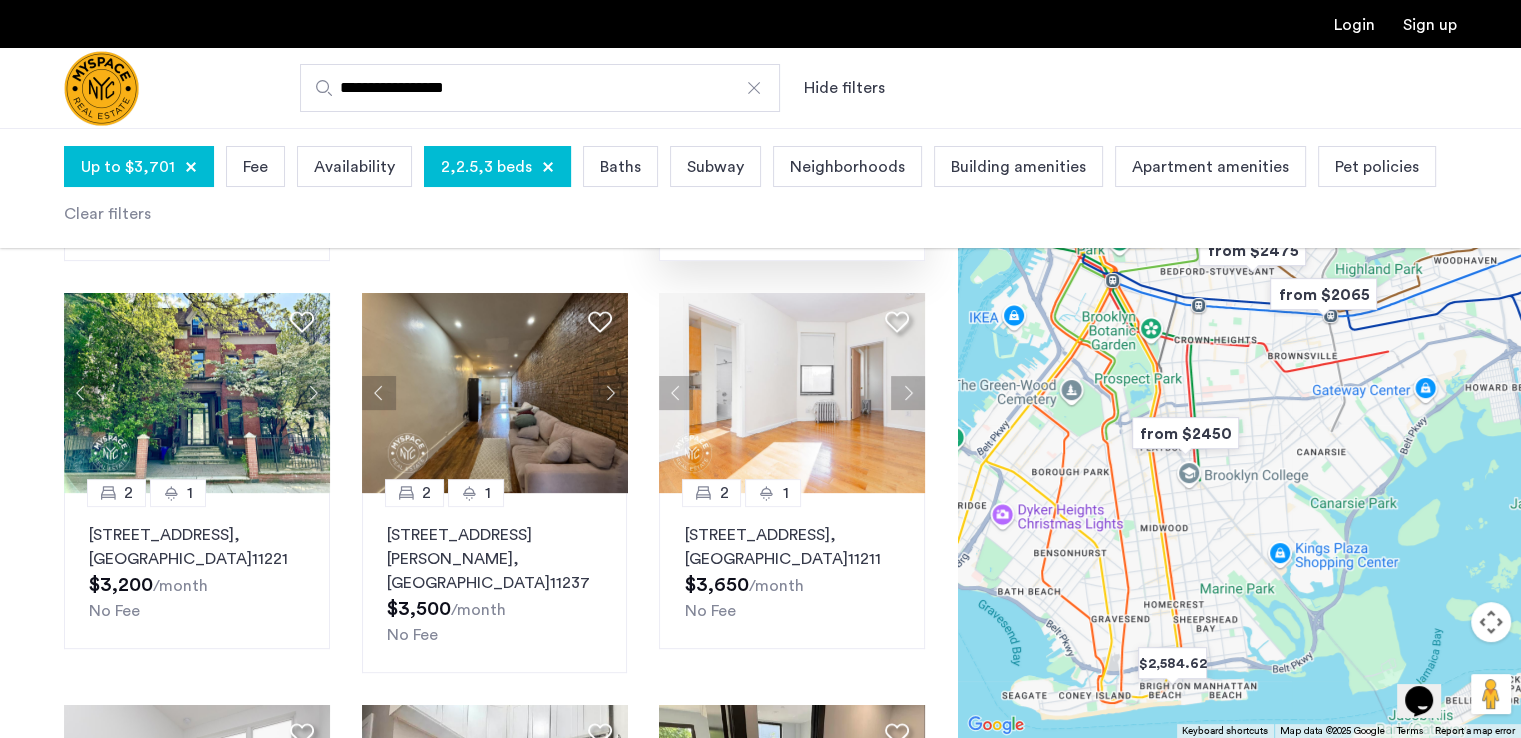 scroll, scrollTop: 504, scrollLeft: 0, axis: vertical 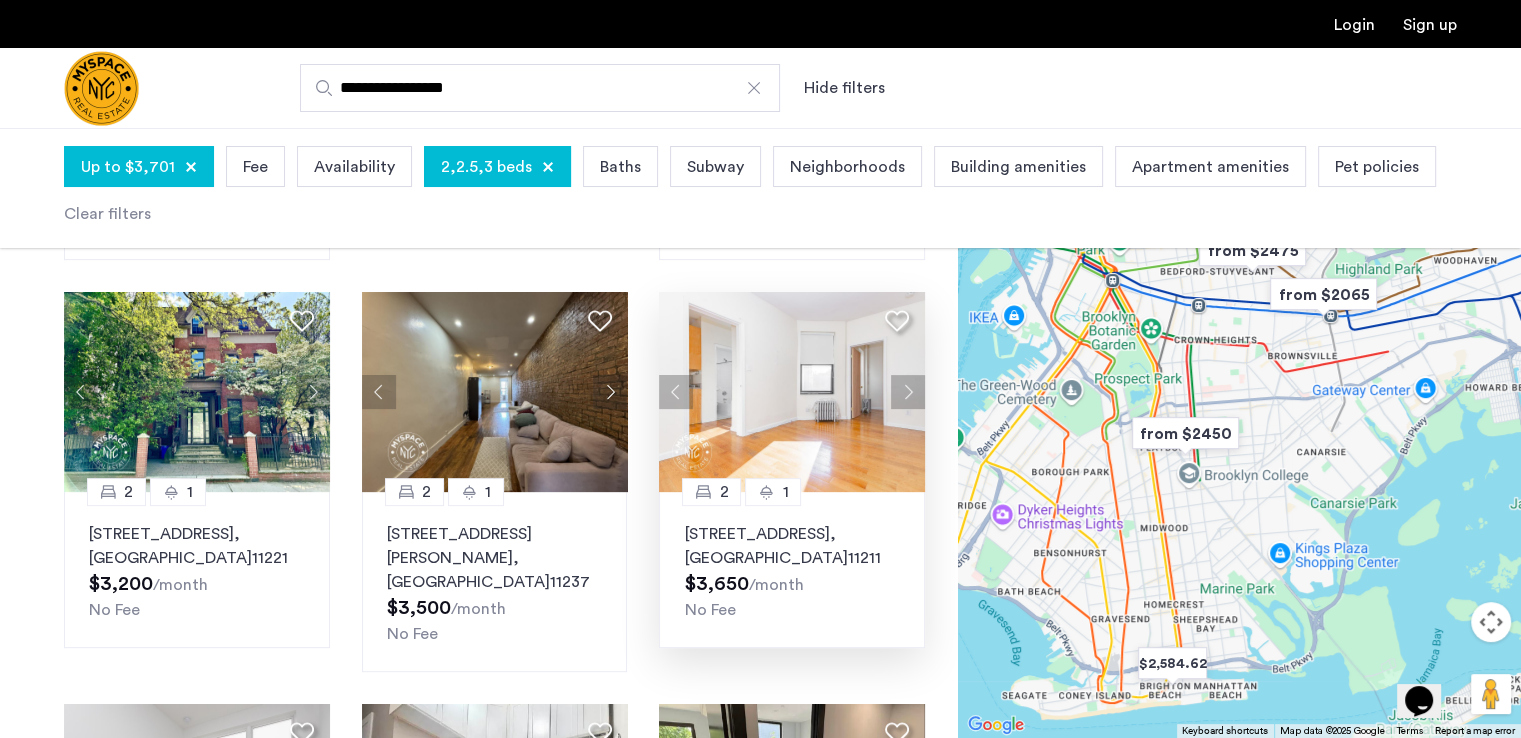 click 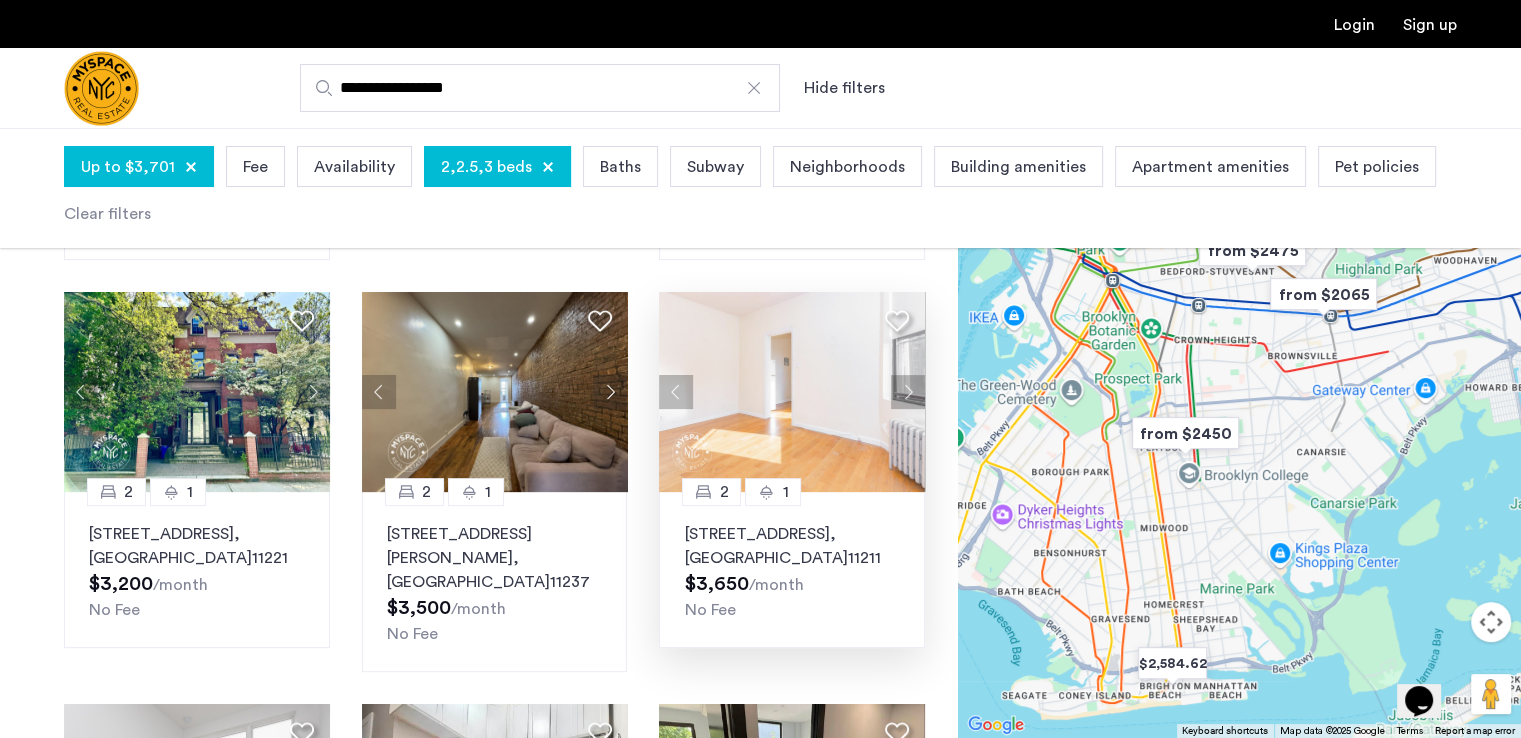 click 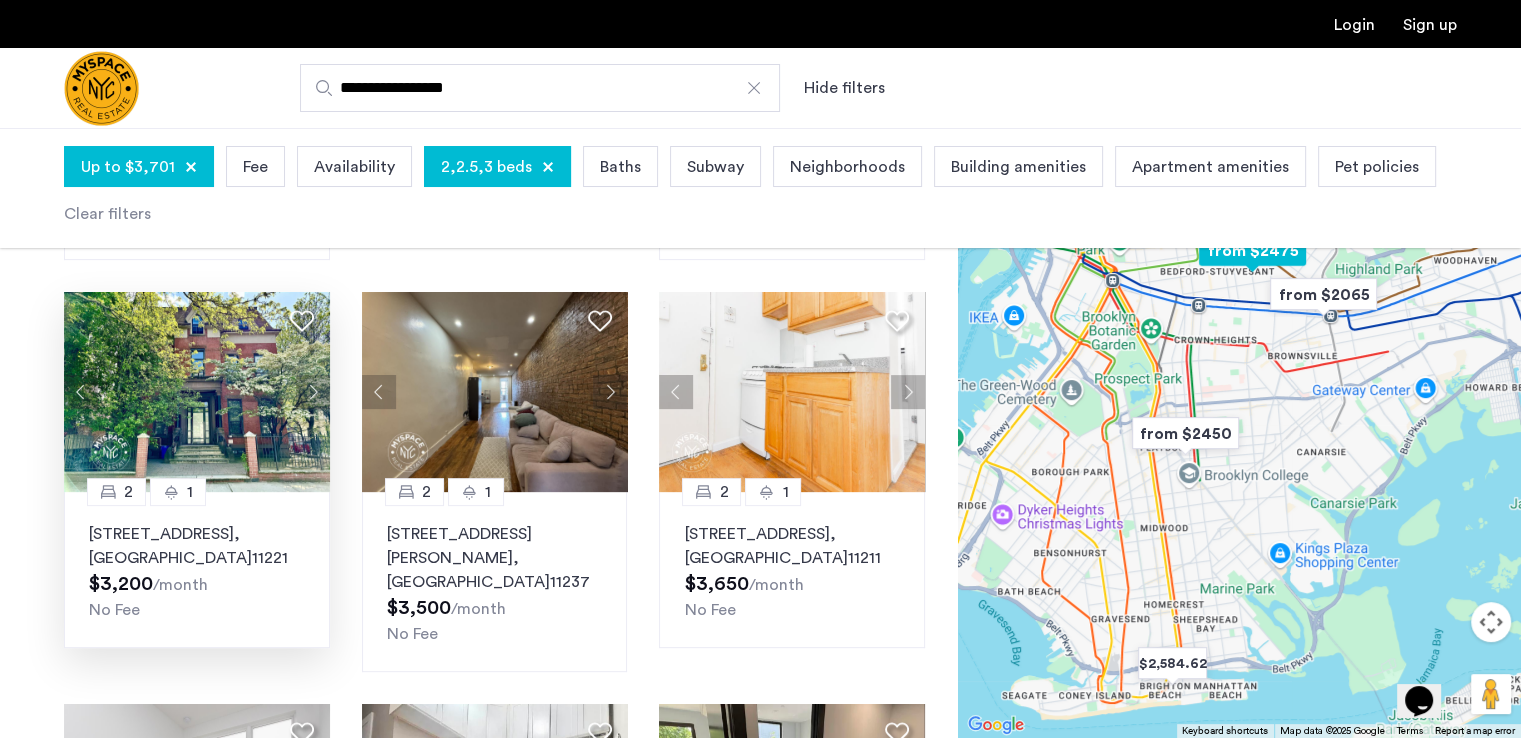 click 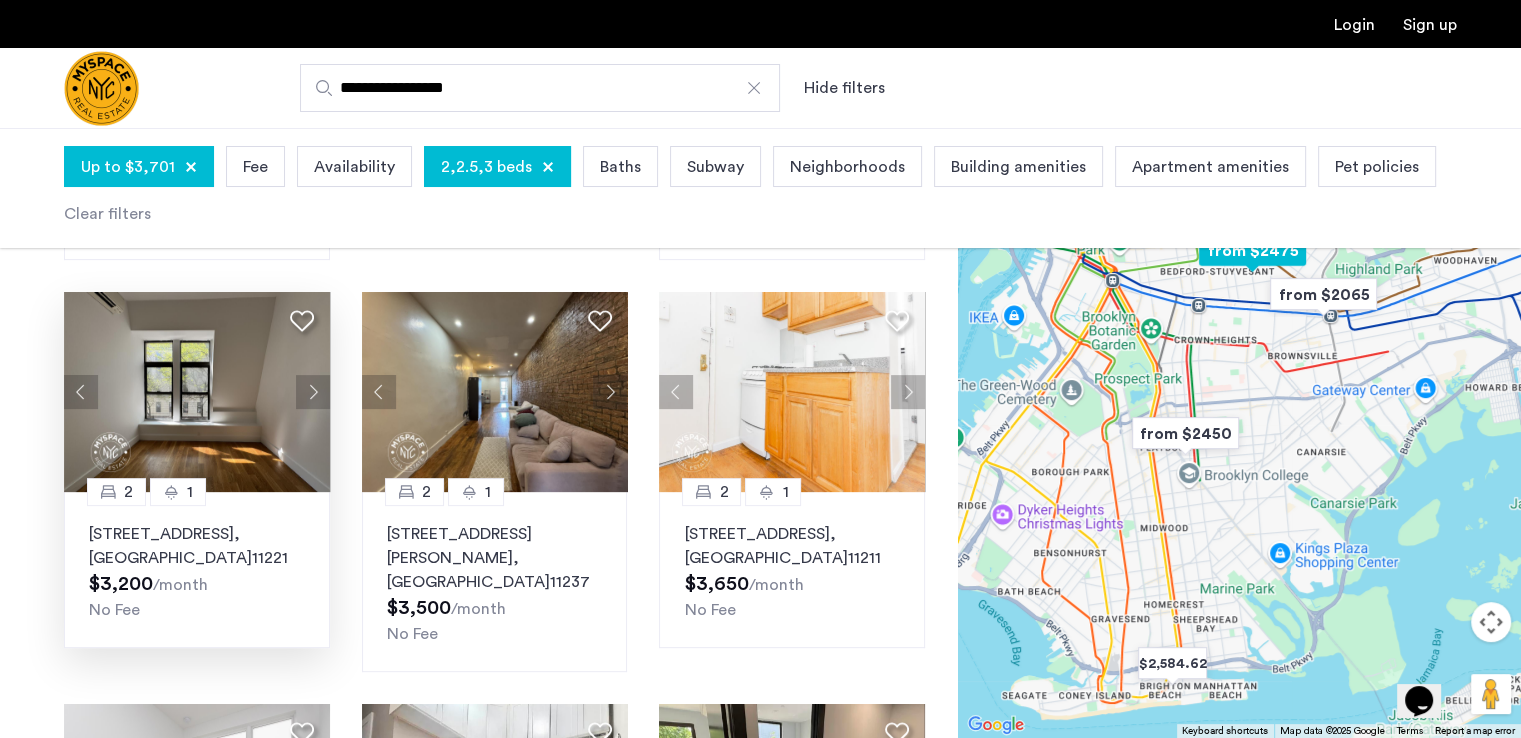 click 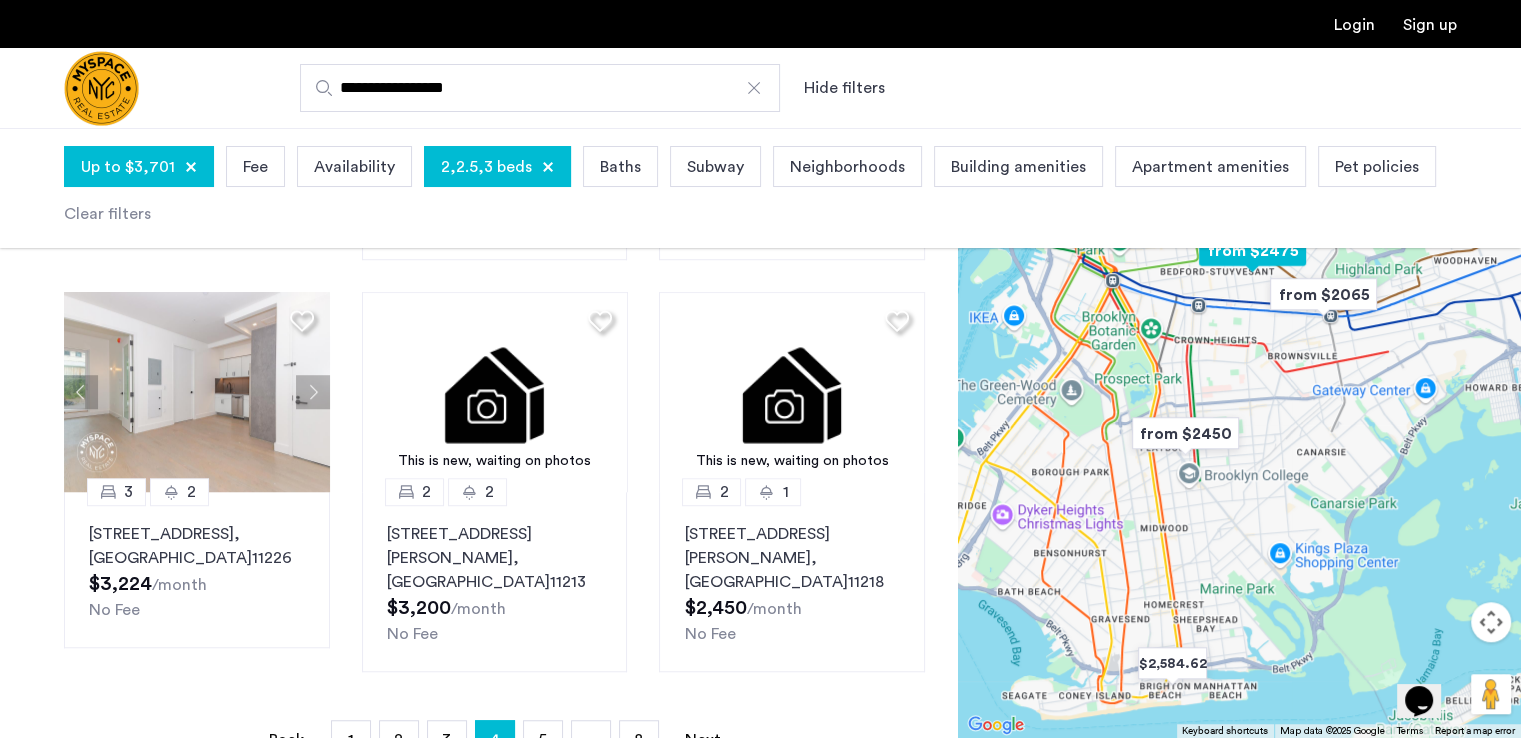 scroll, scrollTop: 1330, scrollLeft: 0, axis: vertical 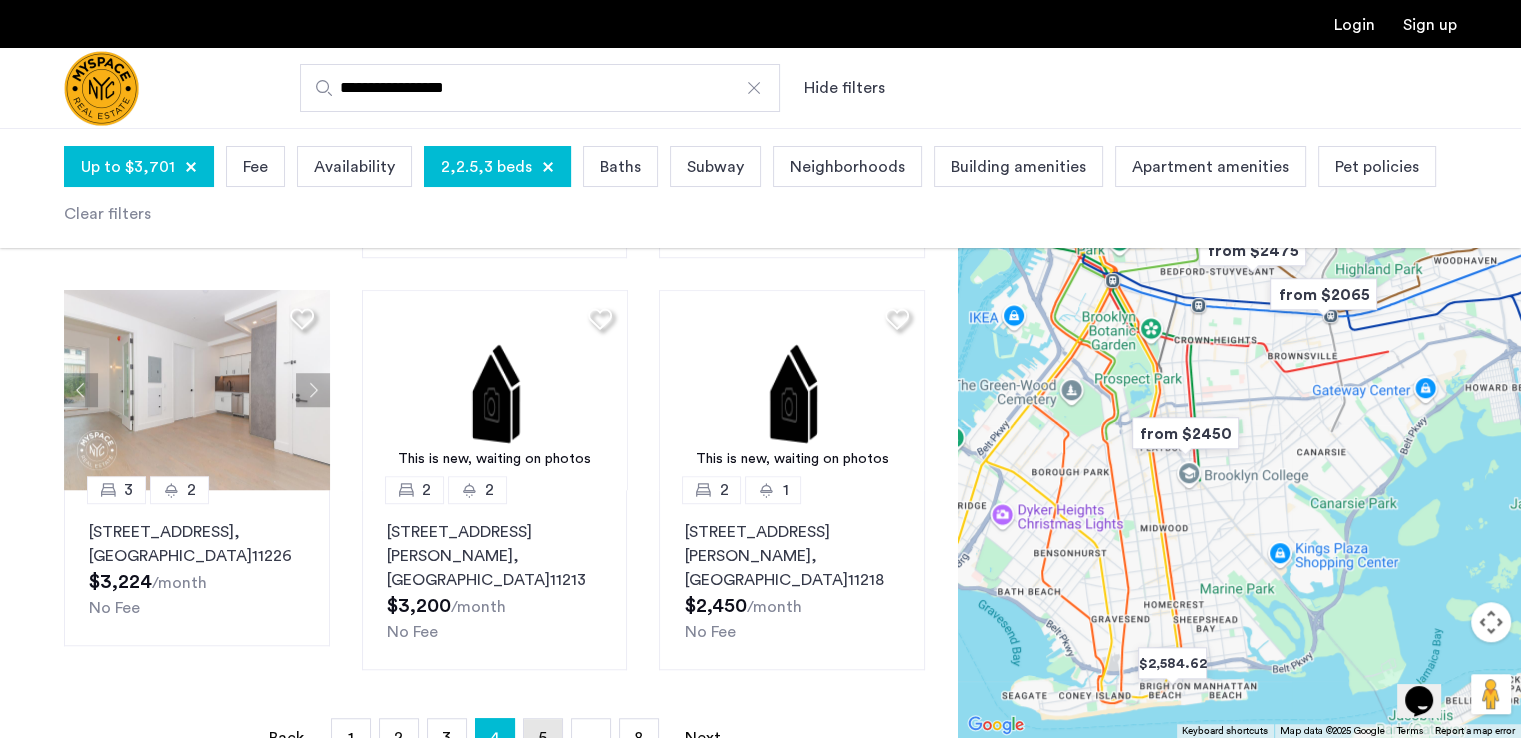 click on "page  5" at bounding box center (543, 738) 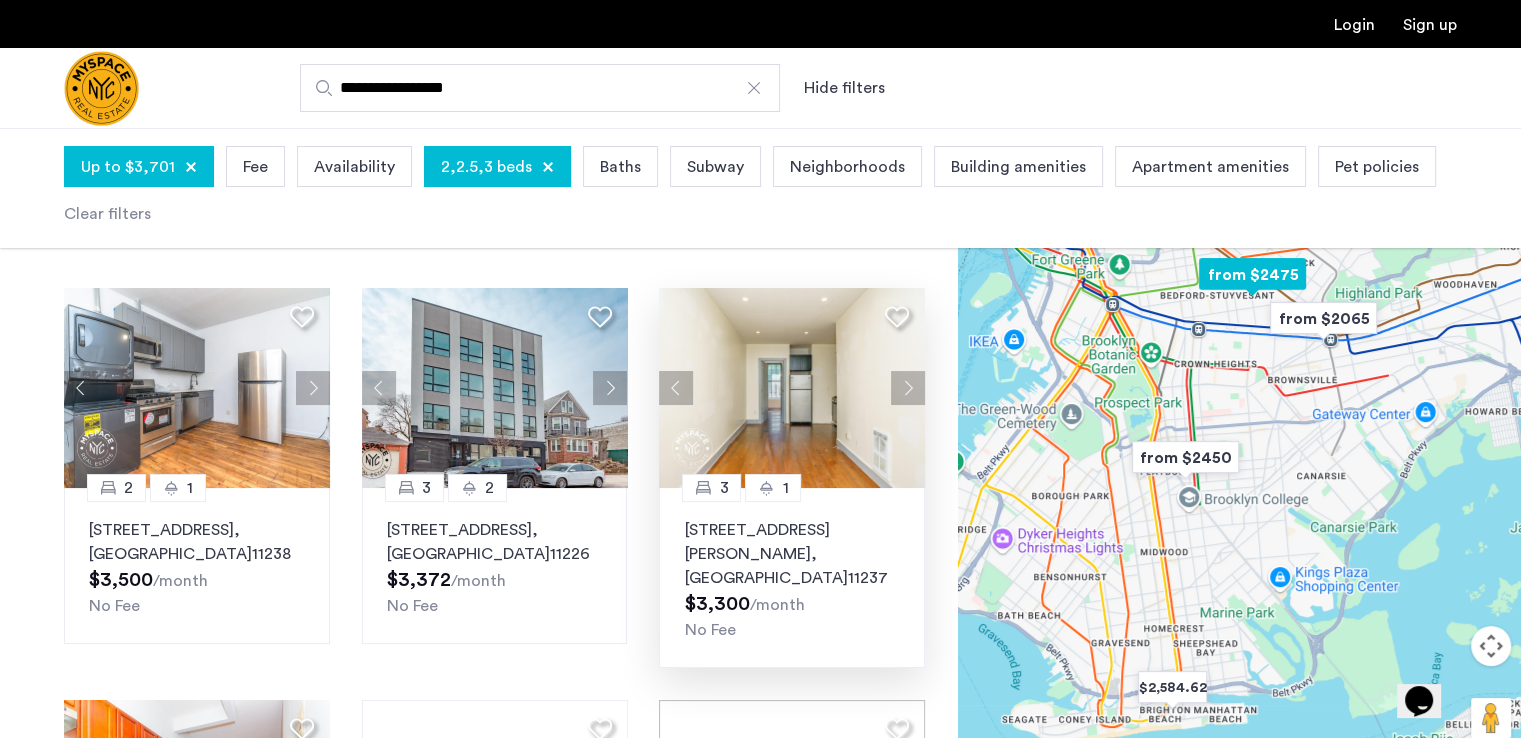 scroll, scrollTop: 98, scrollLeft: 0, axis: vertical 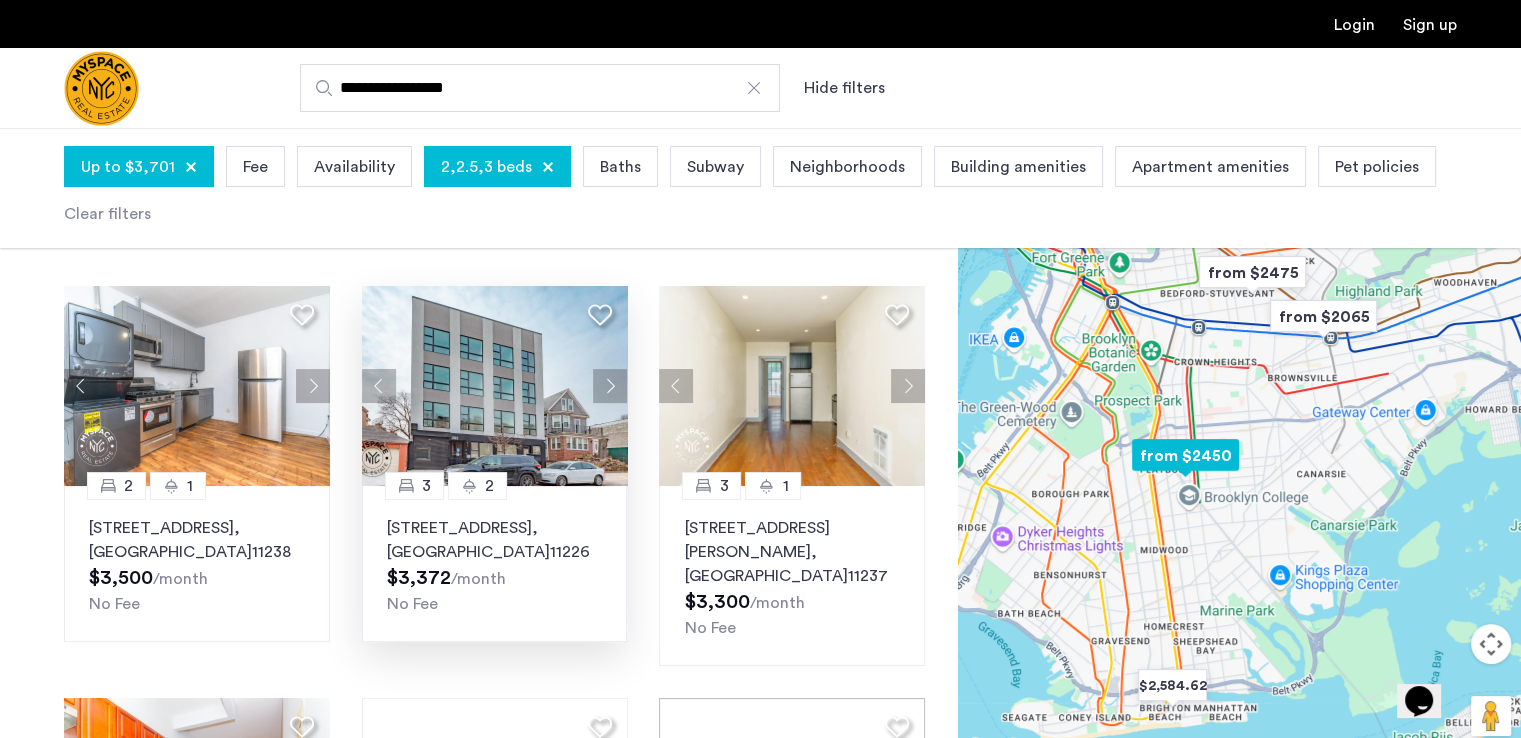 click 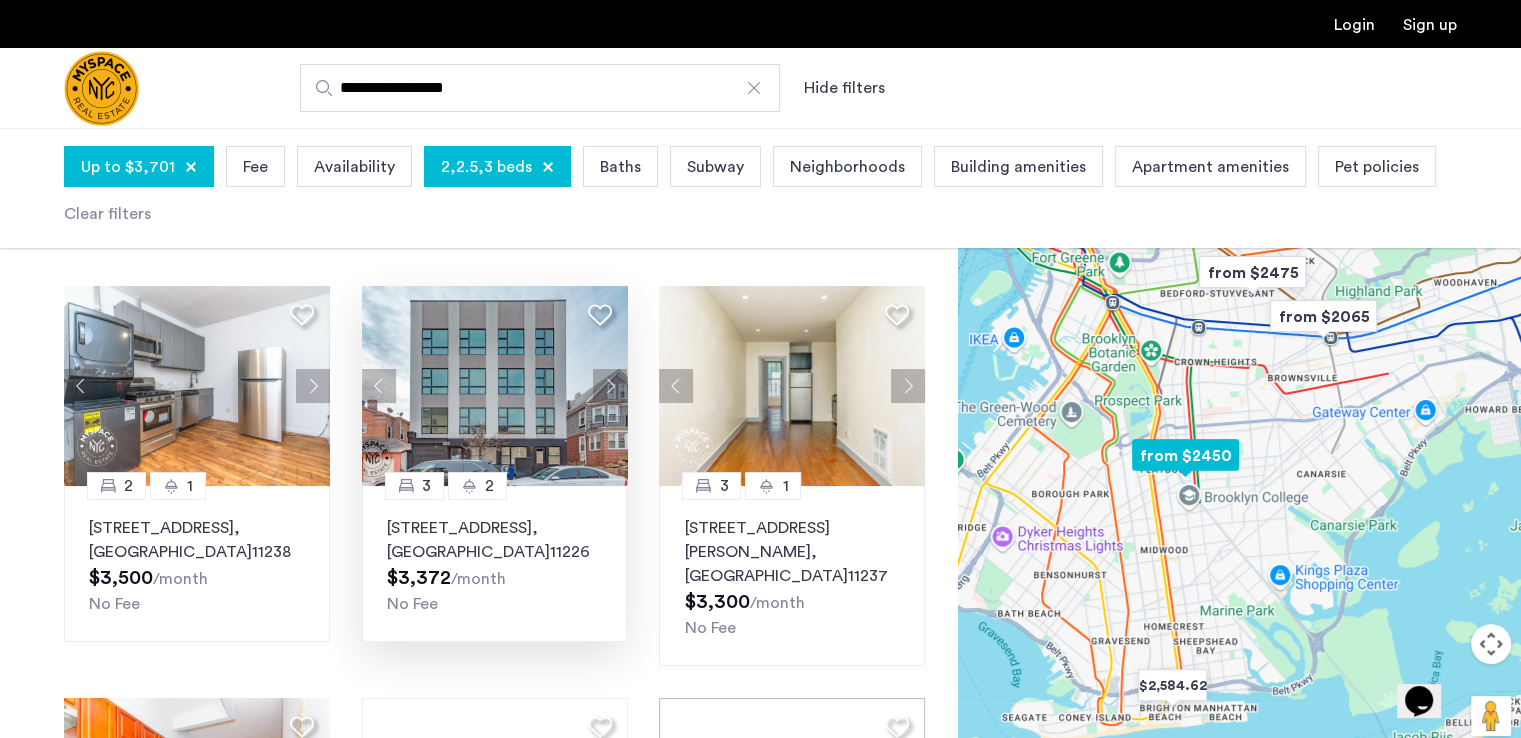 click 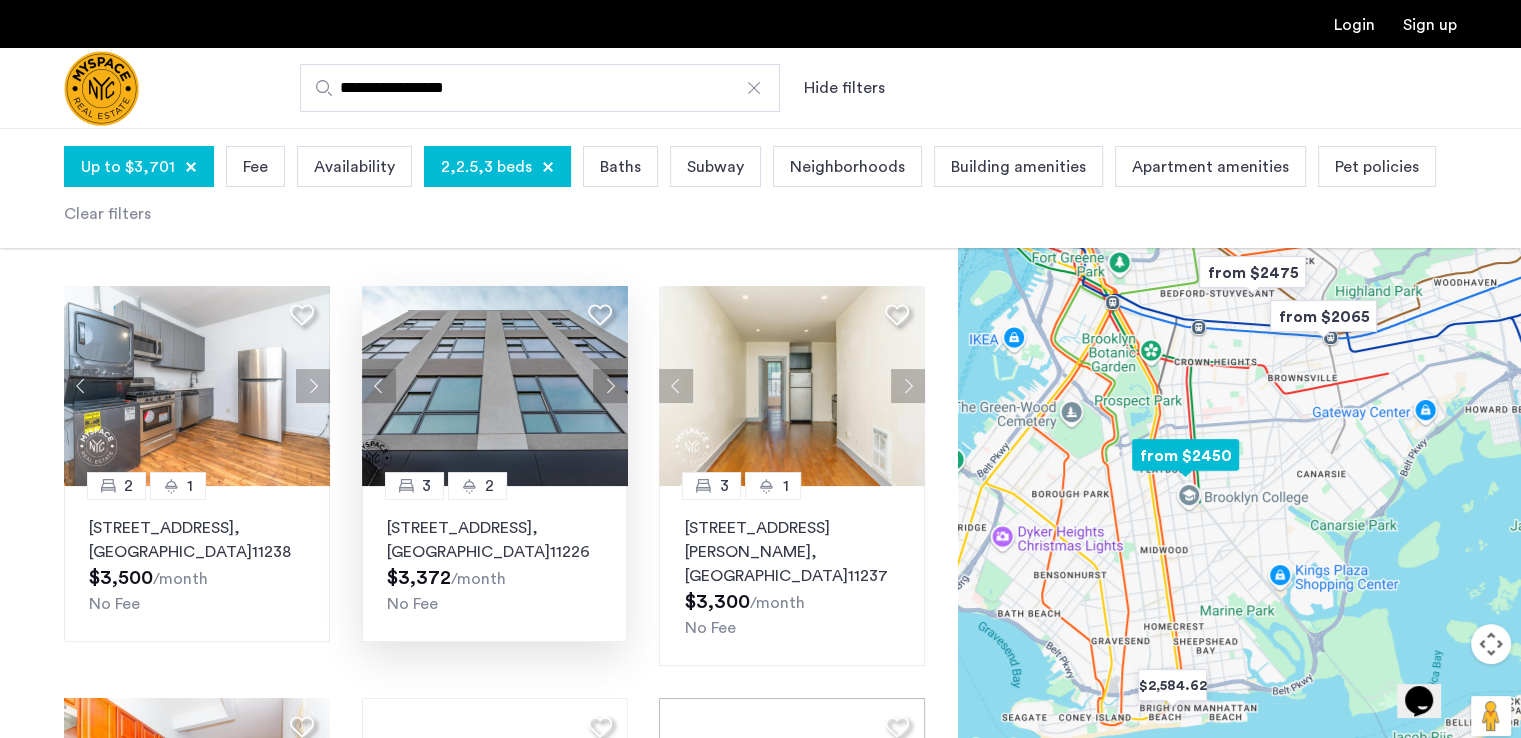 click 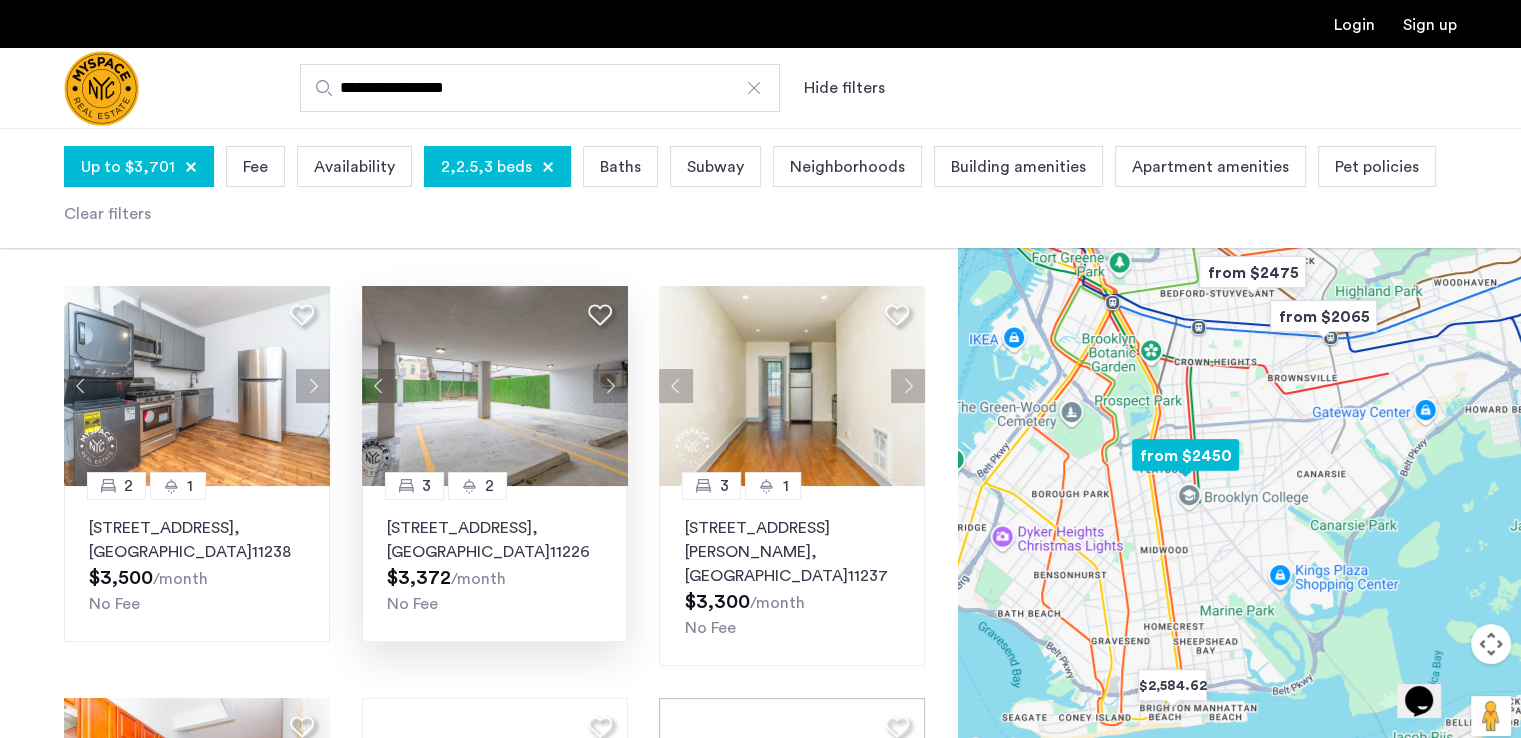 click 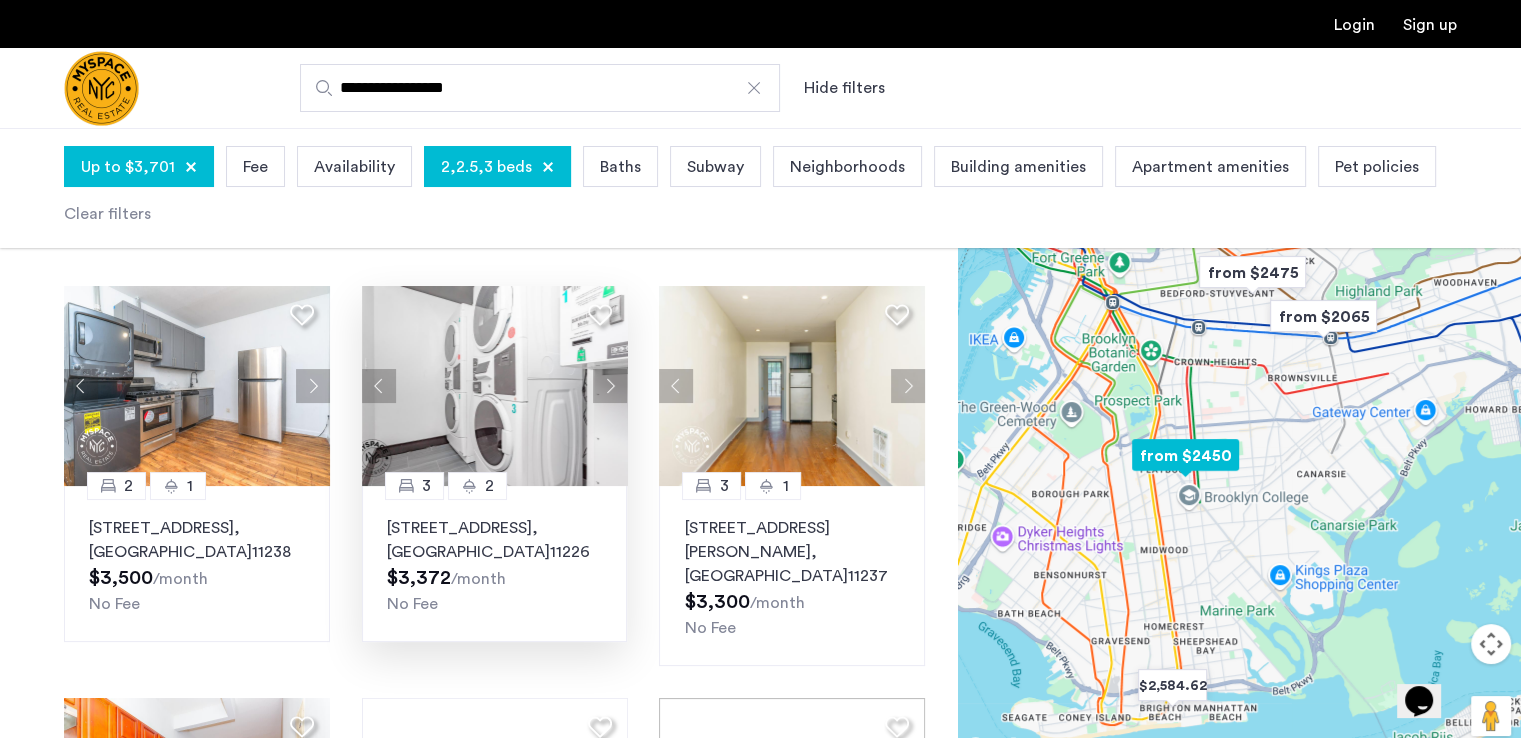 click 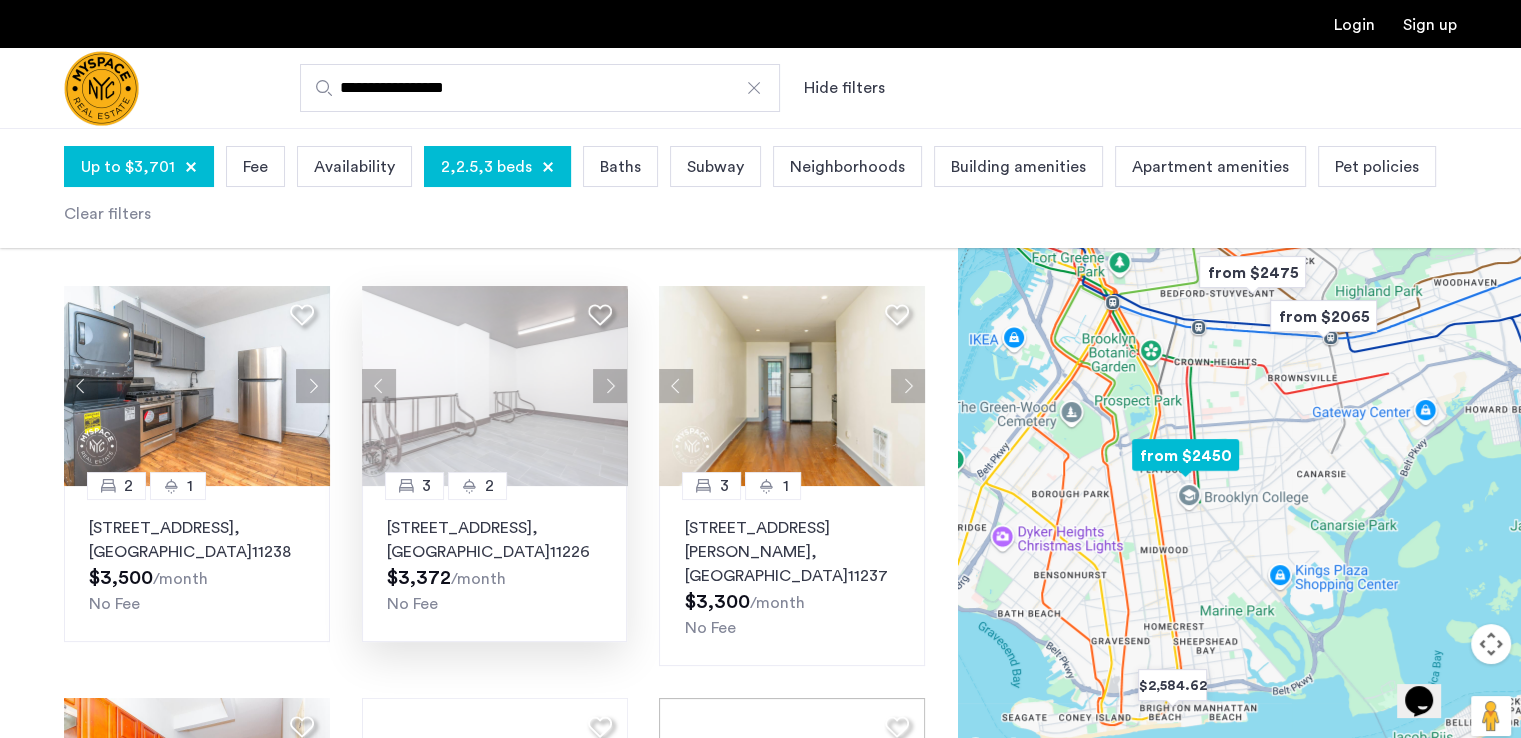 click 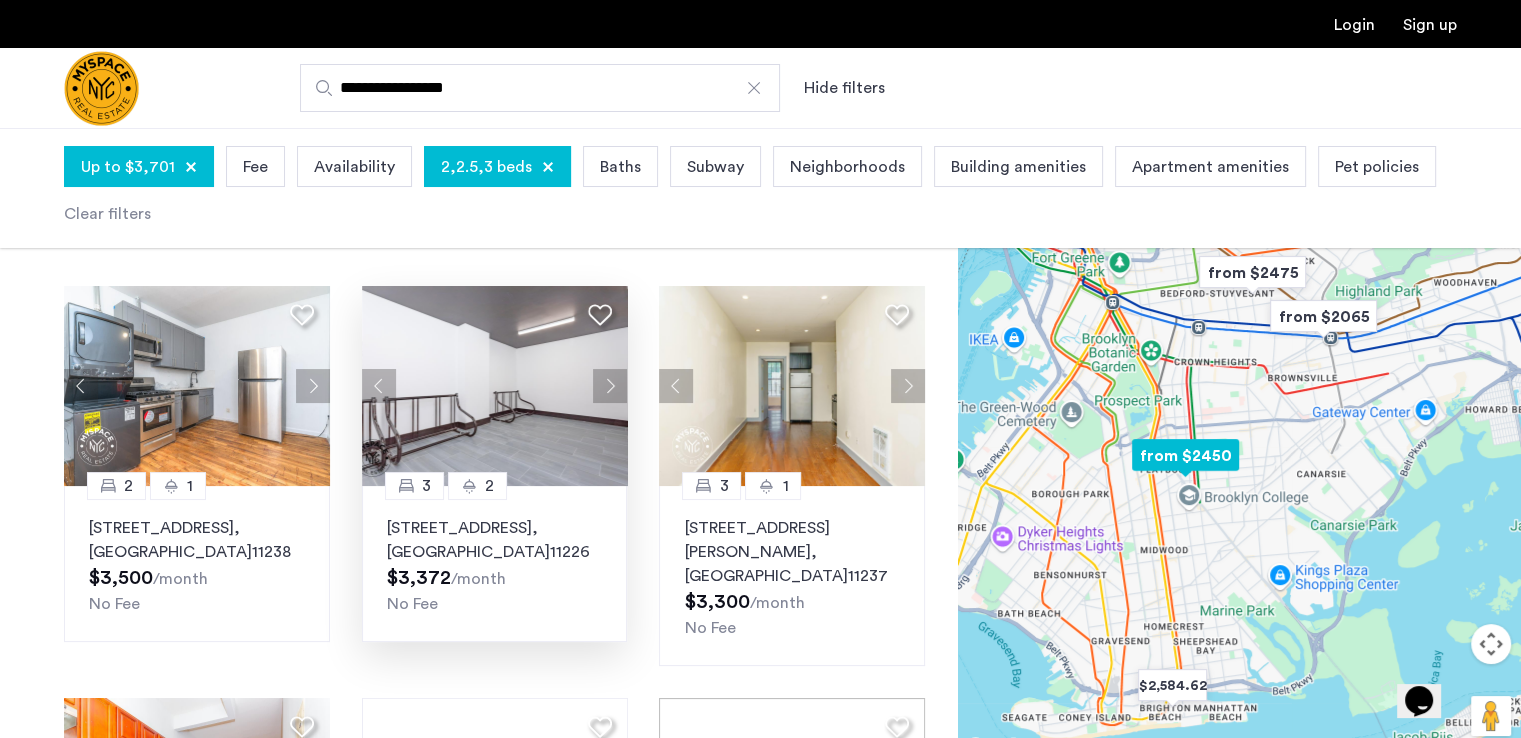 click 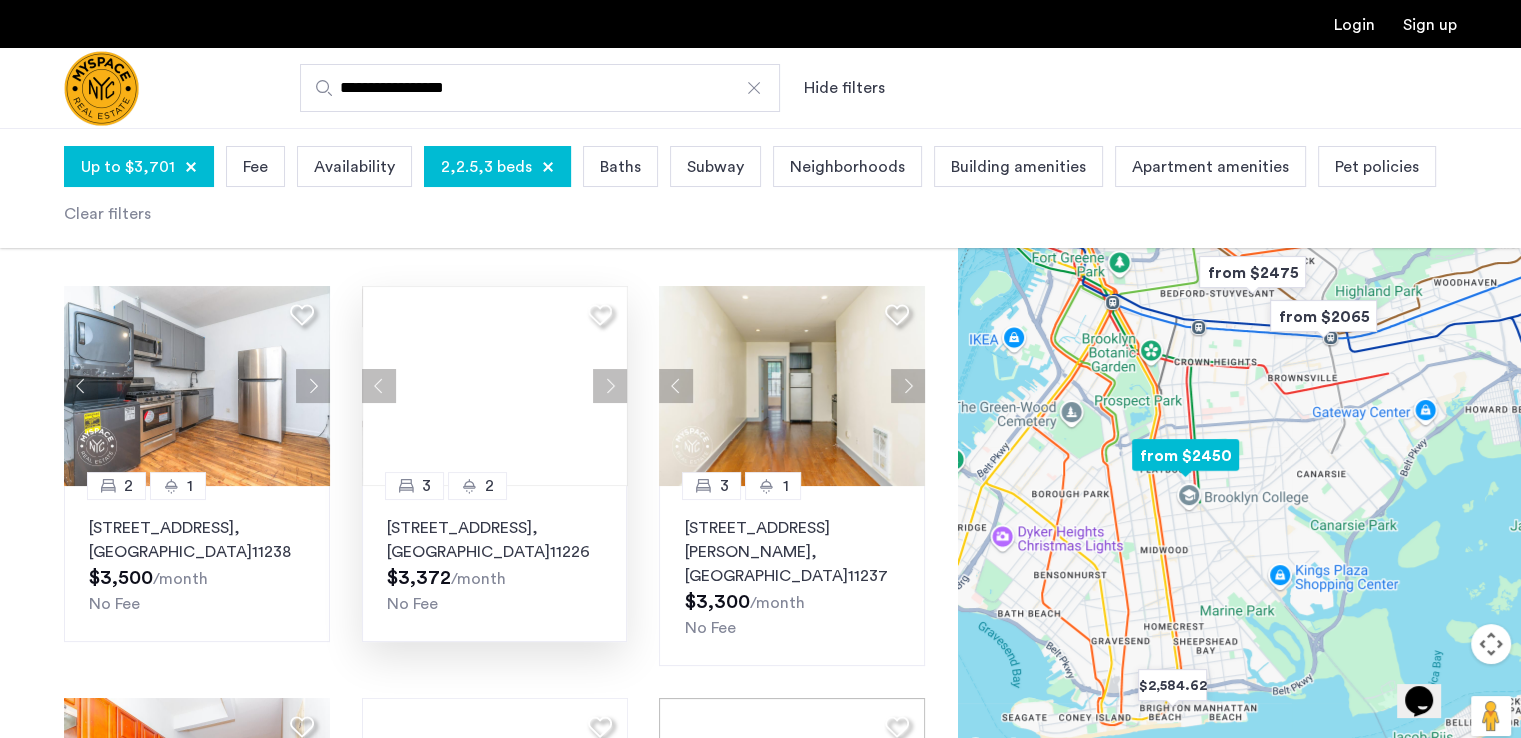 click 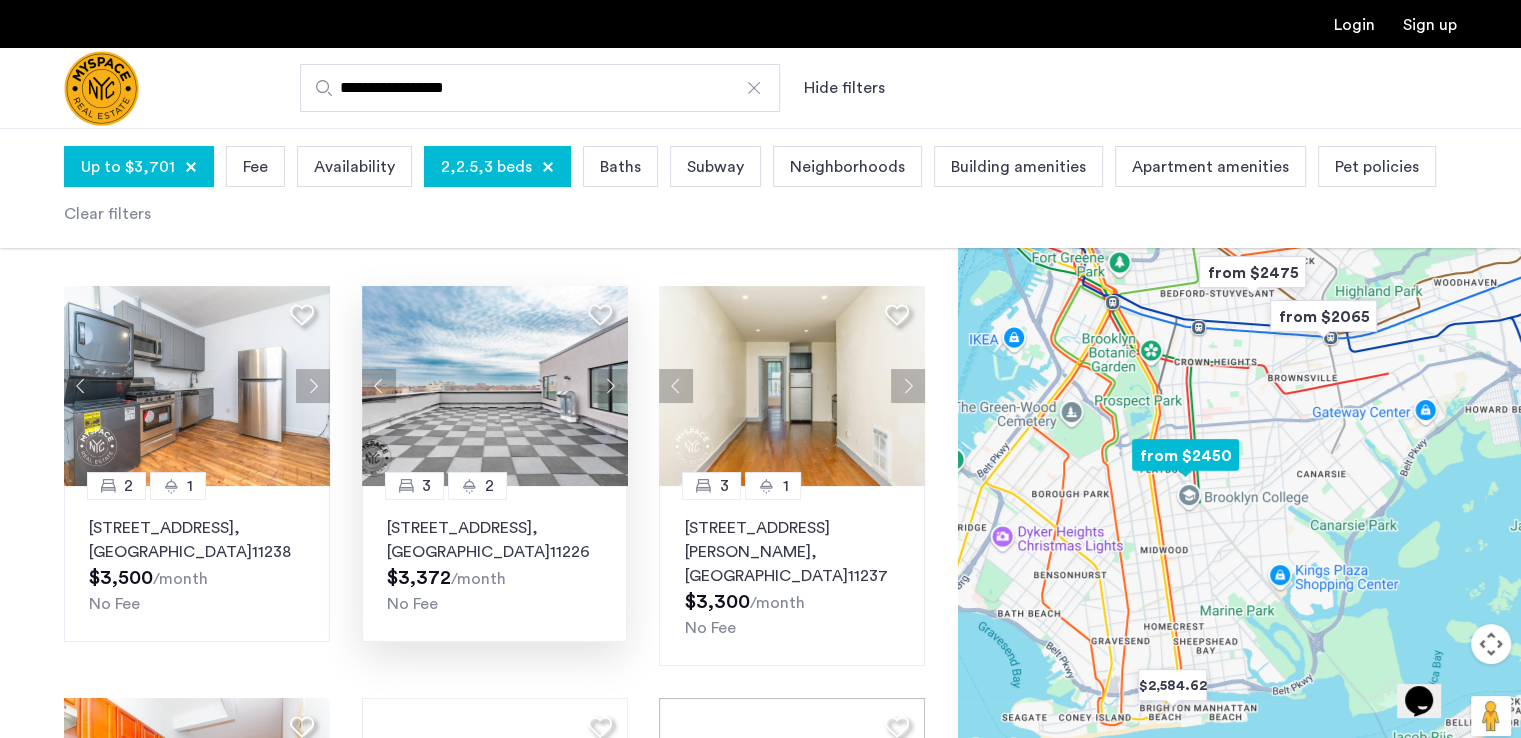 click 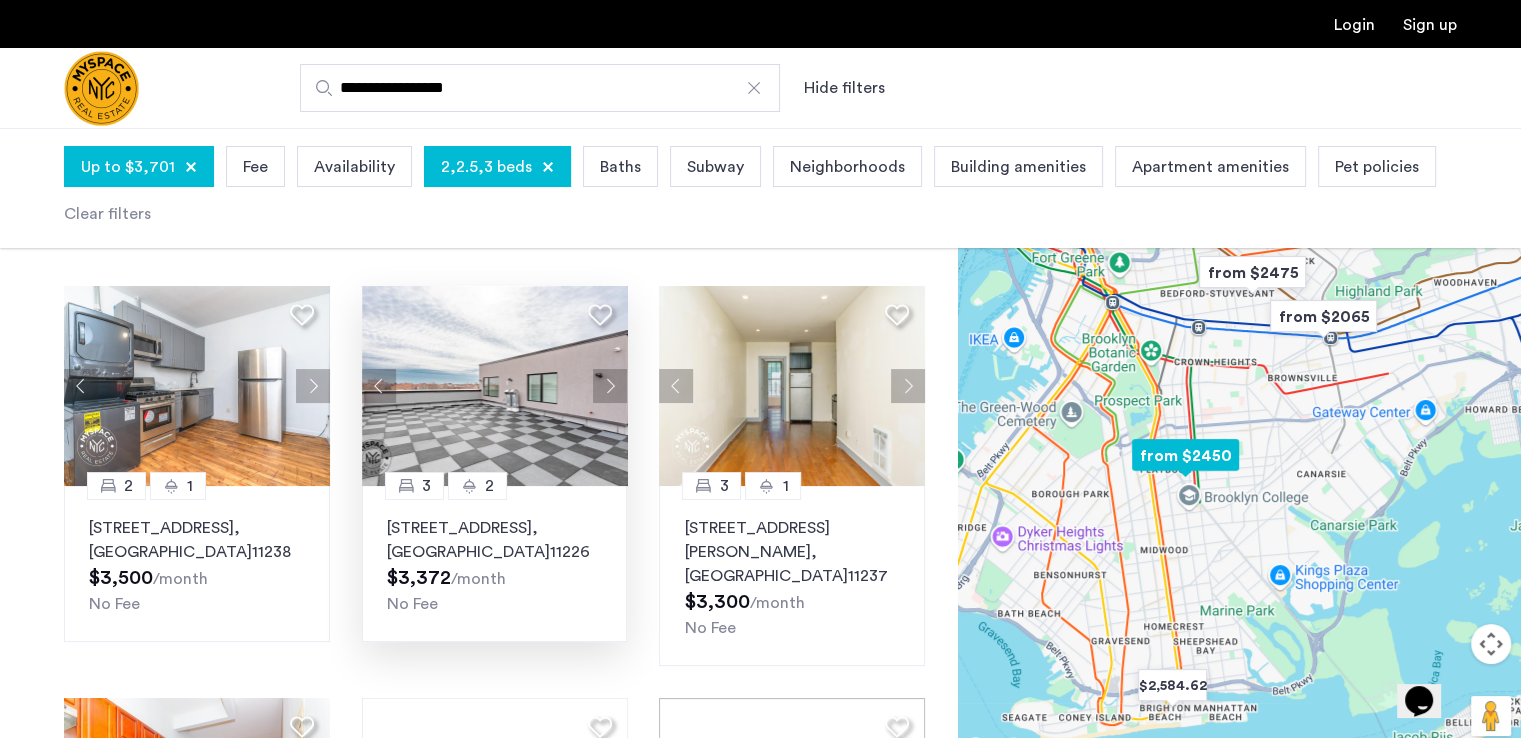 click 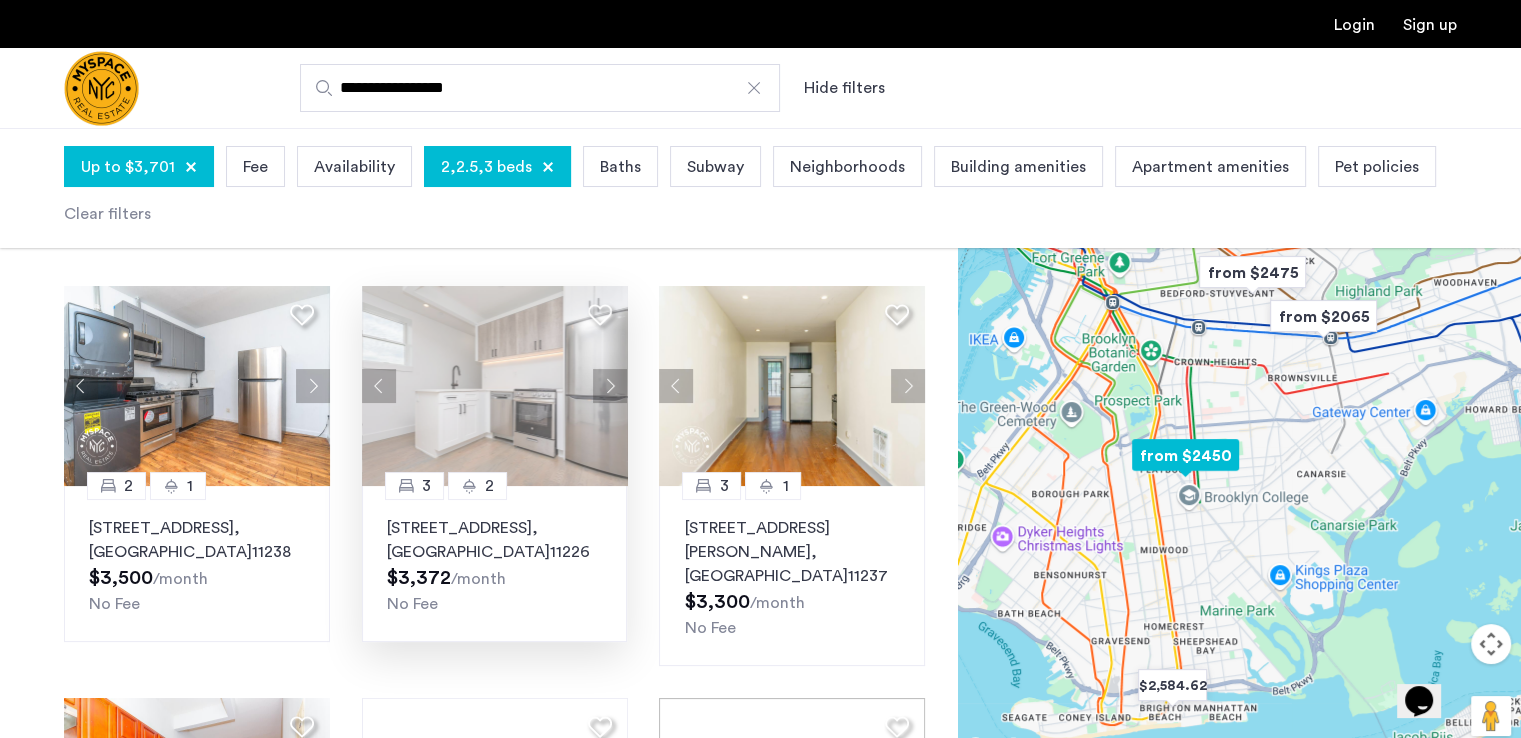 click 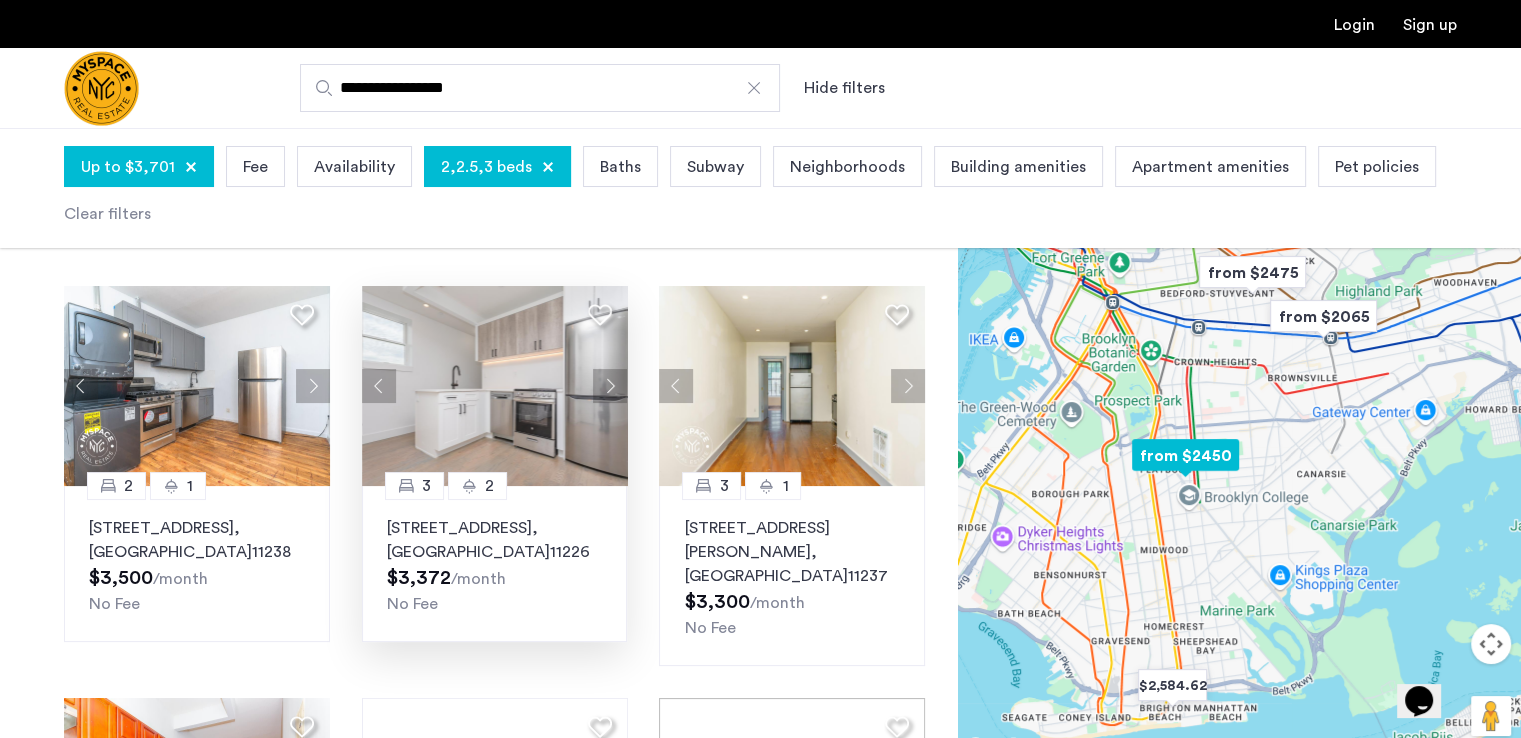 click 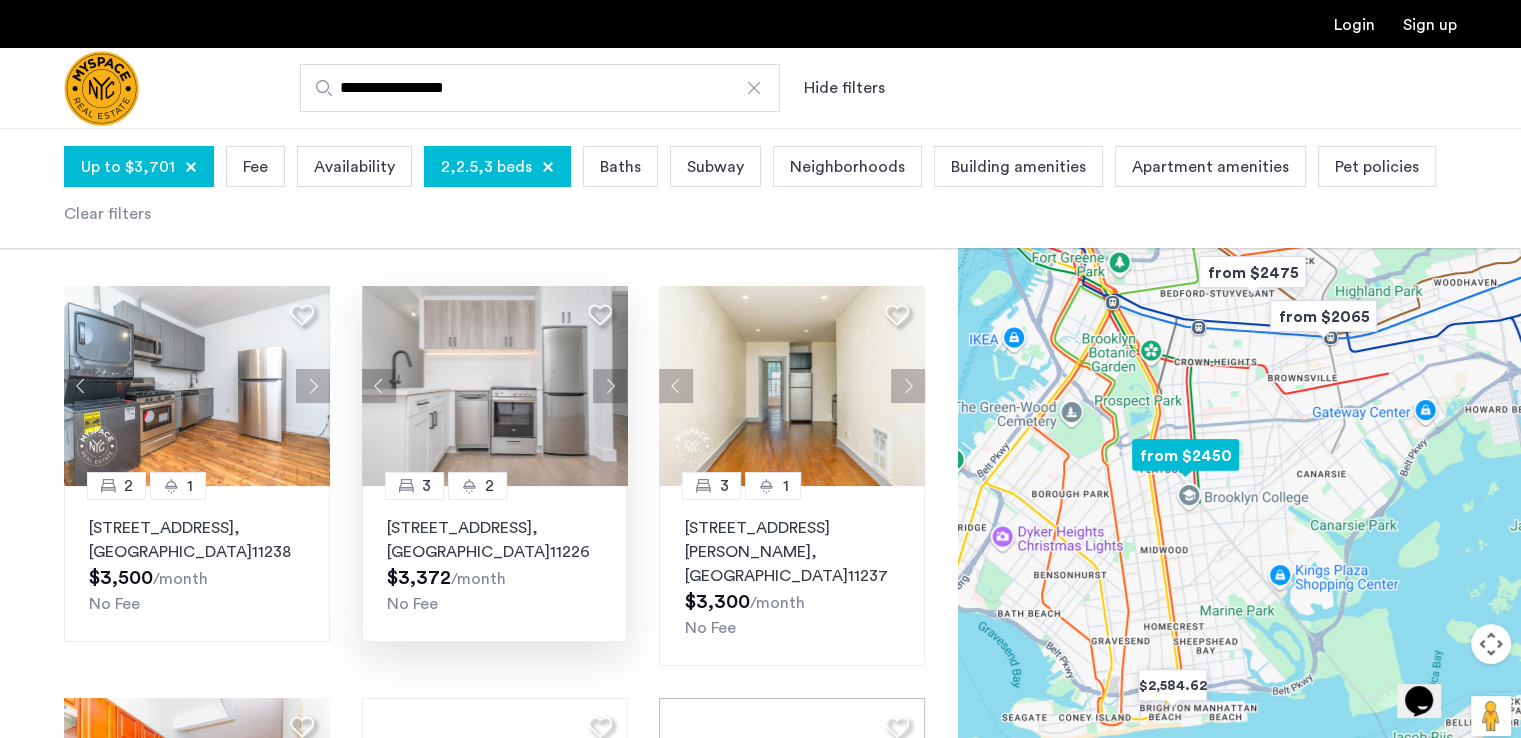 click 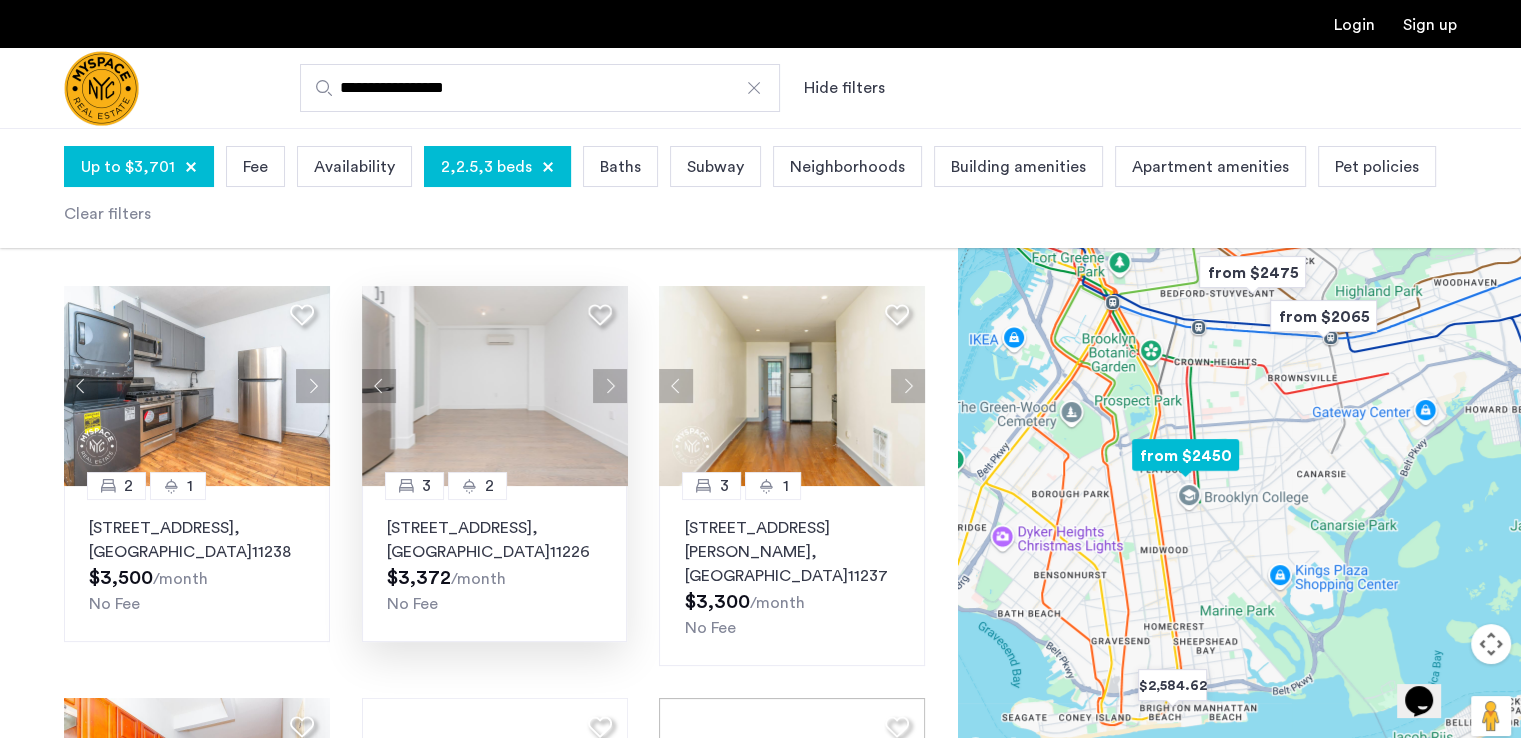 click 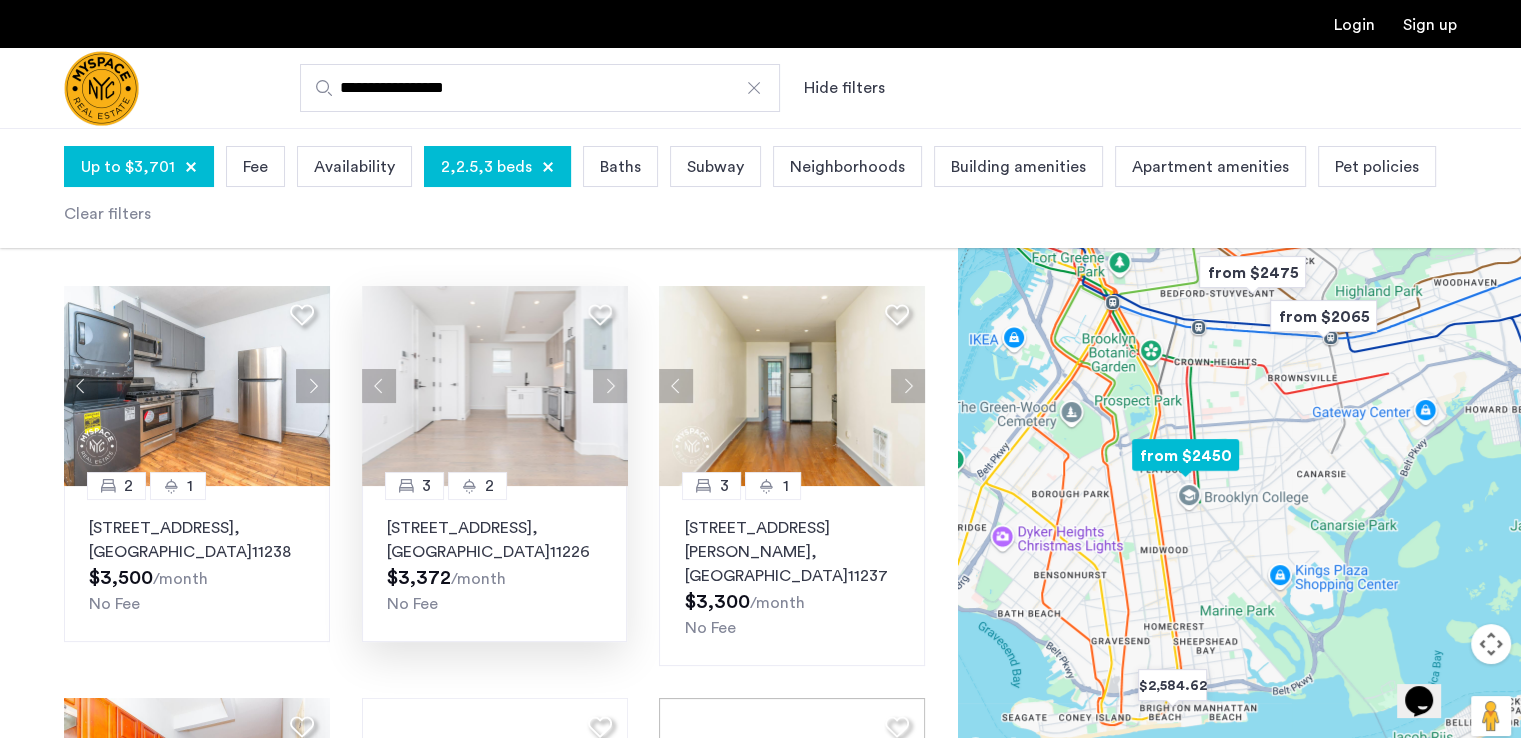 click 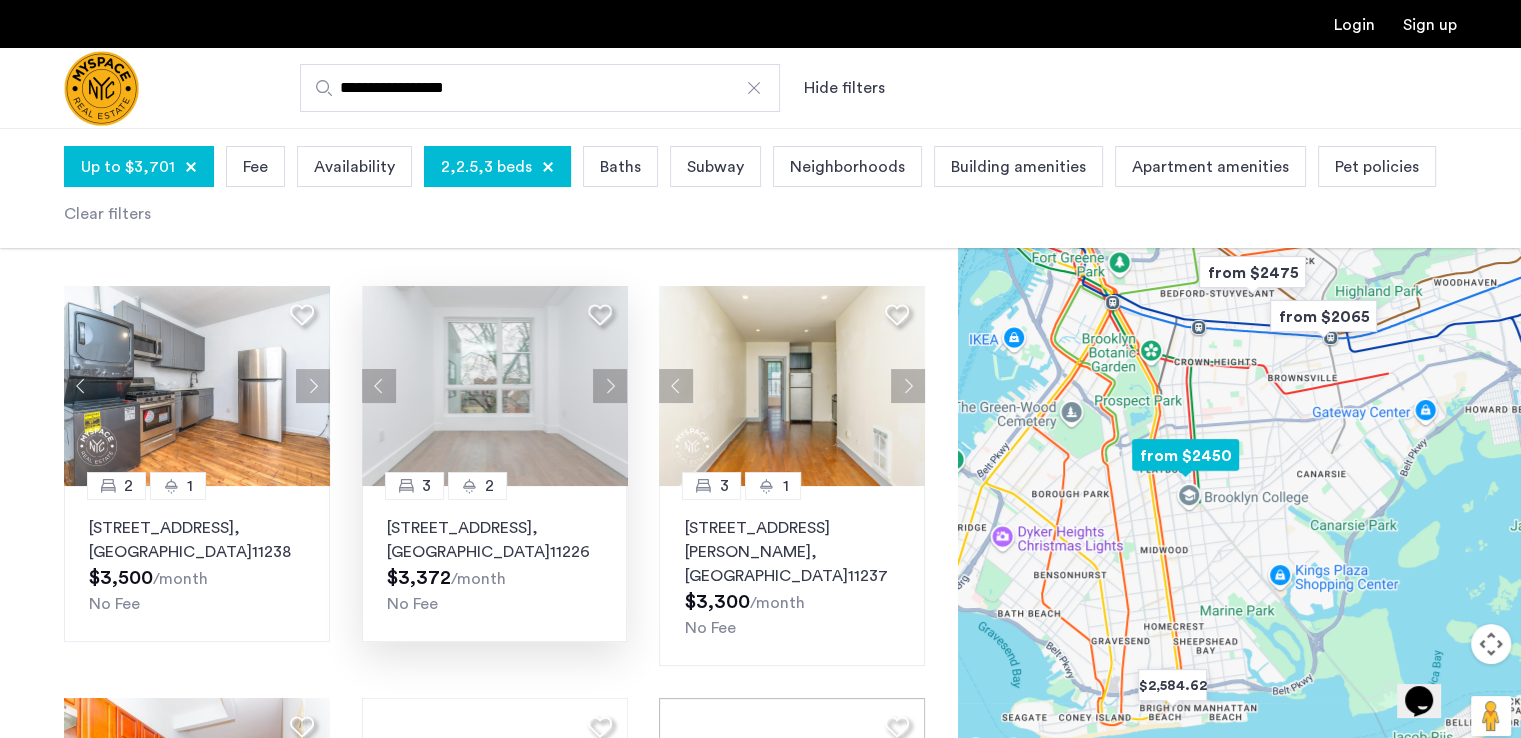 click 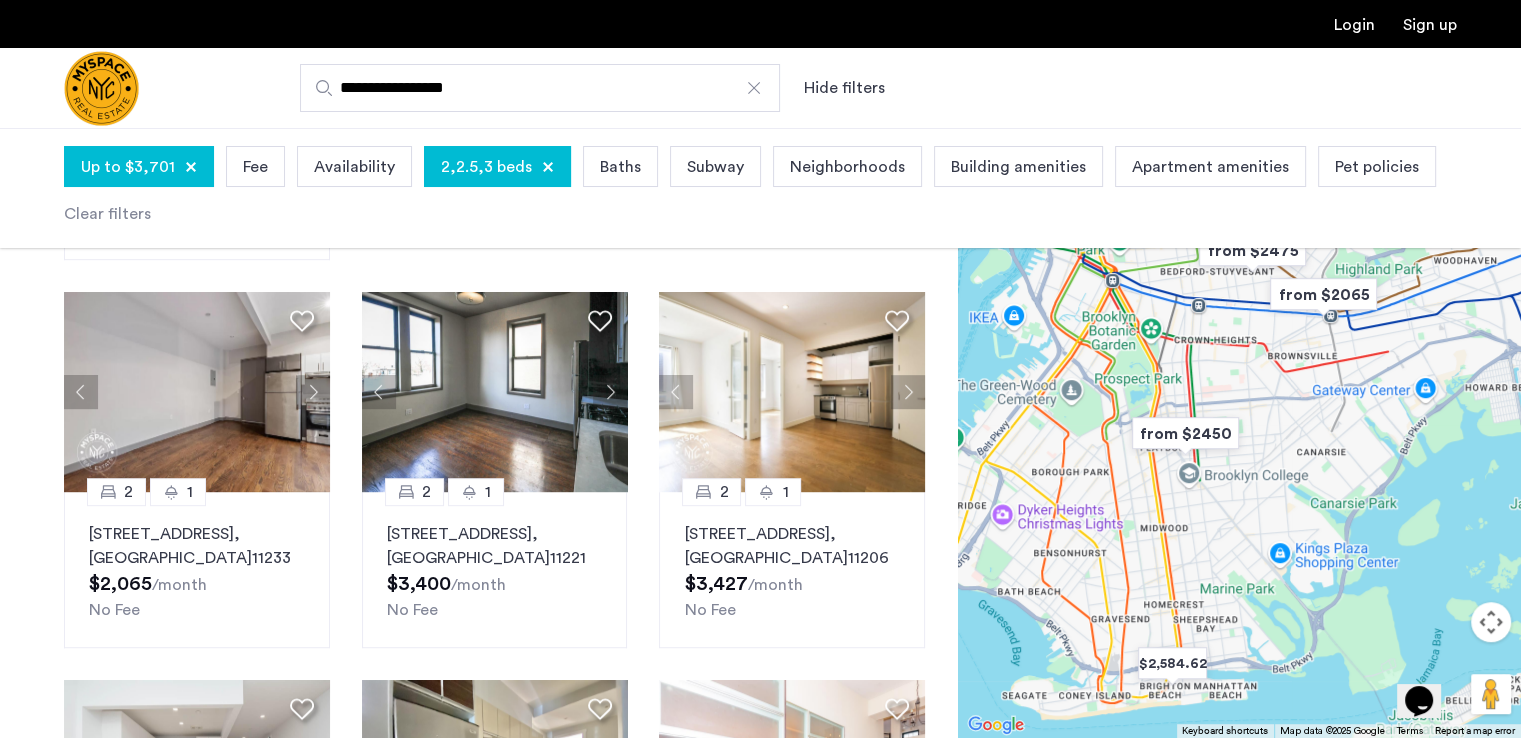 scroll, scrollTop: 915, scrollLeft: 0, axis: vertical 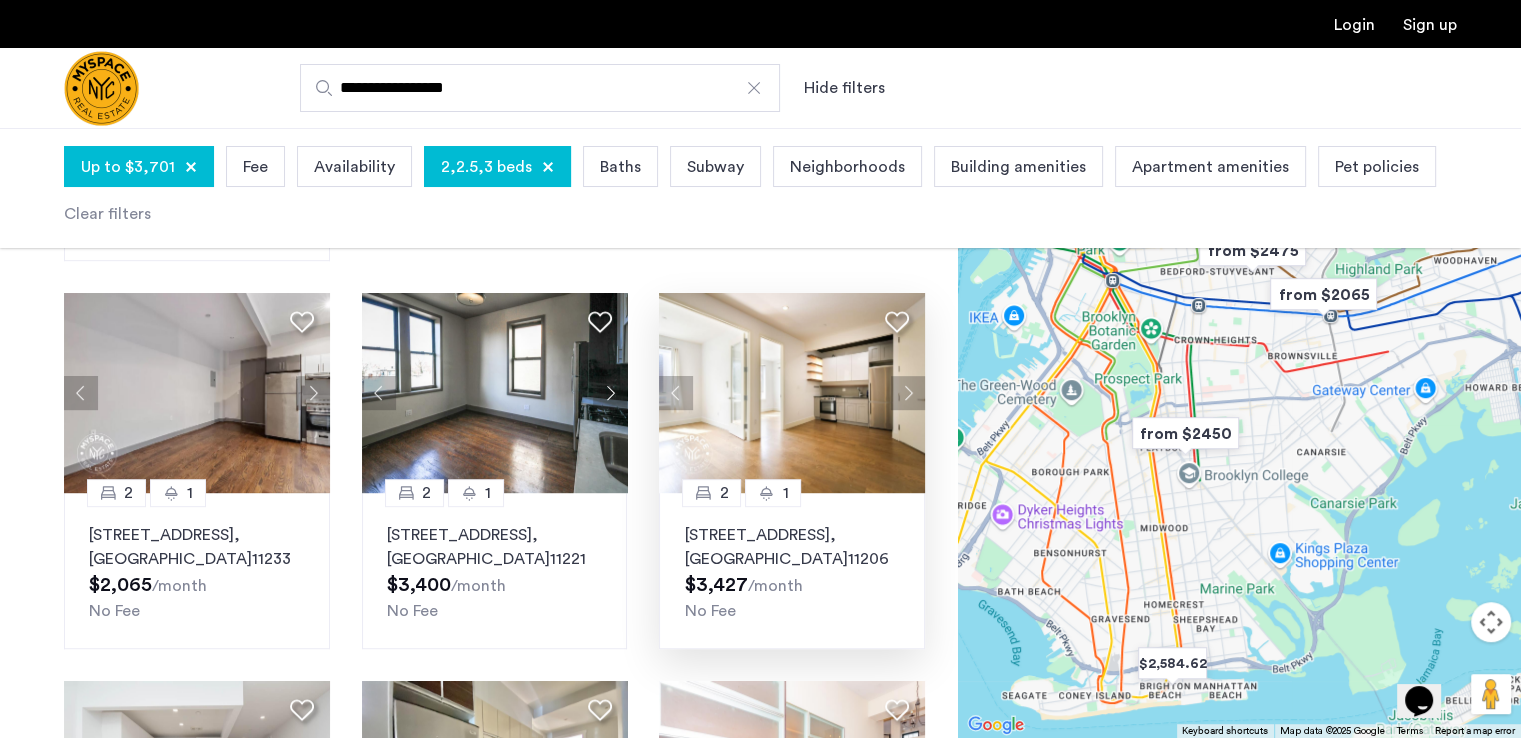 click 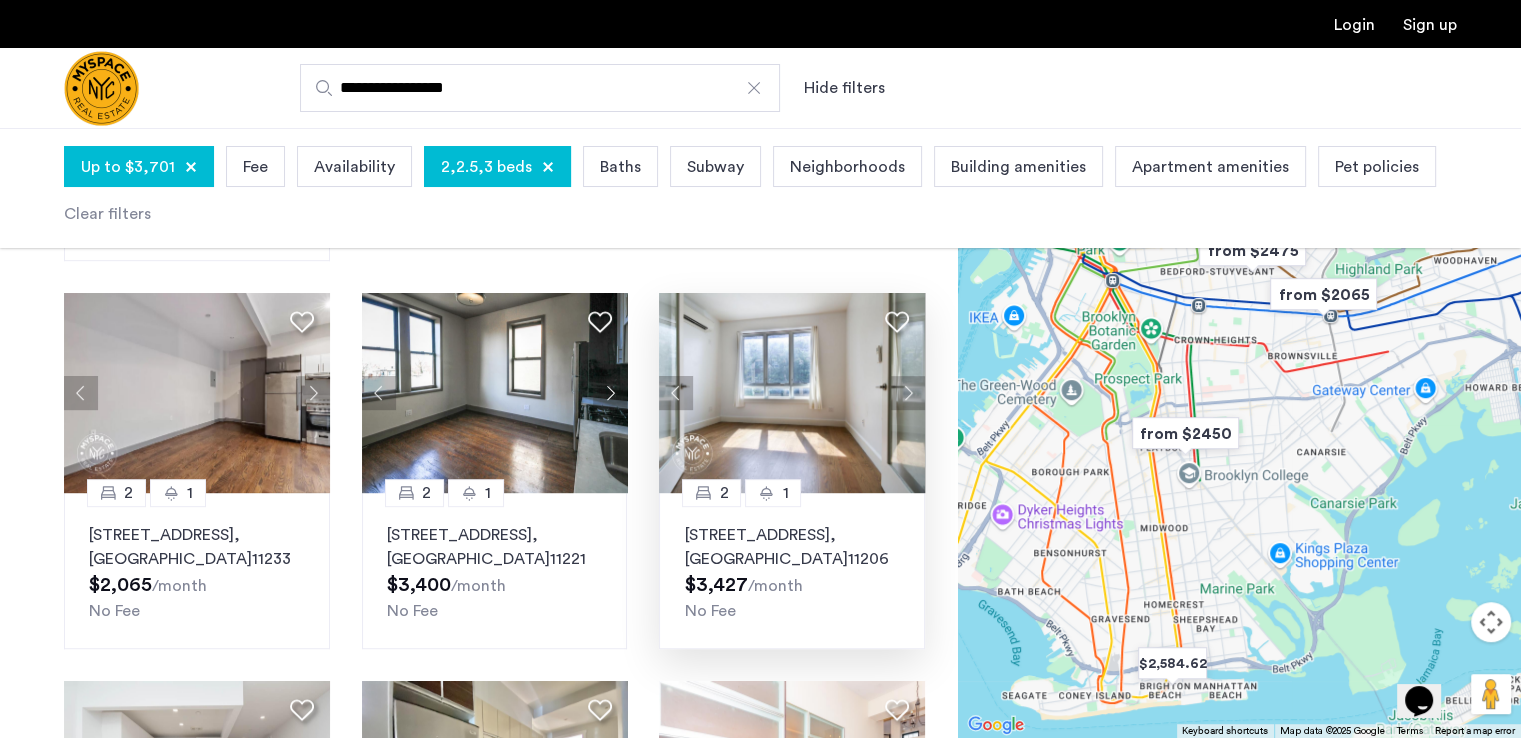 click 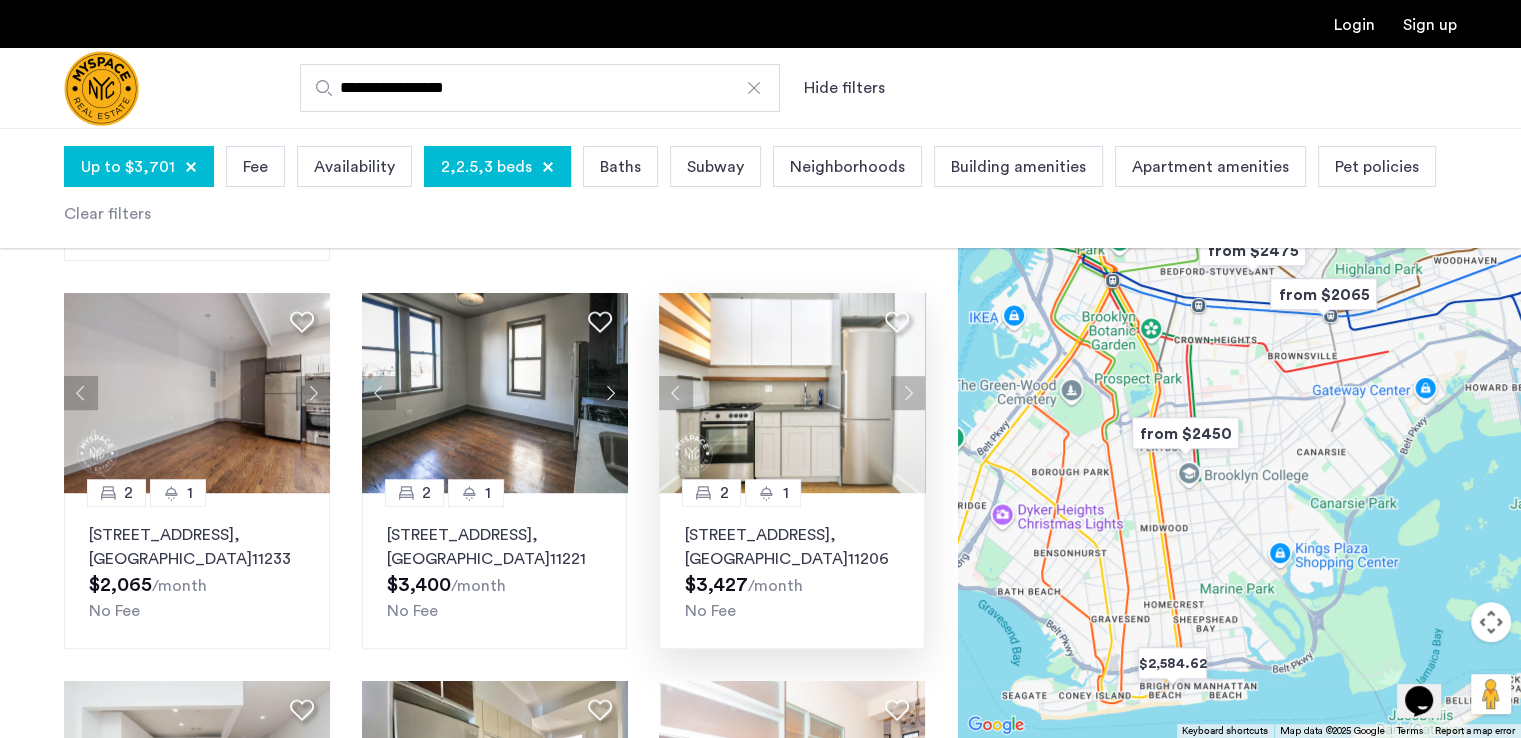 click 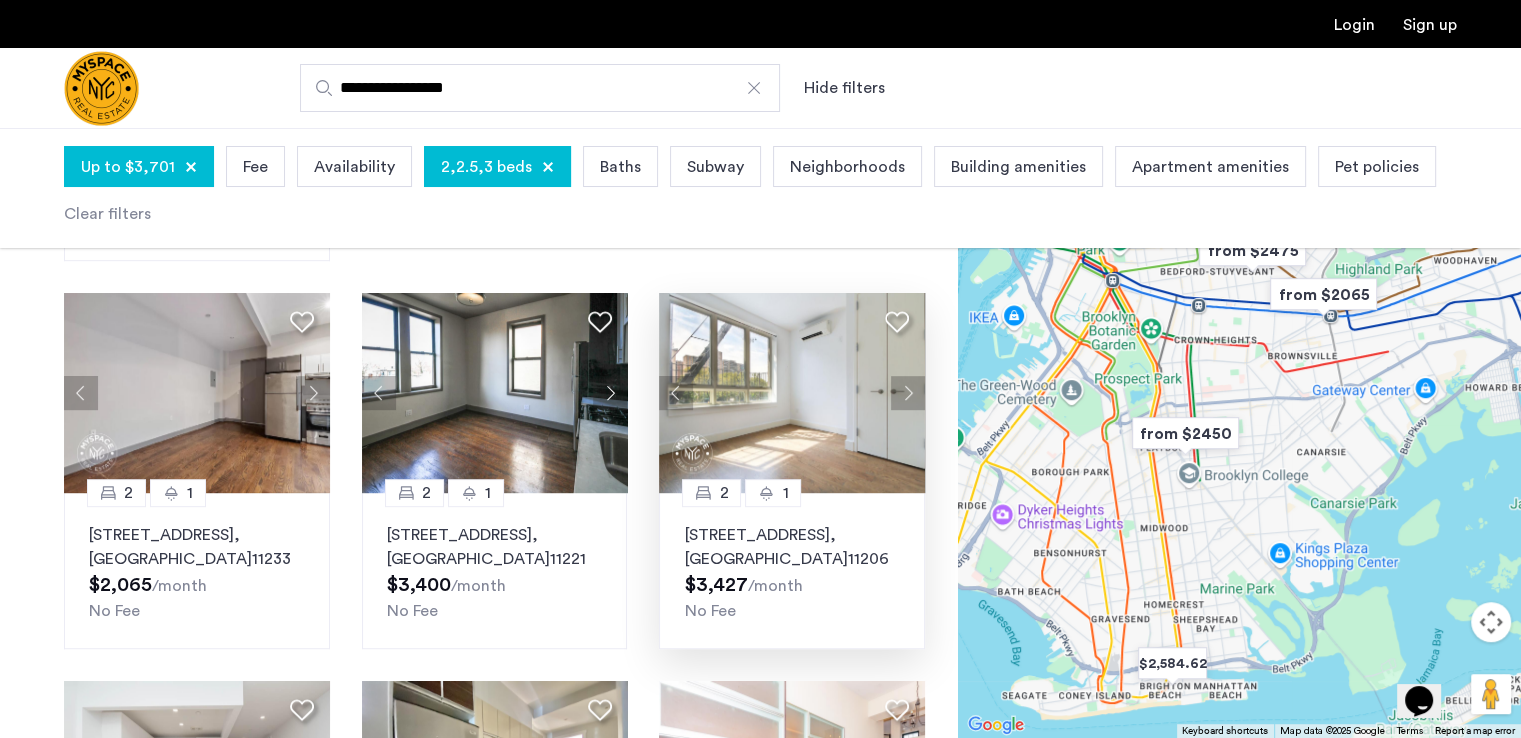 click 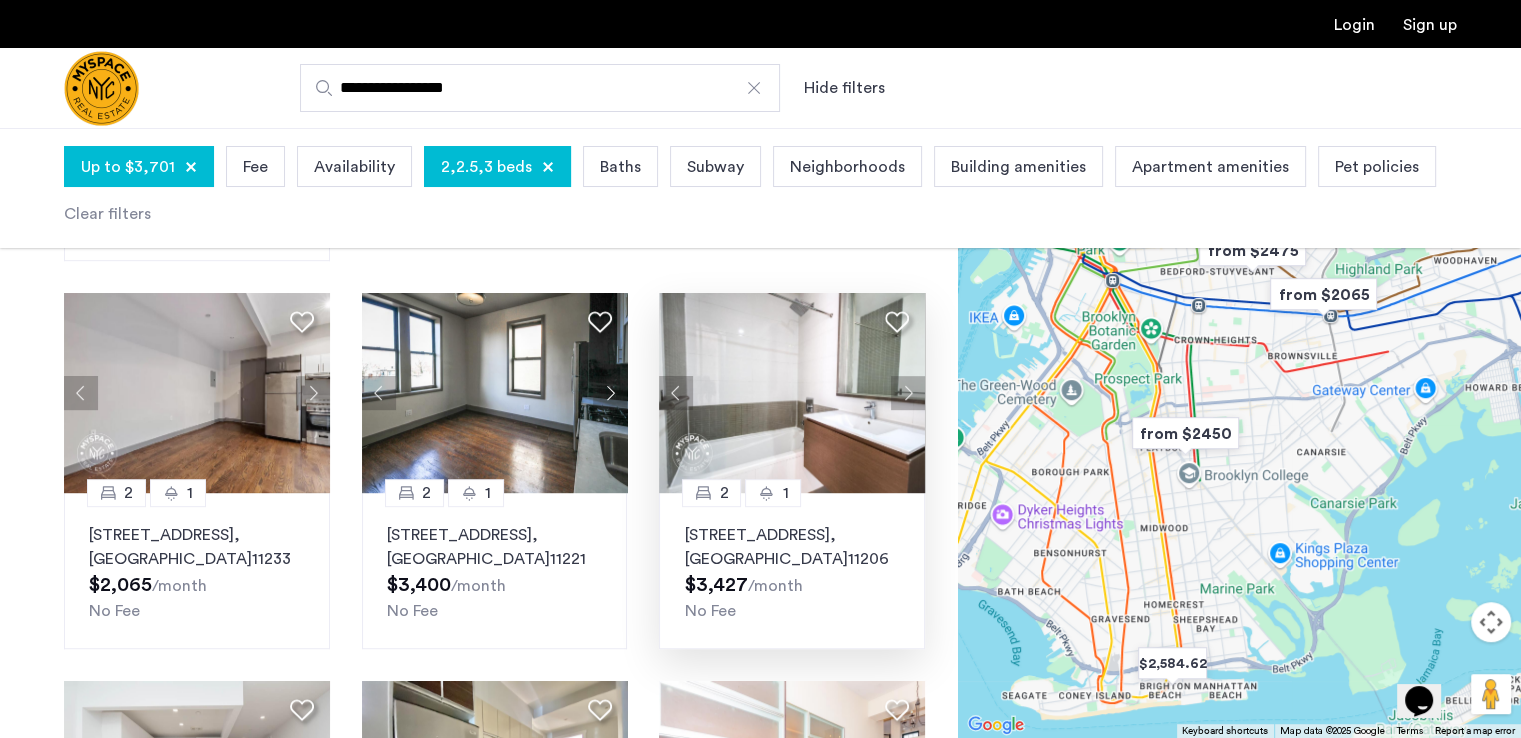click 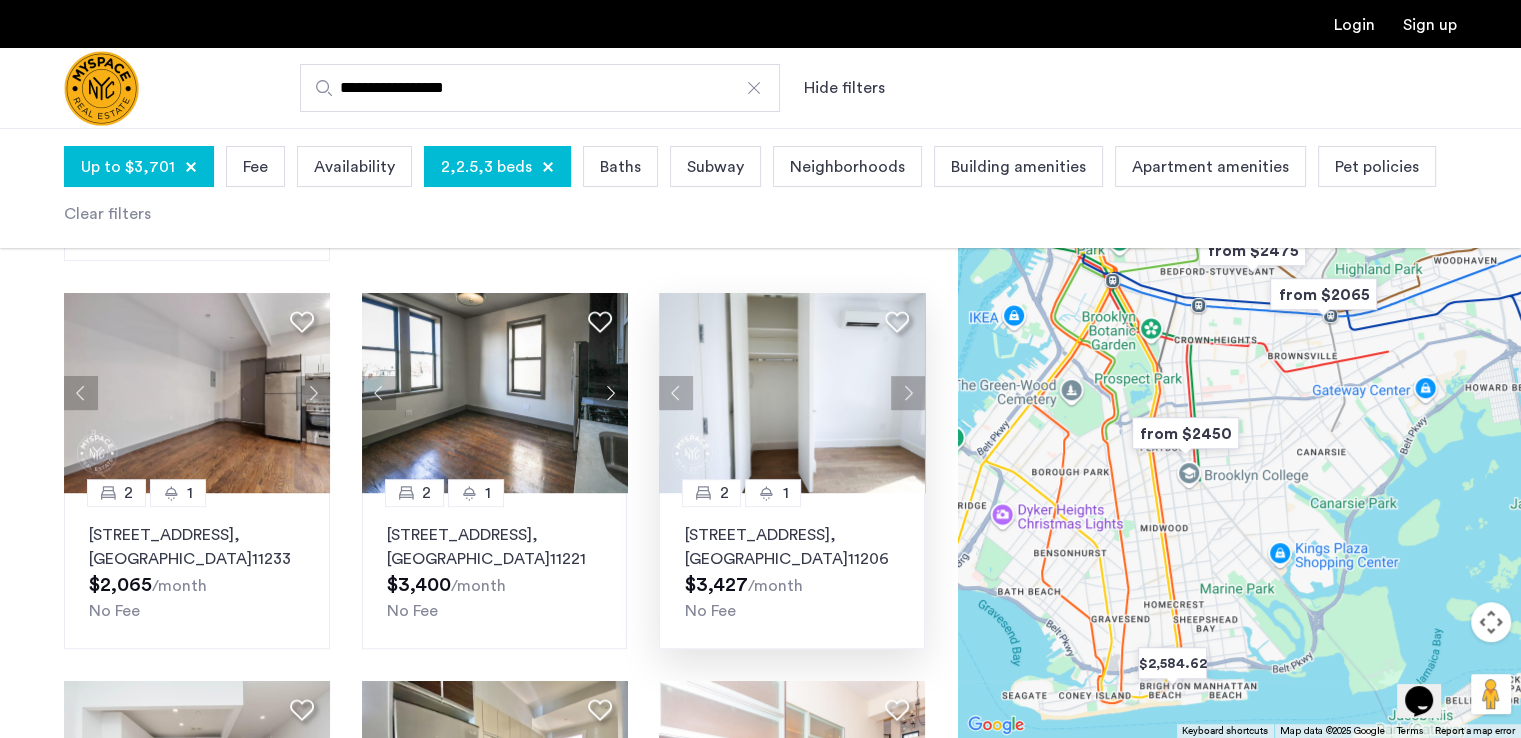 click 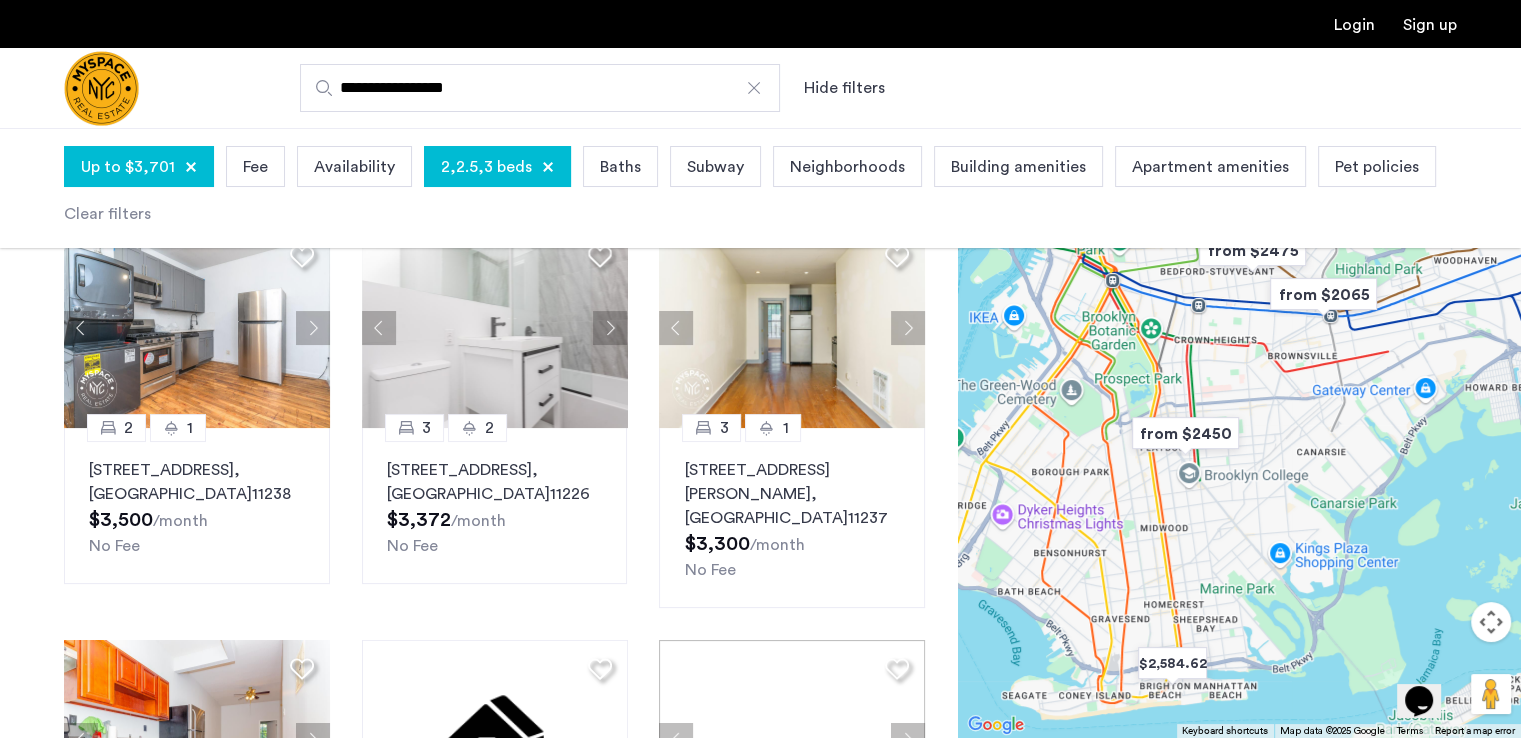 scroll, scrollTop: 0, scrollLeft: 0, axis: both 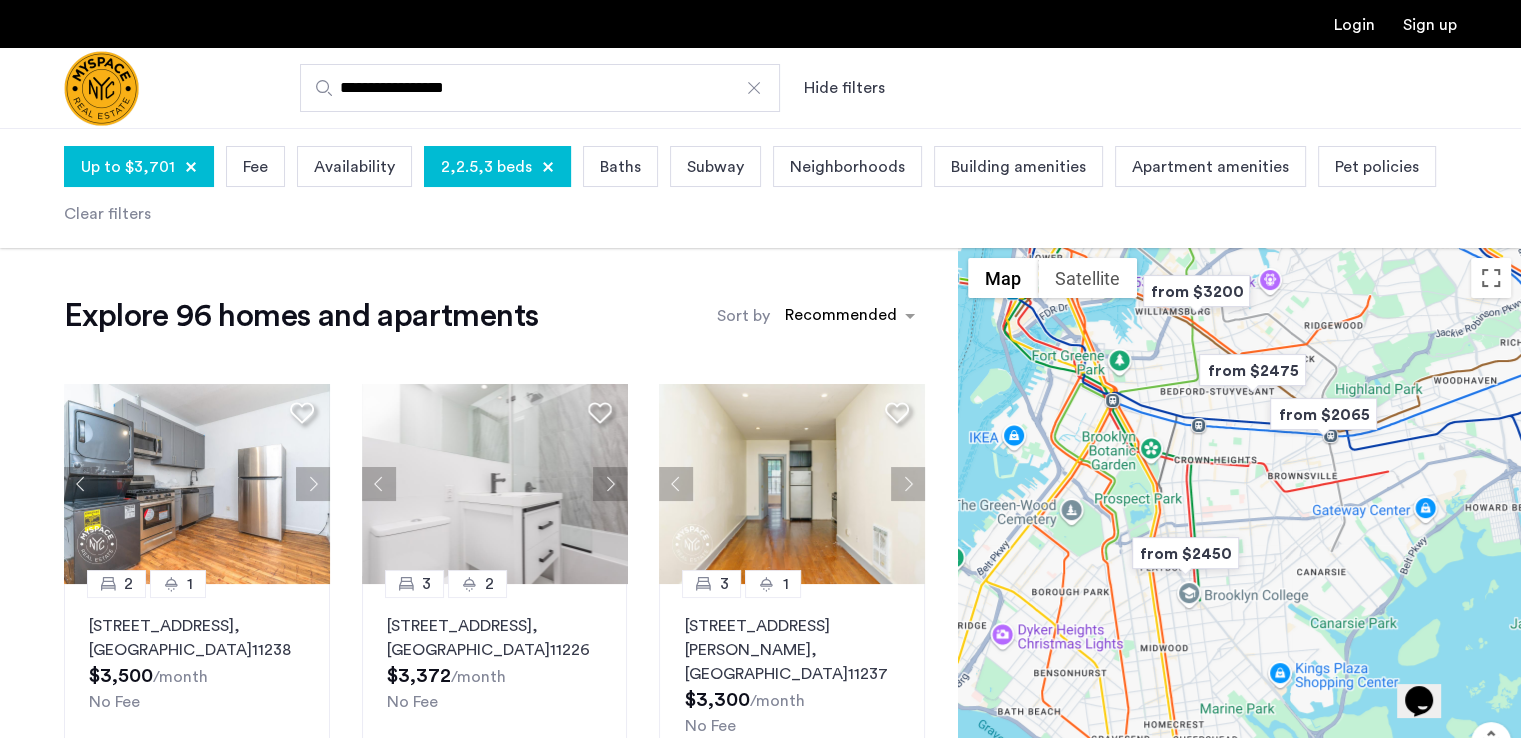 click on "Subway" at bounding box center (715, 167) 